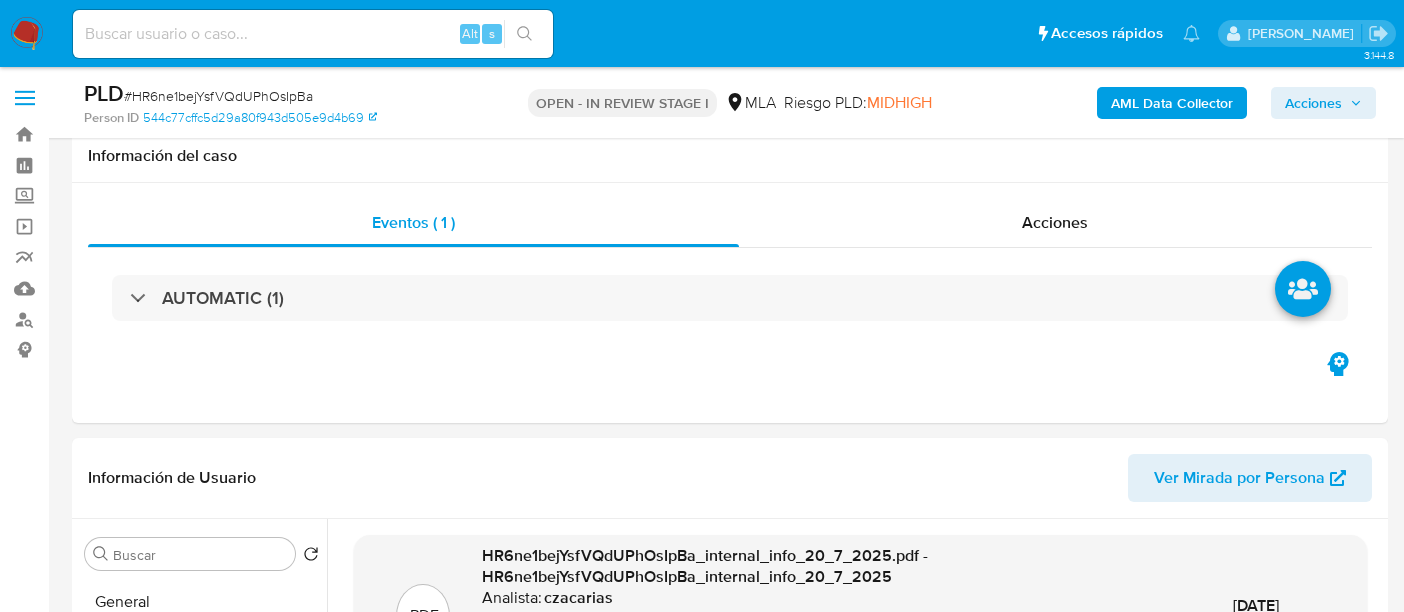 select on "10" 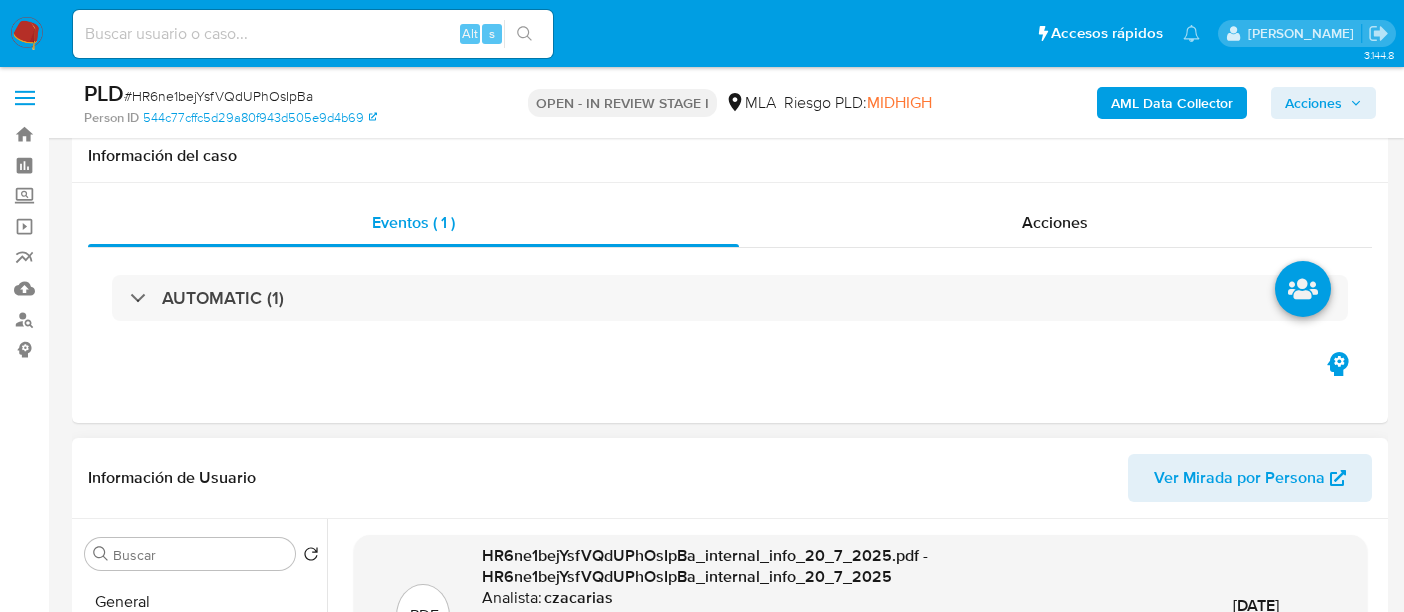 scroll, scrollTop: 374, scrollLeft: 0, axis: vertical 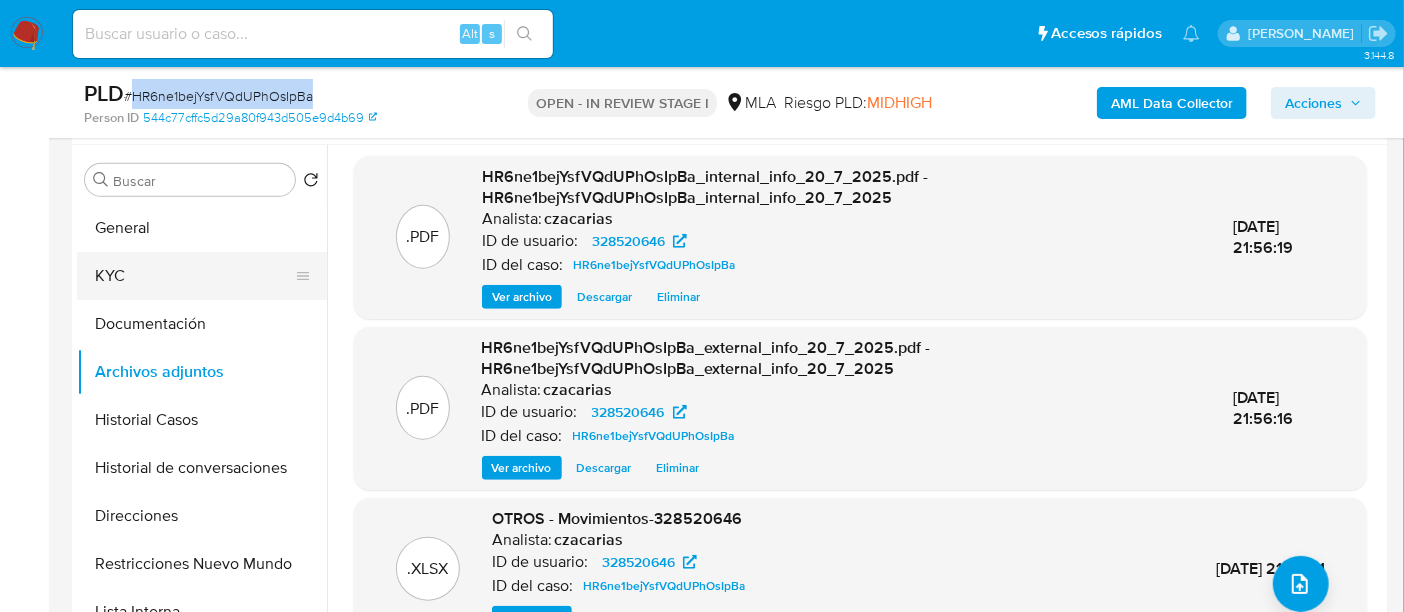 click on "KYC" at bounding box center [194, 276] 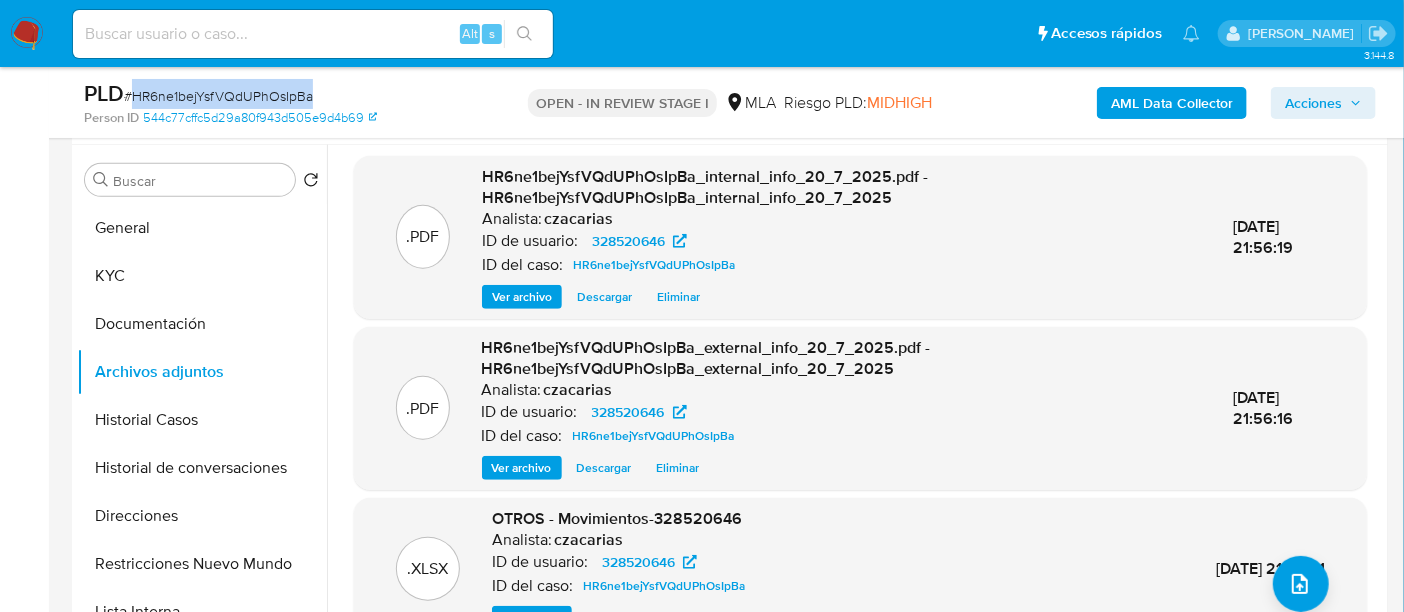 scroll, scrollTop: 0, scrollLeft: 0, axis: both 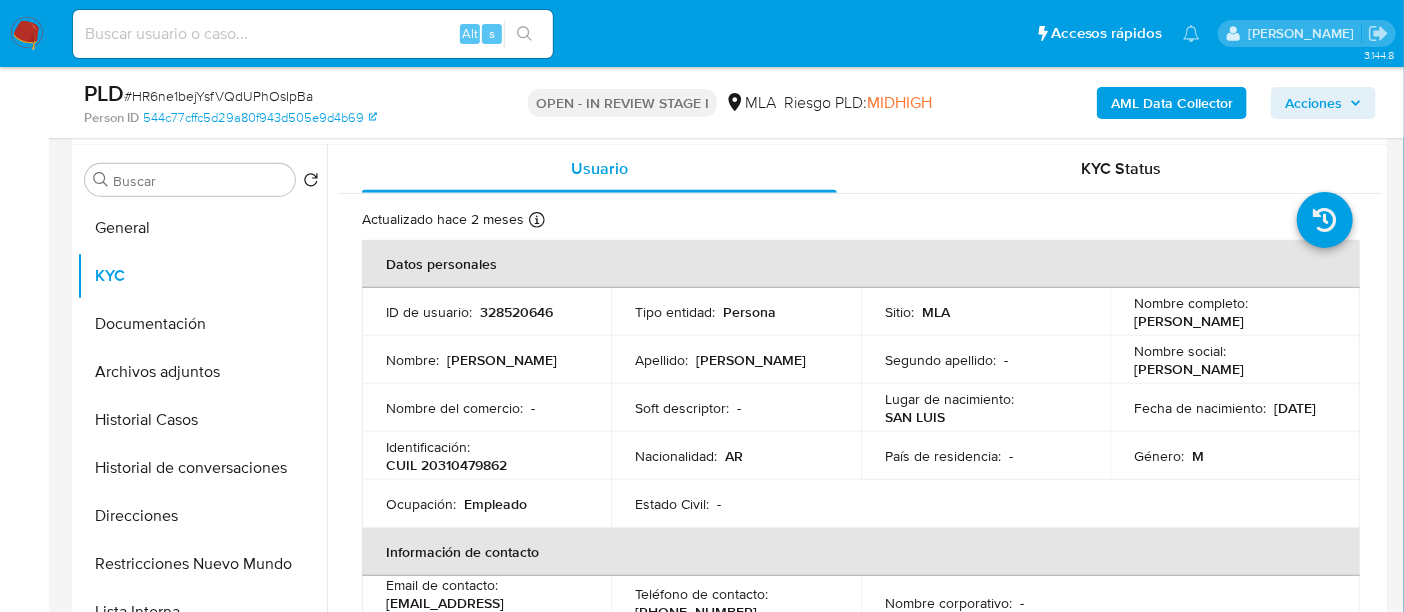 click on "CUIL 20310479862" at bounding box center [446, 465] 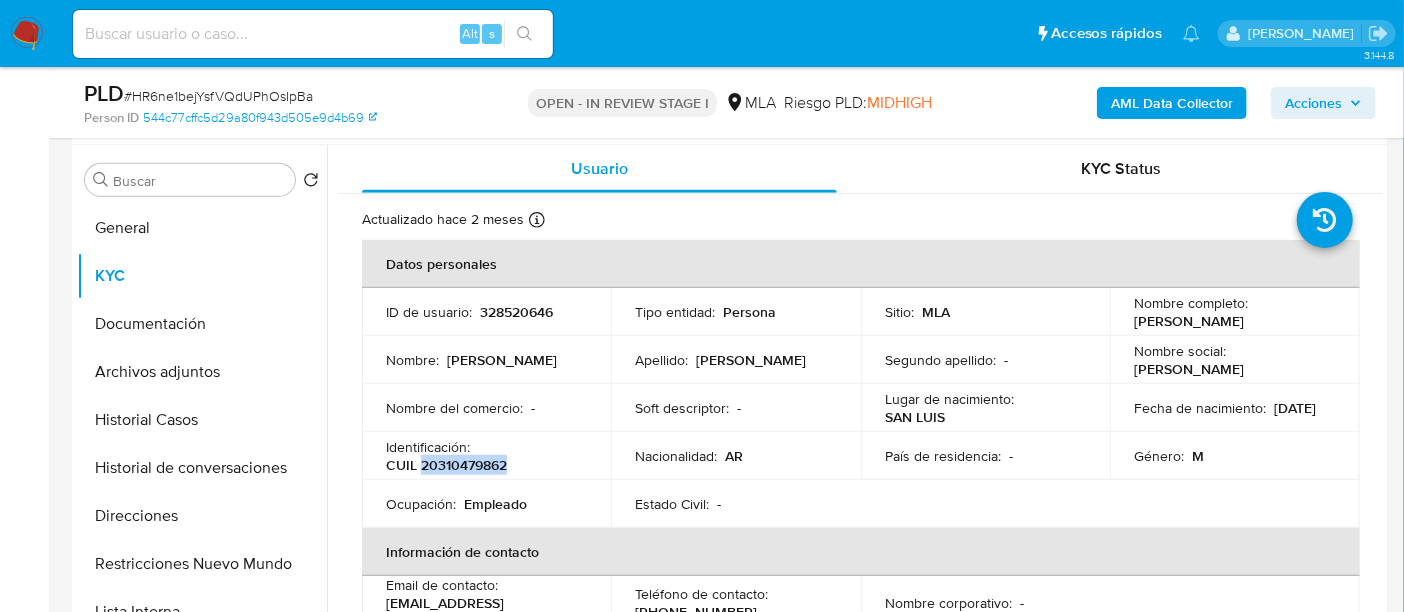 click on "CUIL 20310479862" at bounding box center [446, 465] 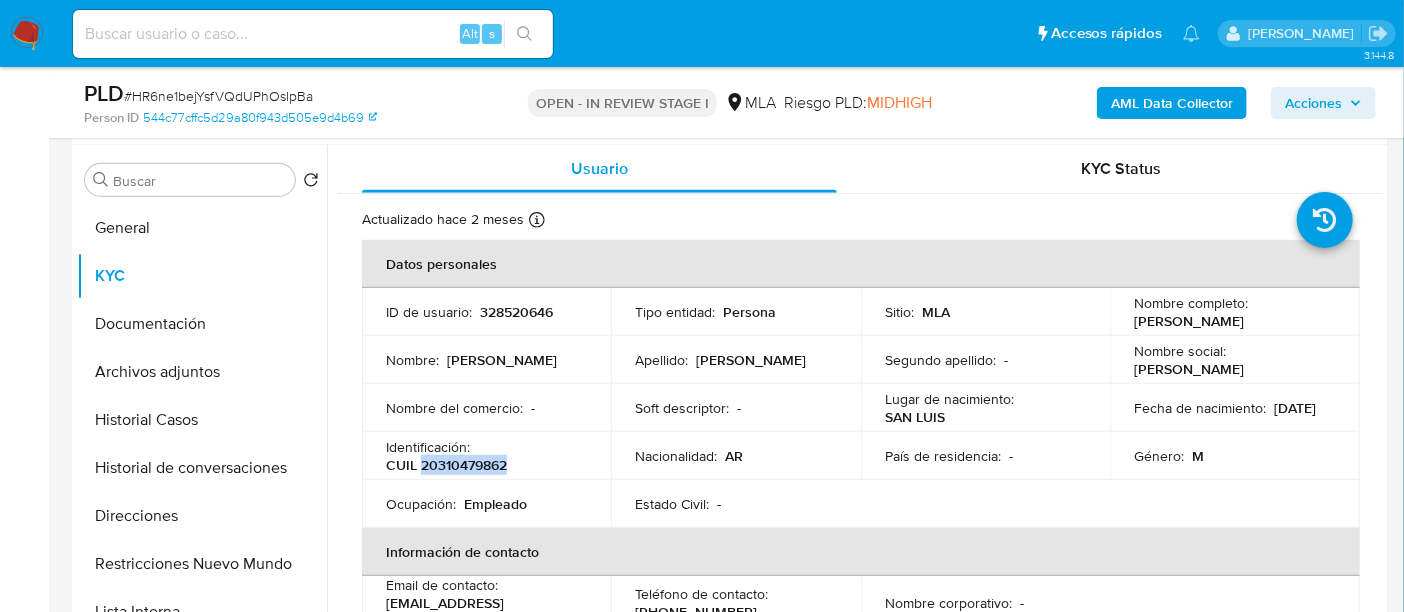 copy on "20310479862" 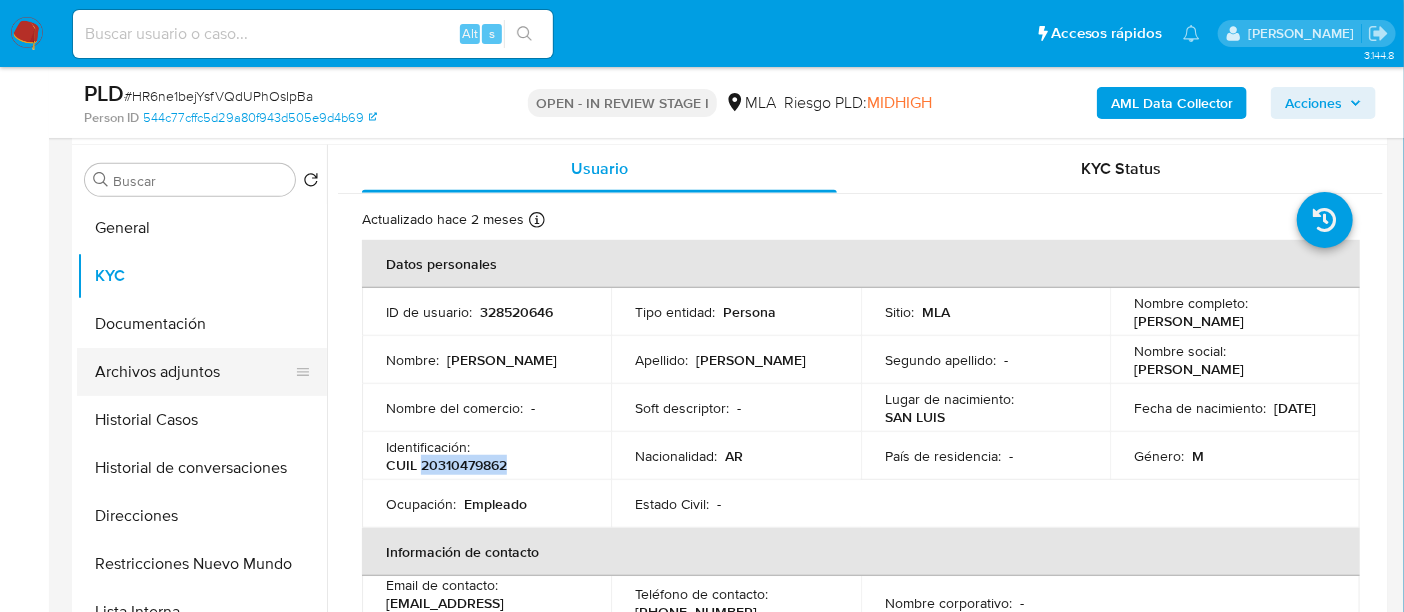 click on "Archivos adjuntos" at bounding box center (194, 372) 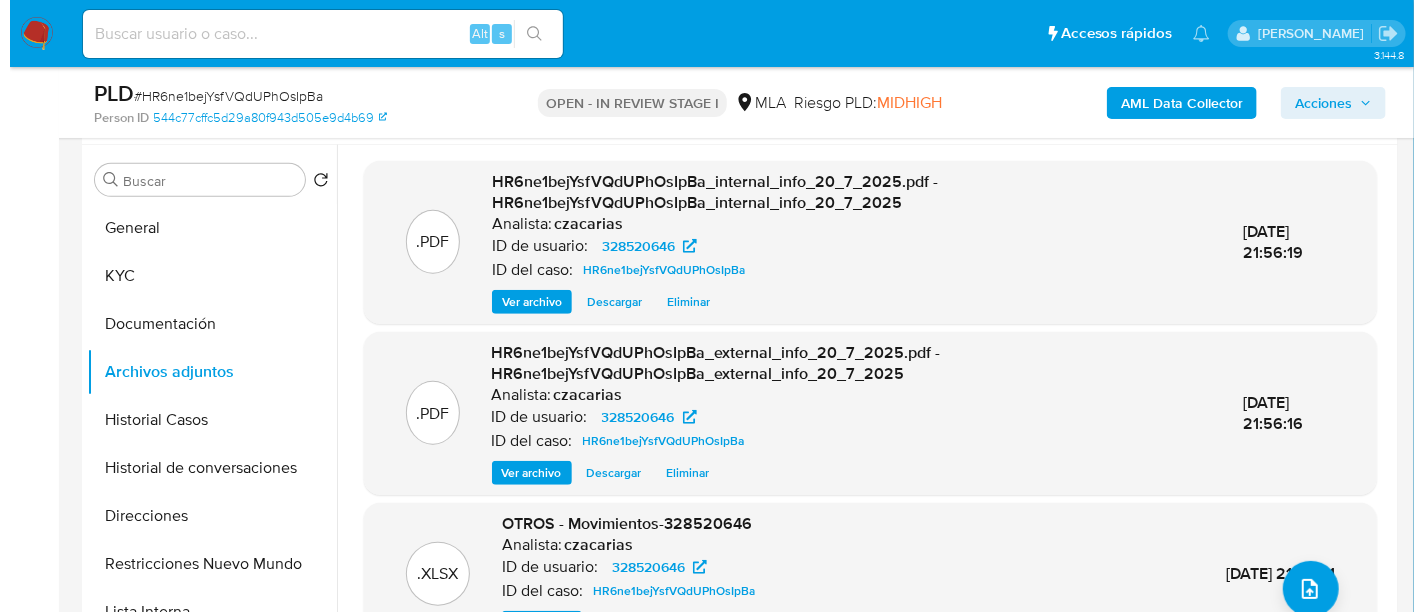 scroll, scrollTop: 5, scrollLeft: 0, axis: vertical 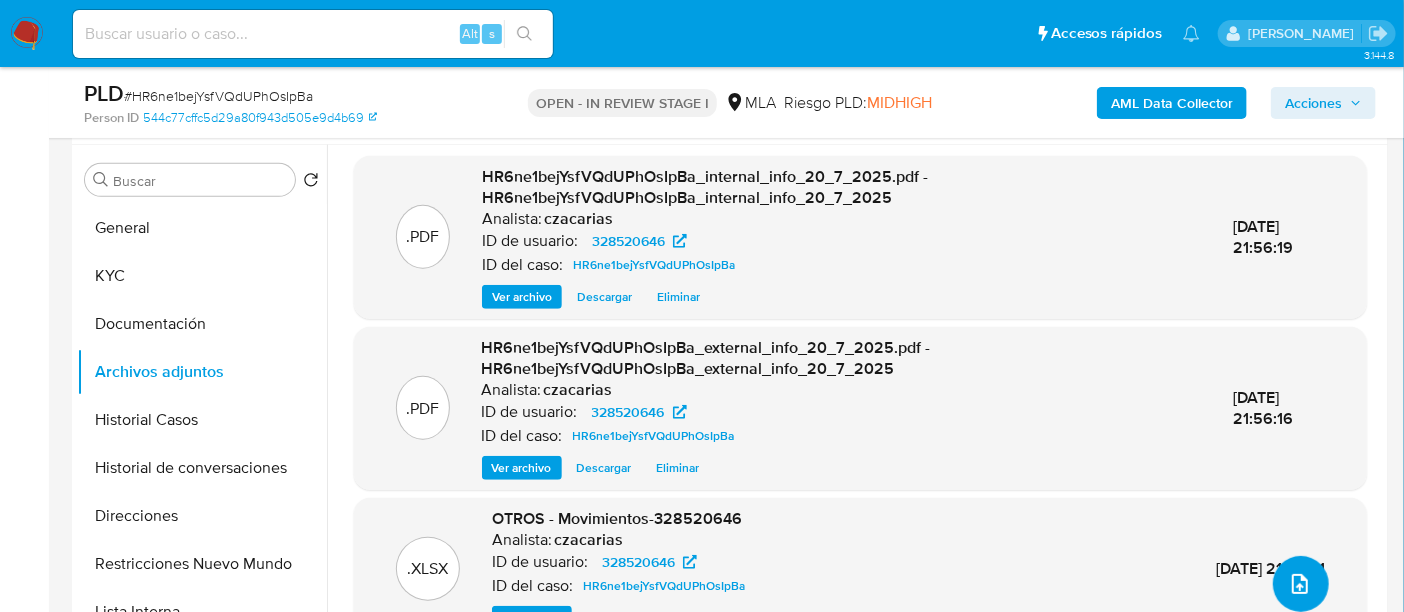 click 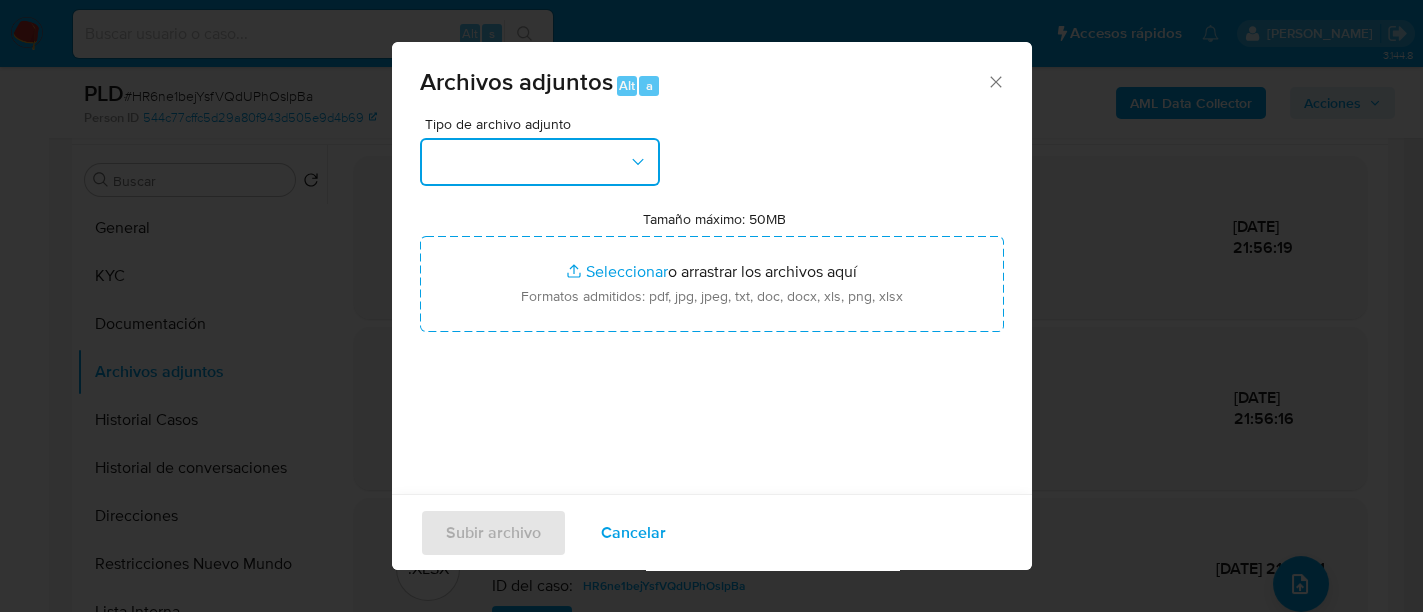 click at bounding box center (540, 162) 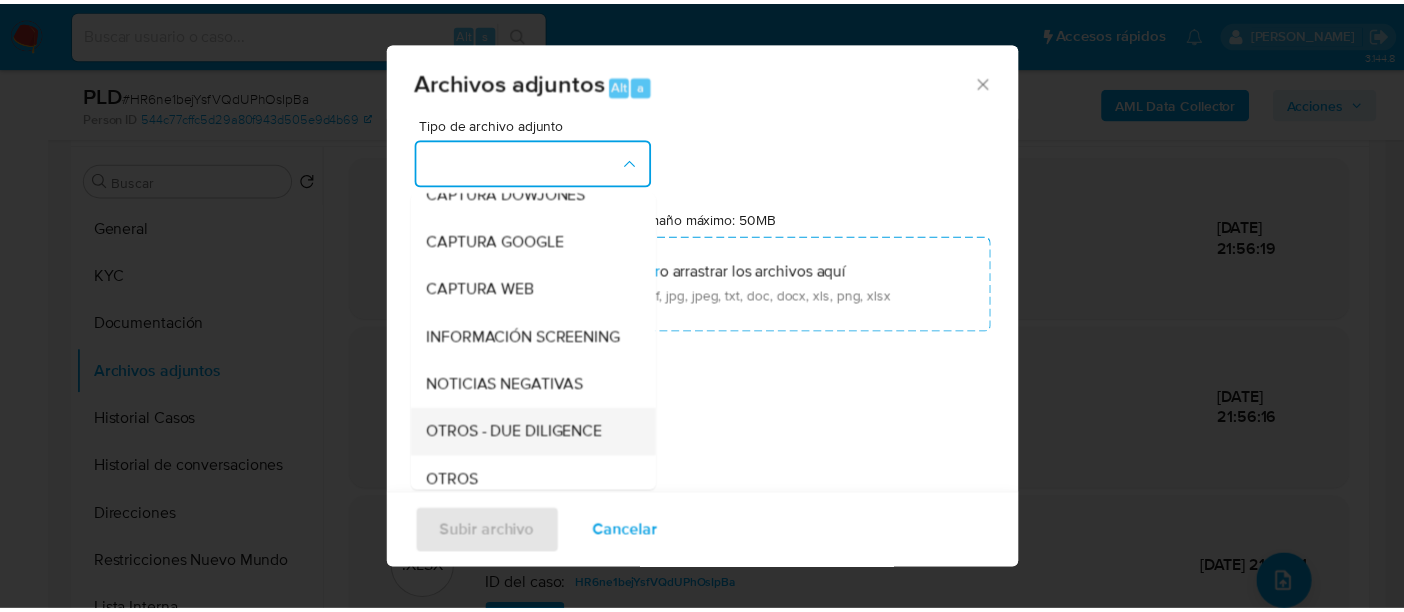 scroll, scrollTop: 250, scrollLeft: 0, axis: vertical 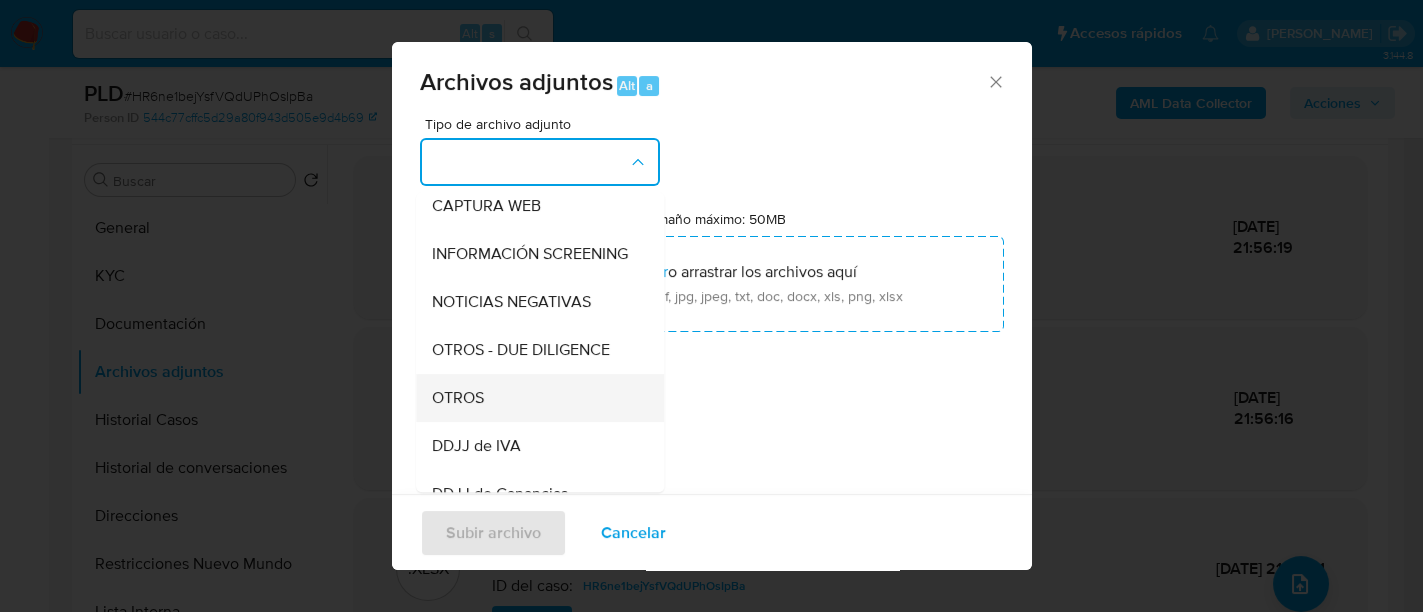 click on "OTROS" at bounding box center (534, 398) 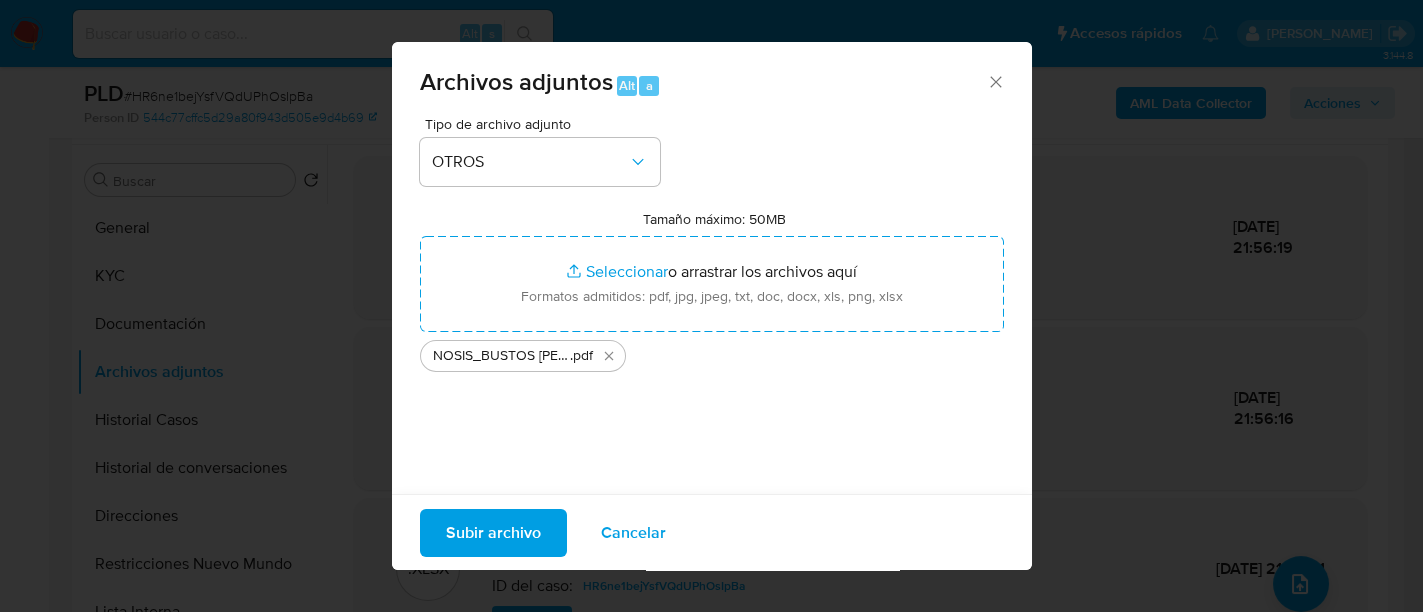 click on "Subir archivo" at bounding box center [493, 532] 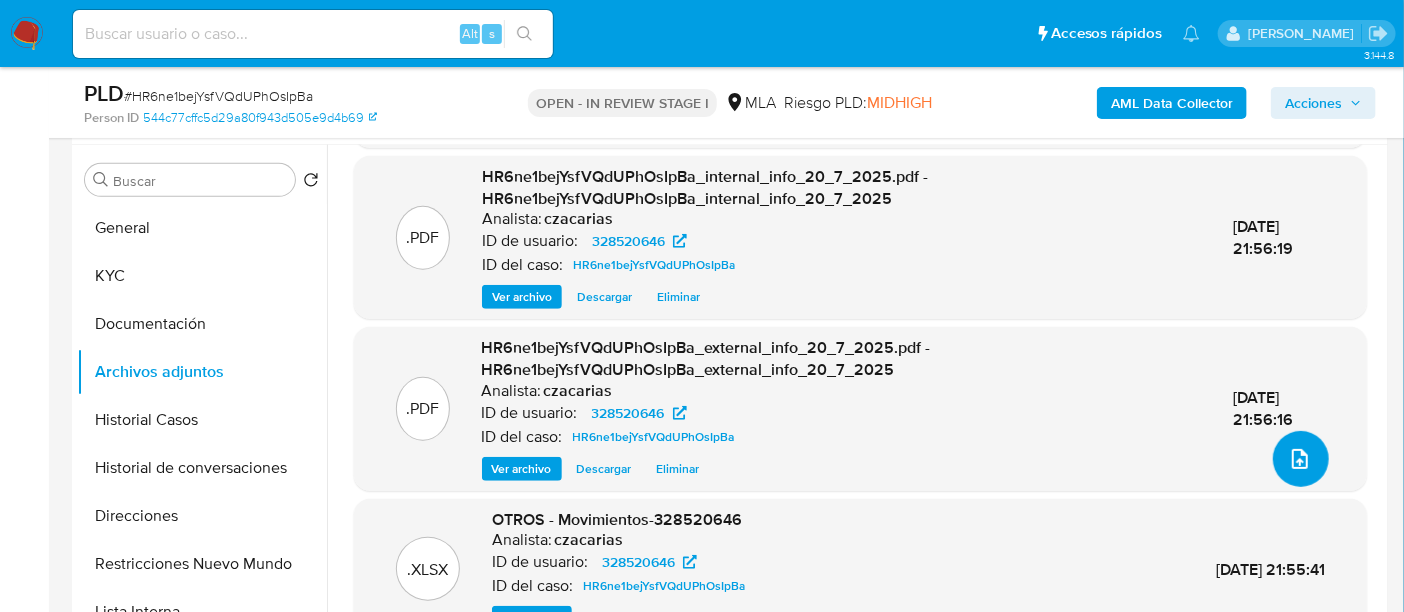 scroll, scrollTop: 131, scrollLeft: 0, axis: vertical 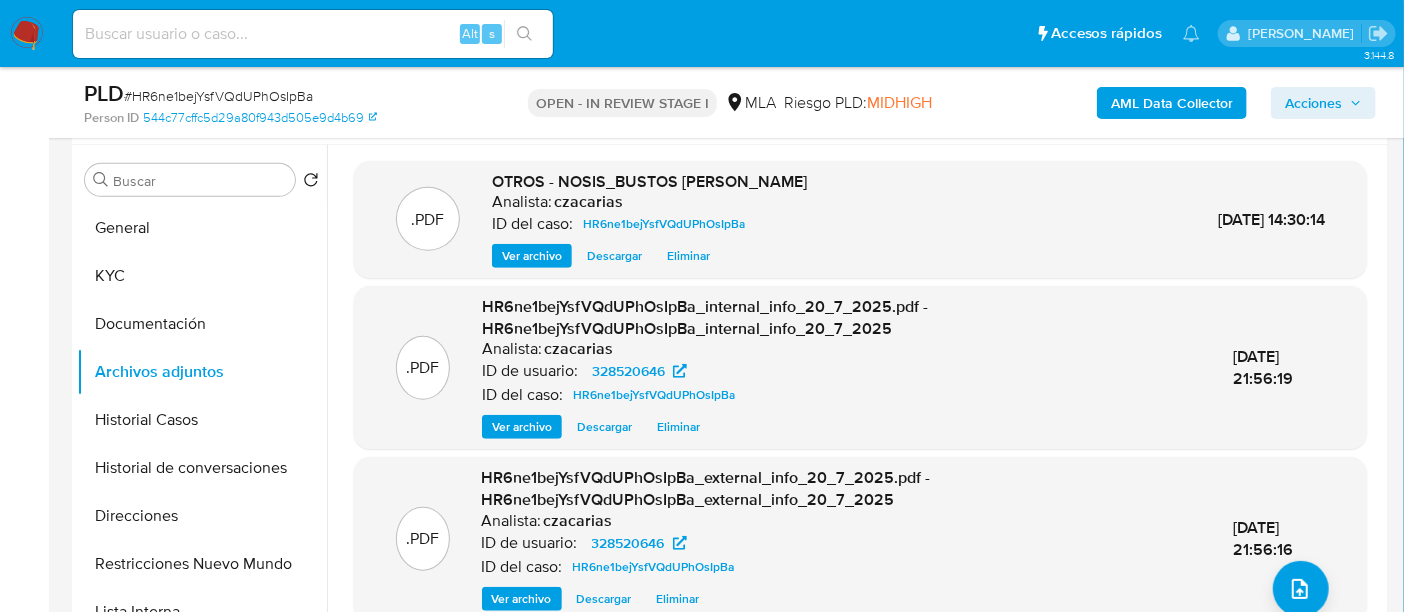 click on "Ver archivo" at bounding box center (532, 256) 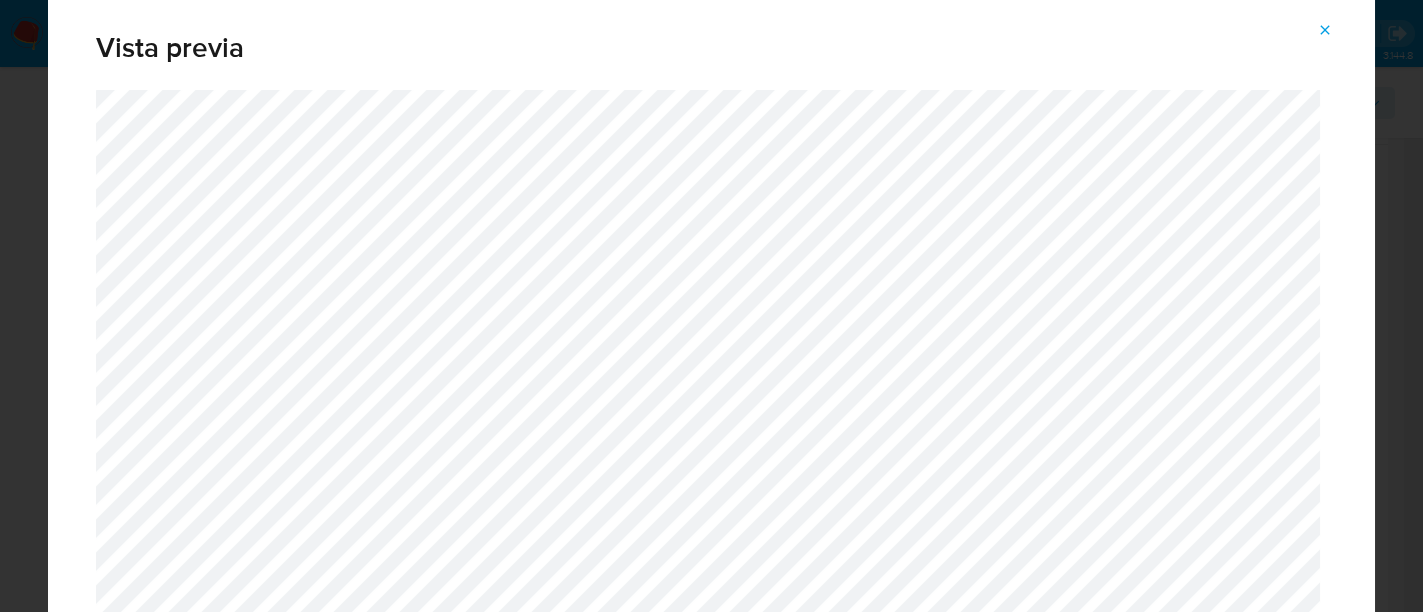 click 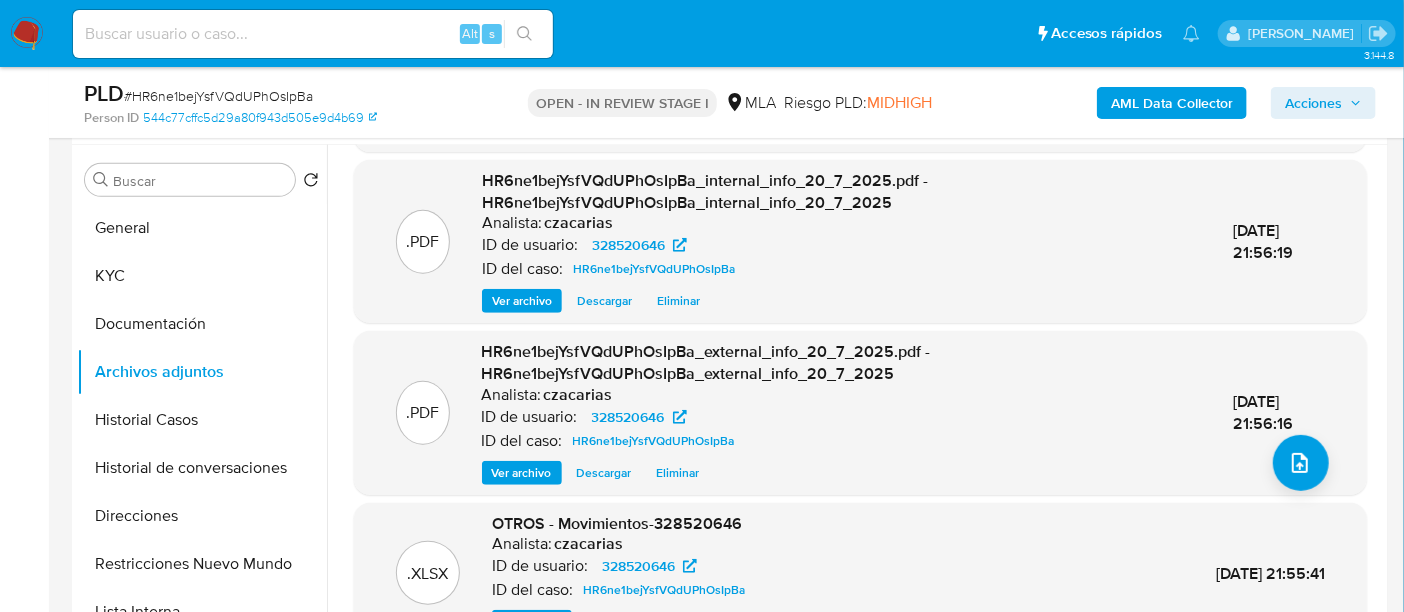 scroll, scrollTop: 131, scrollLeft: 0, axis: vertical 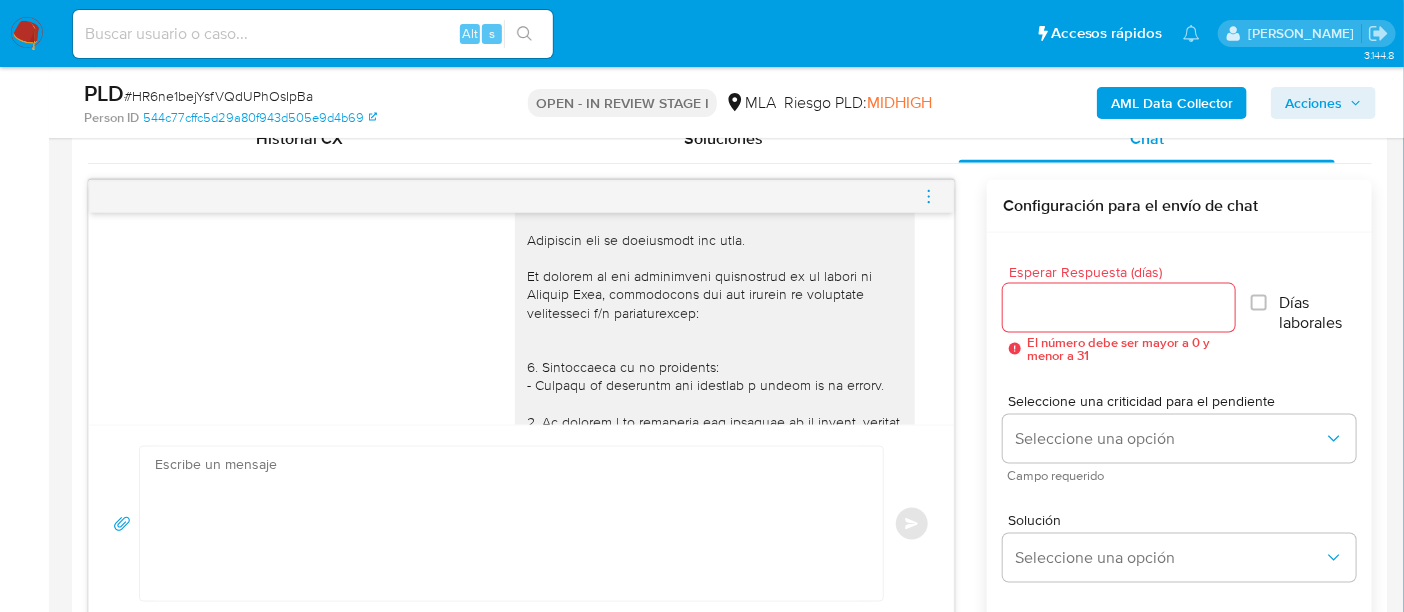 click 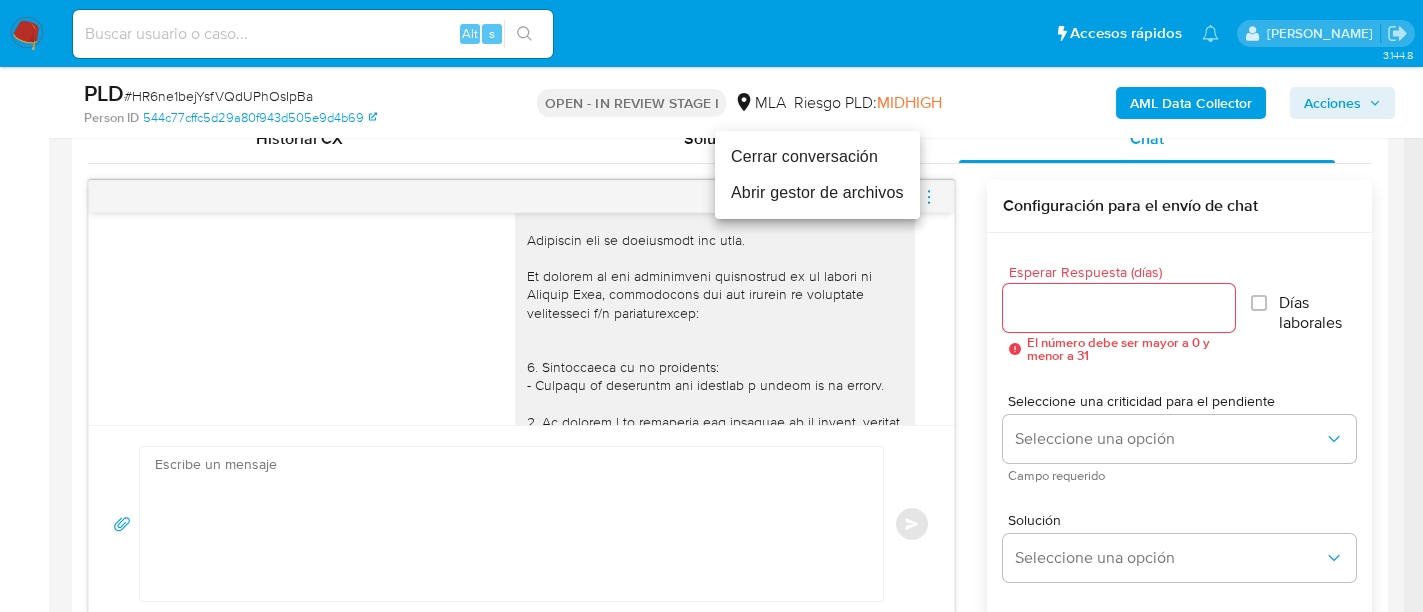 click on "Cerrar conversación" at bounding box center (817, 157) 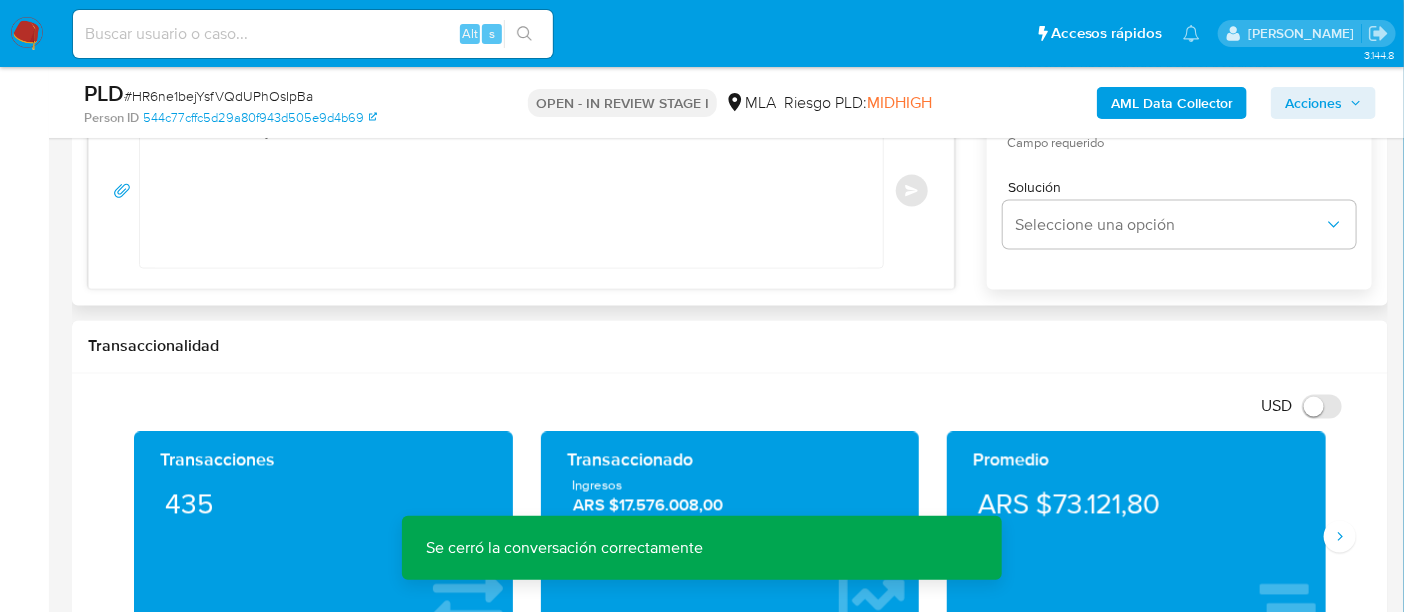 scroll, scrollTop: 1000, scrollLeft: 0, axis: vertical 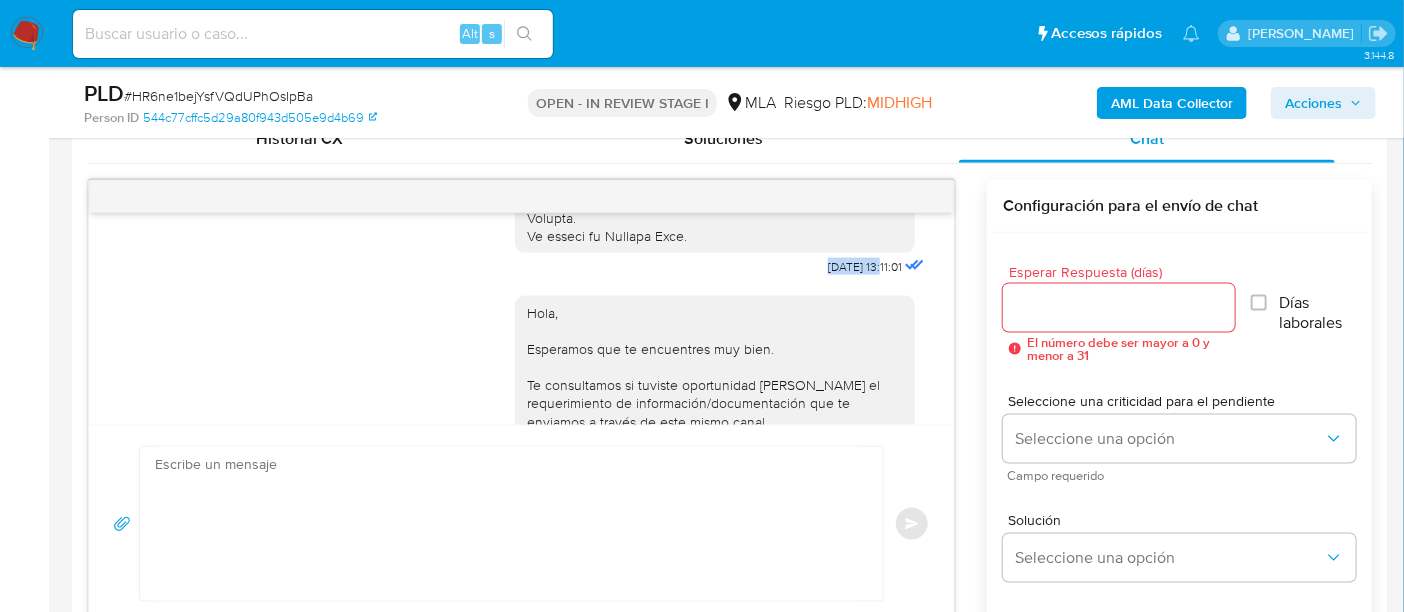 drag, startPoint x: 787, startPoint y: 306, endPoint x: 845, endPoint y: 308, distance: 58.034473 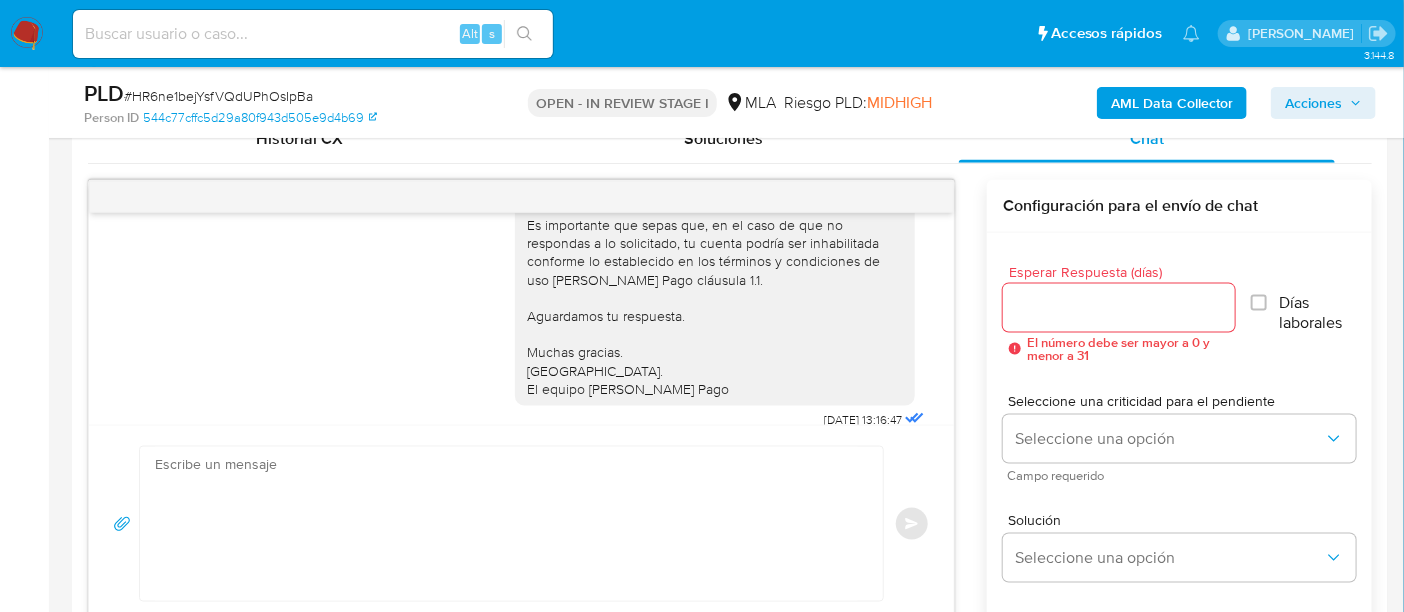 scroll, scrollTop: 1320, scrollLeft: 0, axis: vertical 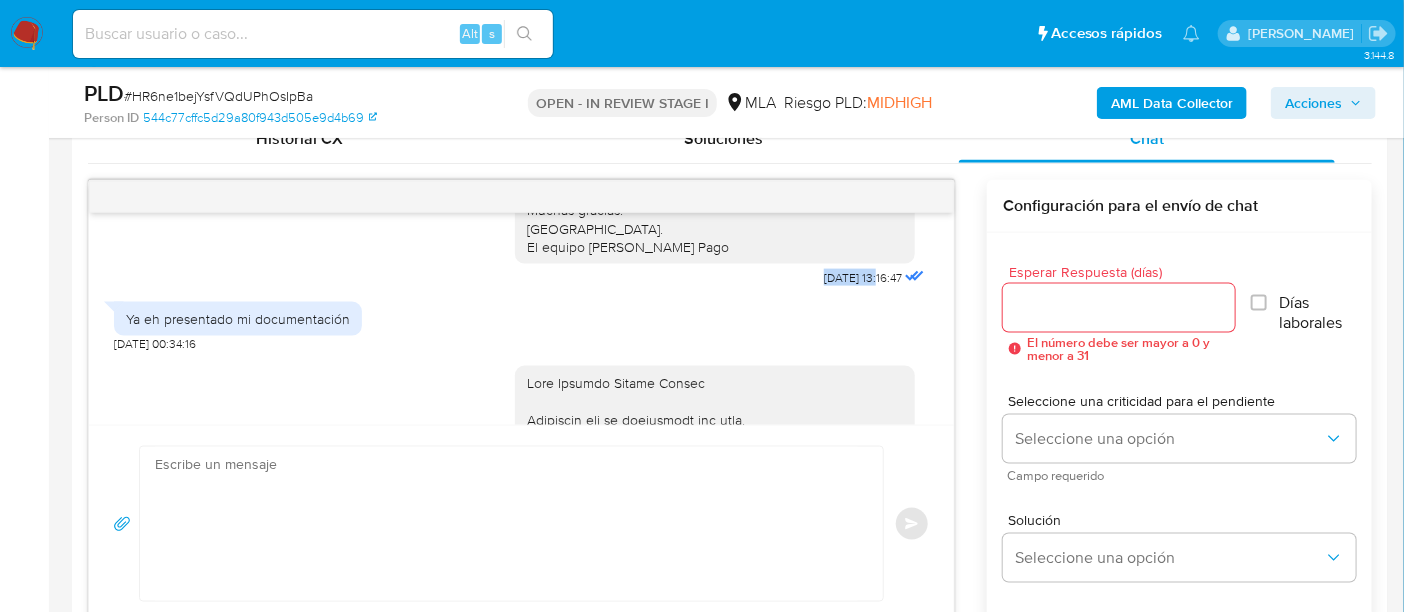 drag, startPoint x: 778, startPoint y: 318, endPoint x: 842, endPoint y: 322, distance: 64.12488 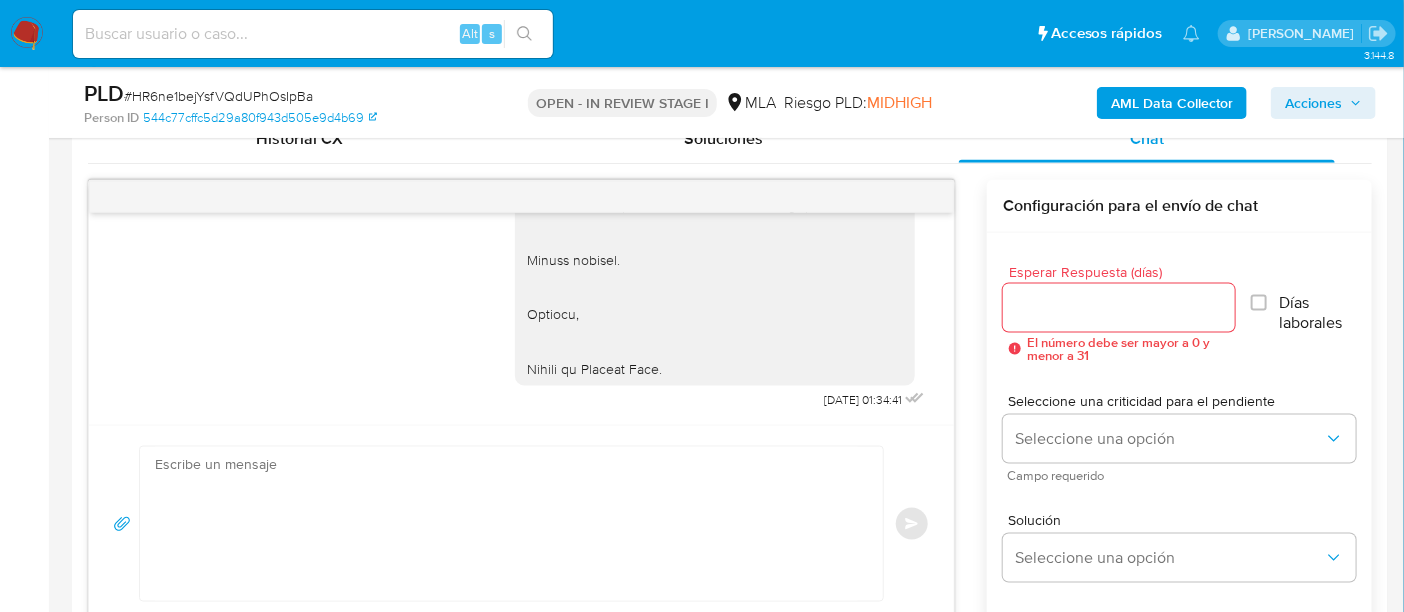 scroll, scrollTop: 2445, scrollLeft: 0, axis: vertical 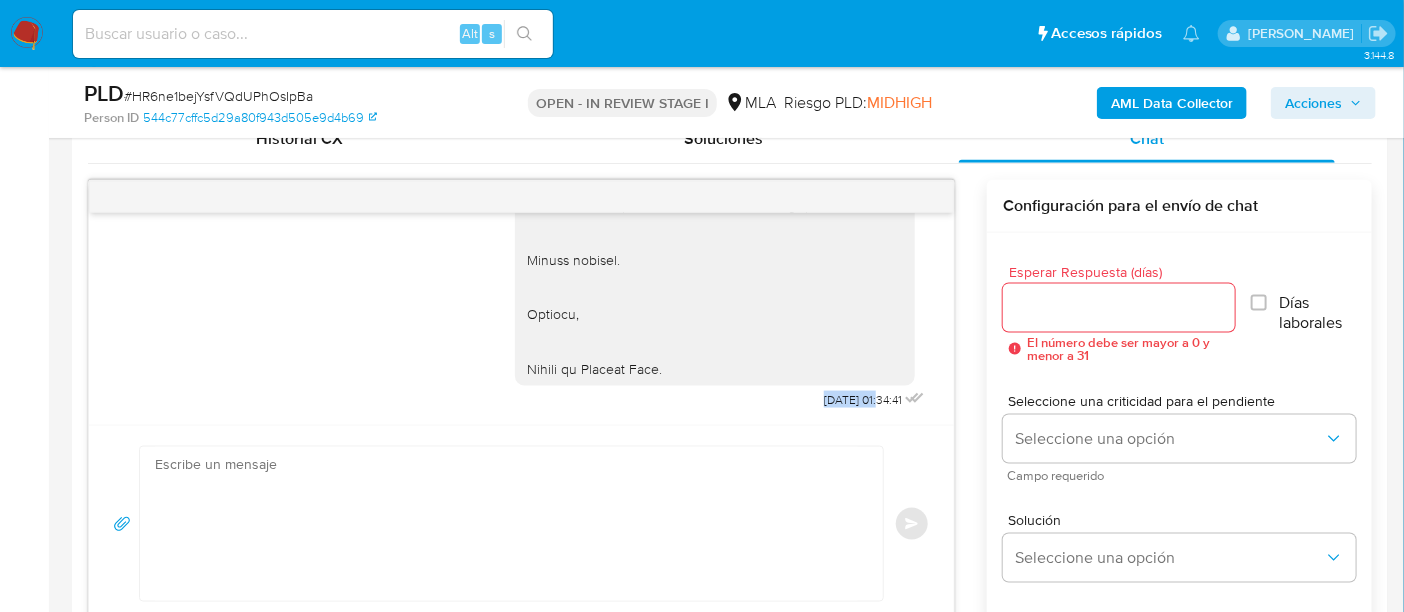 drag, startPoint x: 781, startPoint y: 396, endPoint x: 842, endPoint y: 398, distance: 61.03278 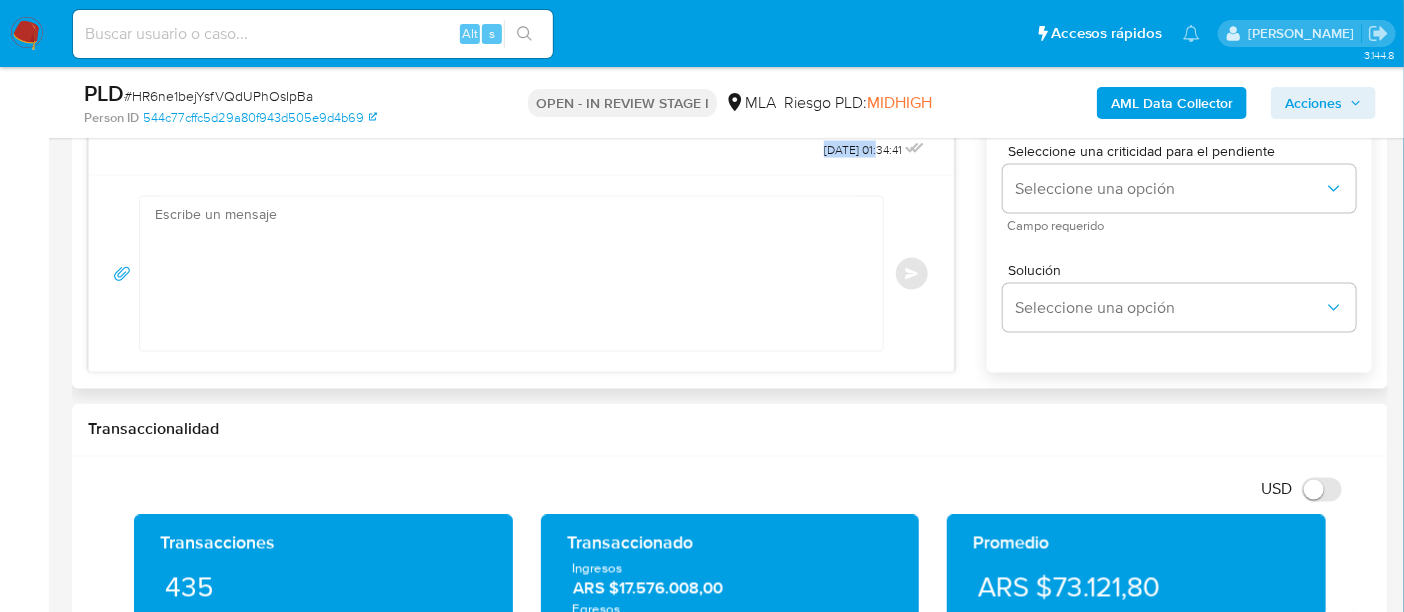 scroll, scrollTop: 1000, scrollLeft: 0, axis: vertical 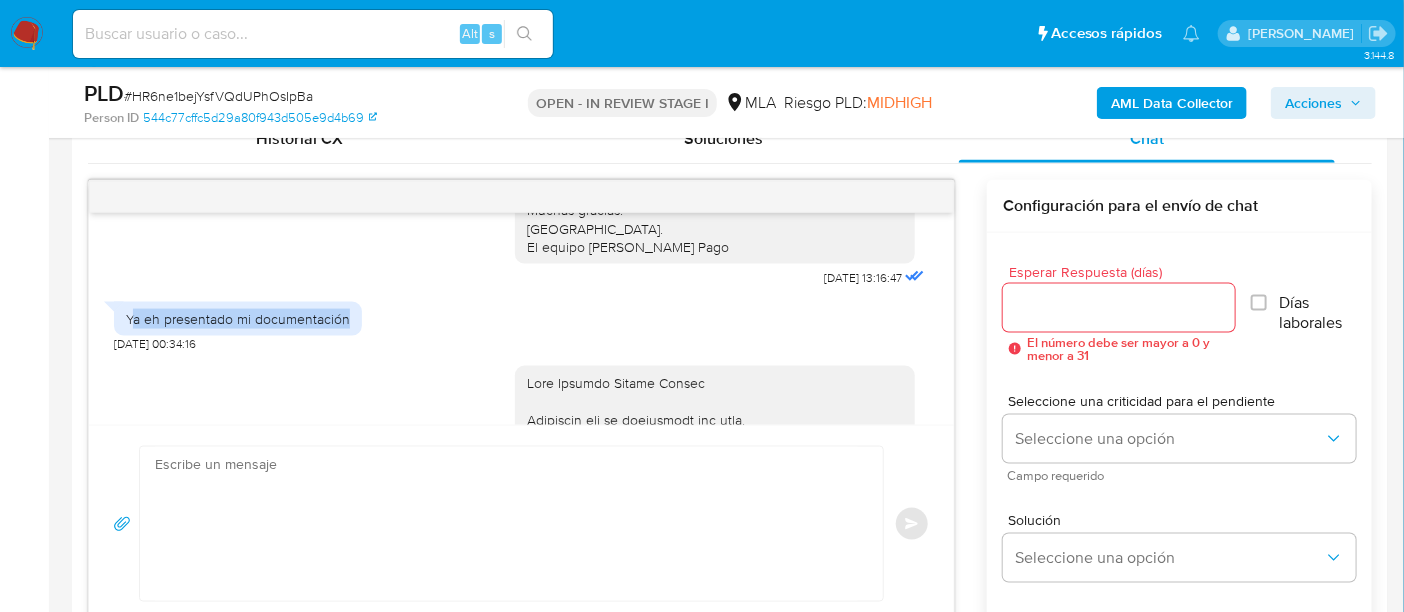 drag, startPoint x: 131, startPoint y: 353, endPoint x: 353, endPoint y: 359, distance: 222.08107 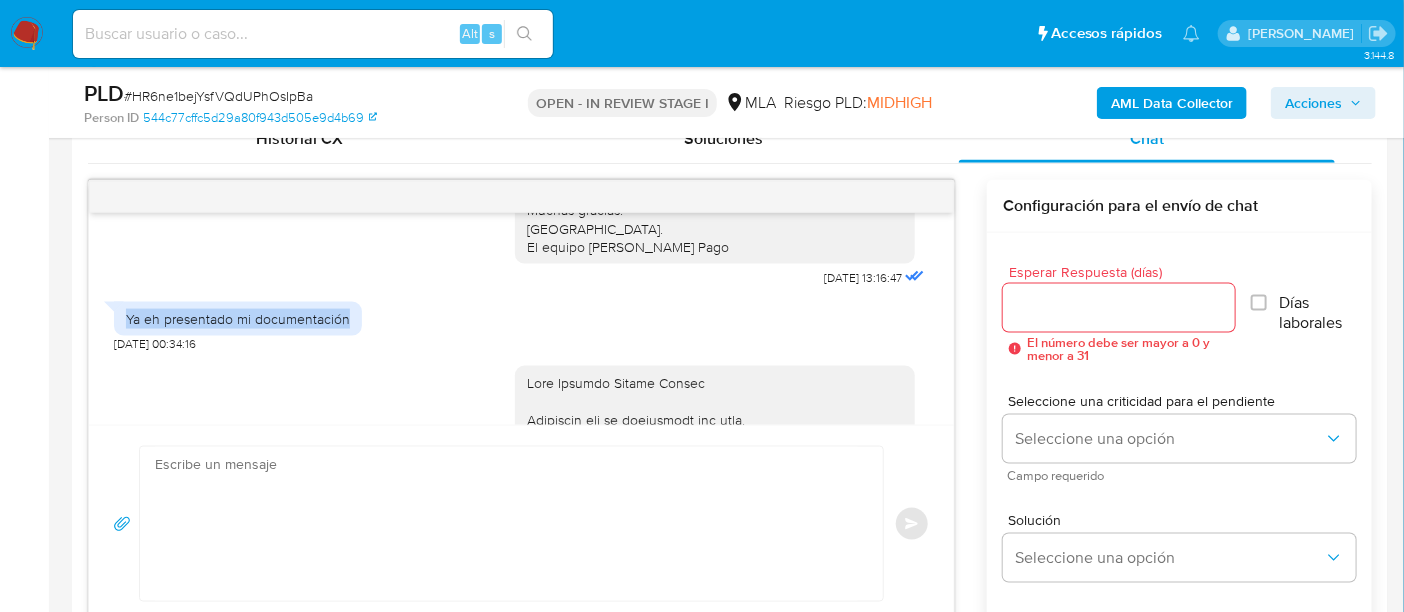drag, startPoint x: 129, startPoint y: 352, endPoint x: 412, endPoint y: 413, distance: 289.49957 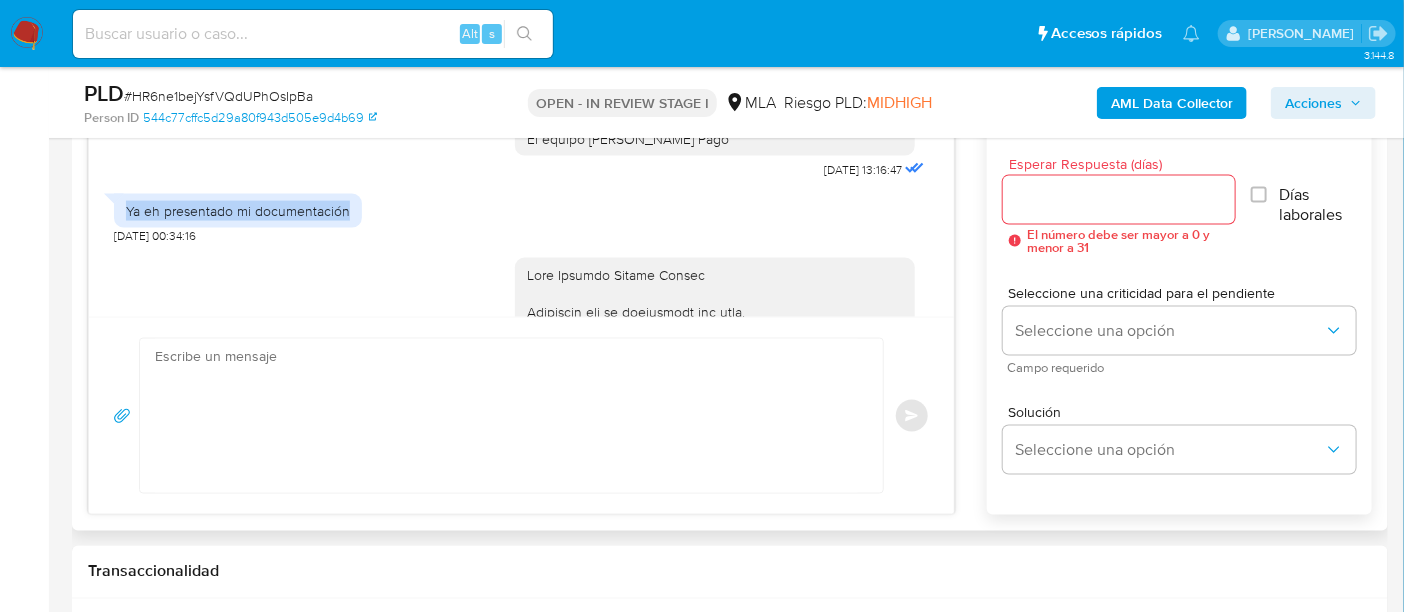 scroll, scrollTop: 1000, scrollLeft: 0, axis: vertical 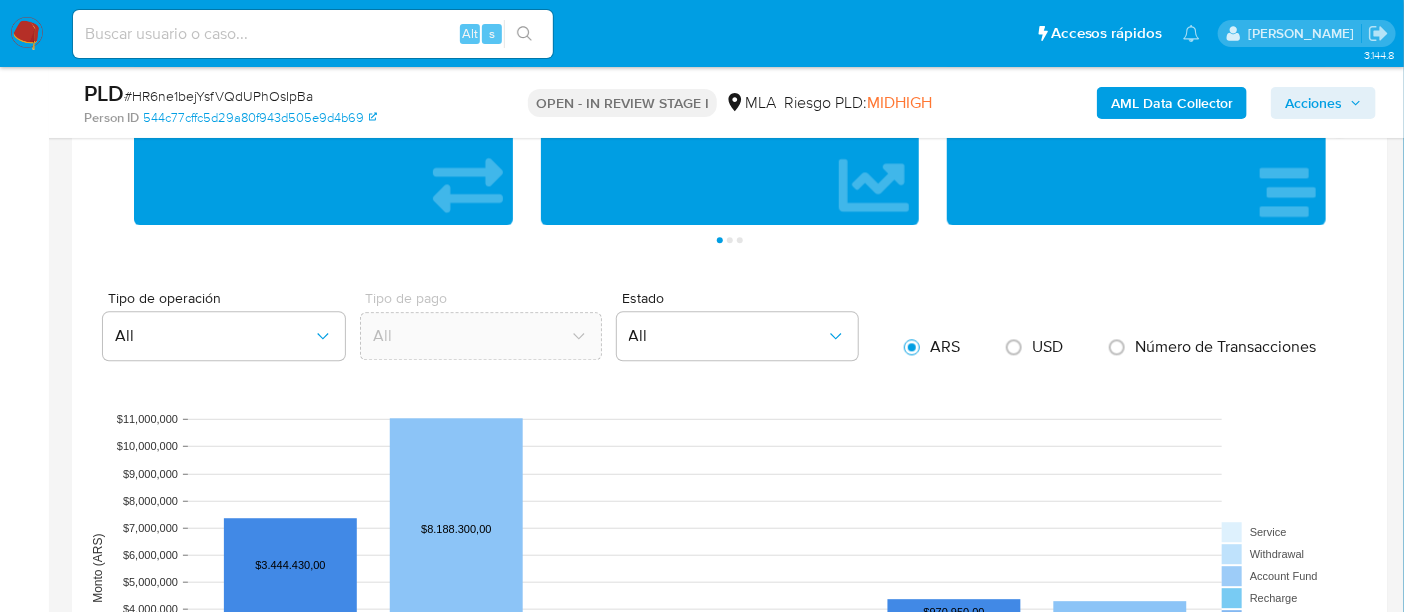 click on "# HR6ne1bejYsfVQdUPhOsIpBa" at bounding box center (218, 96) 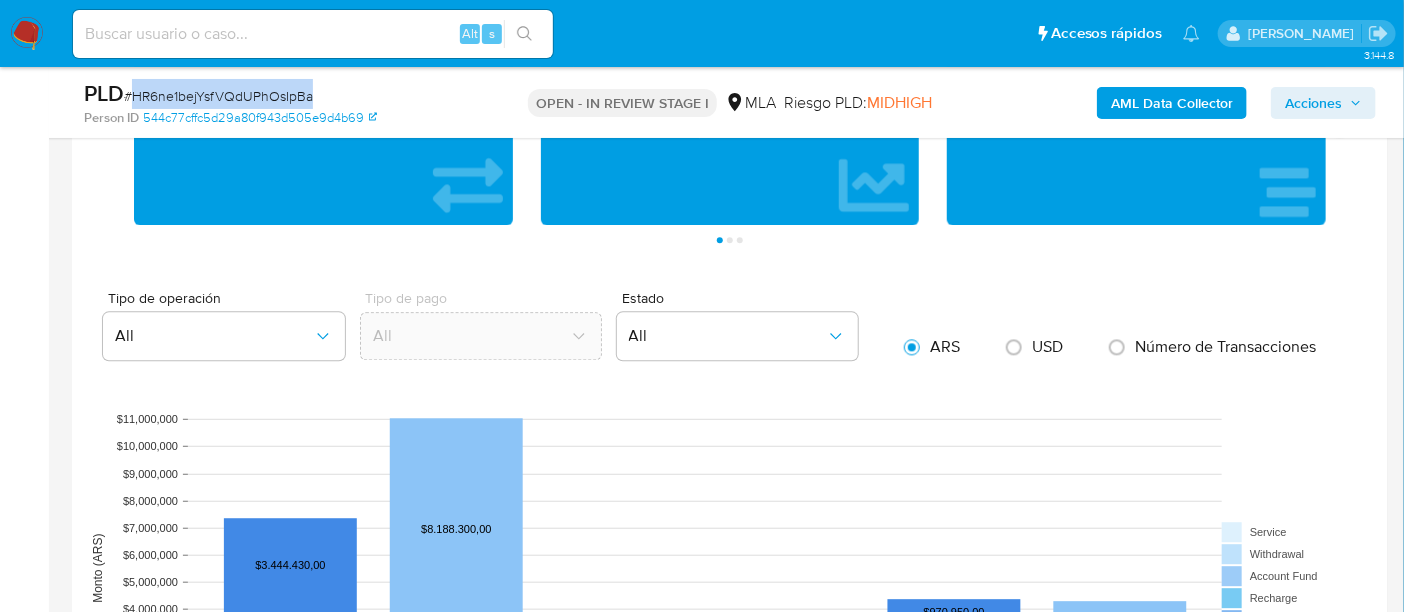 click on "# HR6ne1bejYsfVQdUPhOsIpBa" at bounding box center [218, 96] 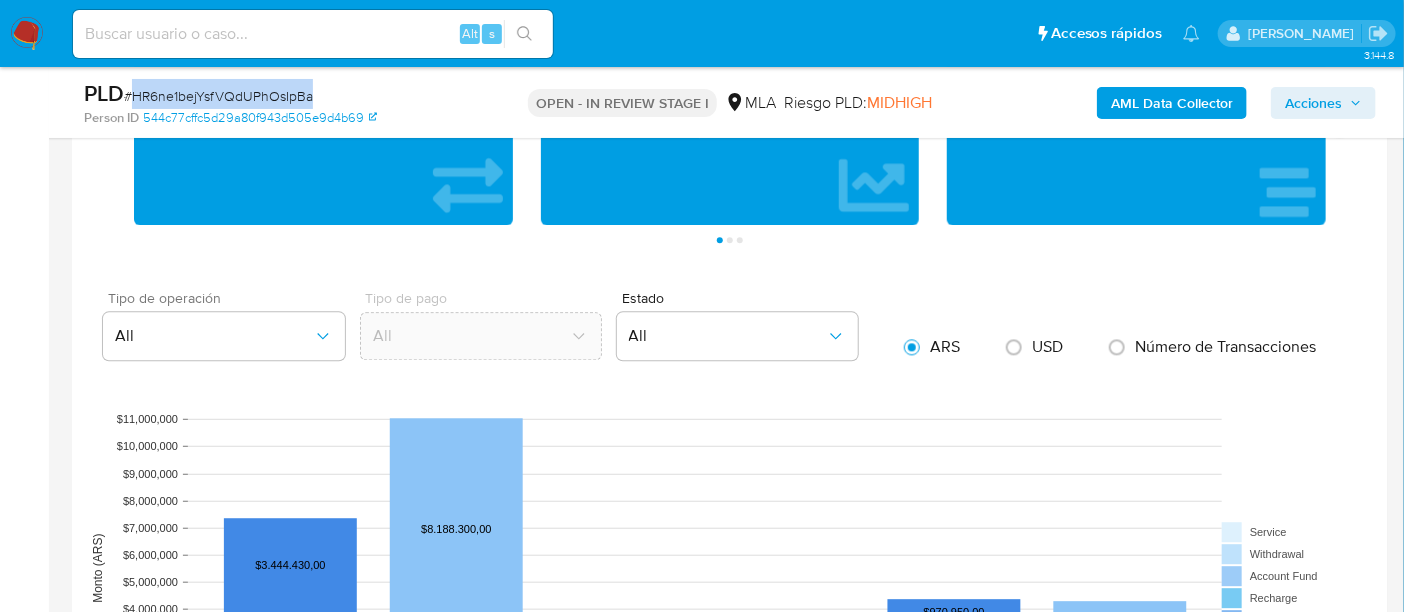 copy on "HR6ne1bejYsfVQdUPhOsIpBa" 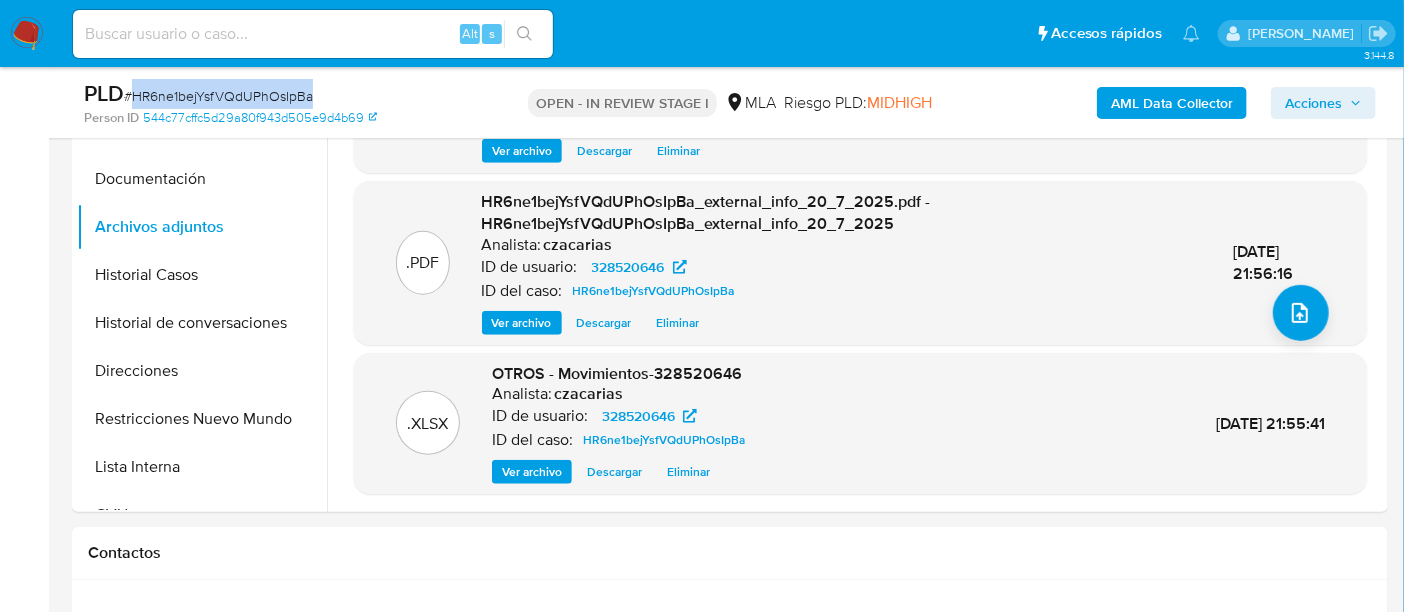 scroll, scrollTop: 500, scrollLeft: 0, axis: vertical 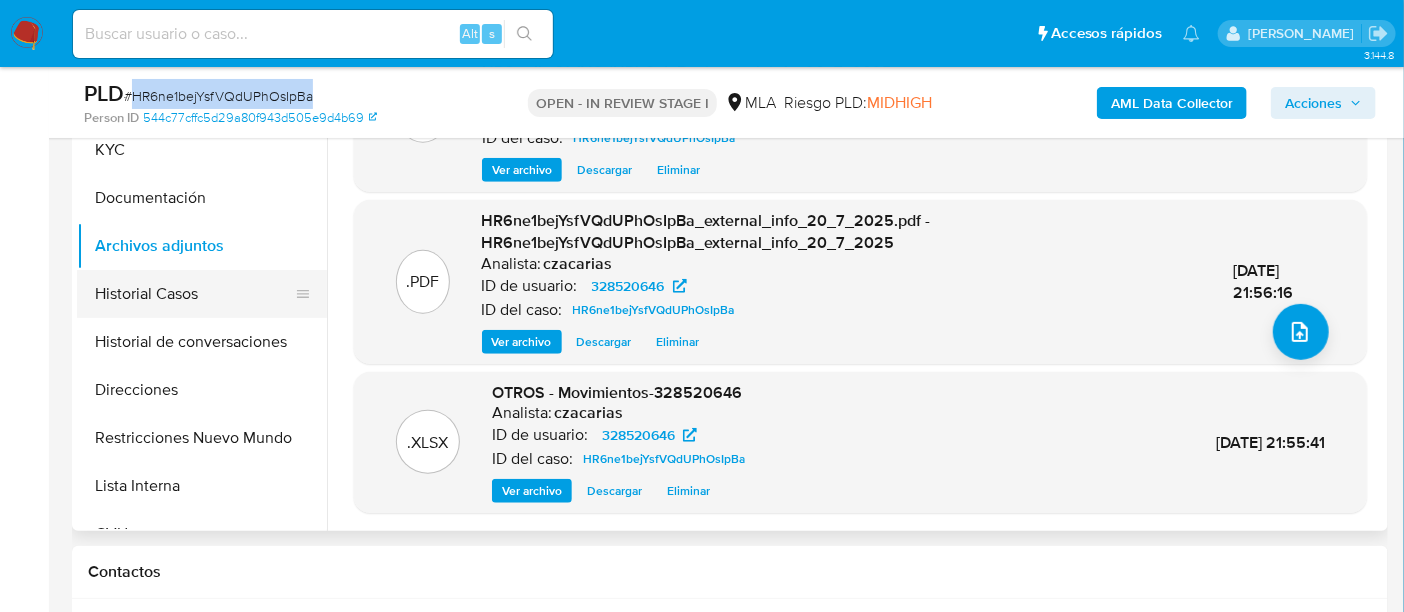 click on "Historial Casos" at bounding box center (194, 294) 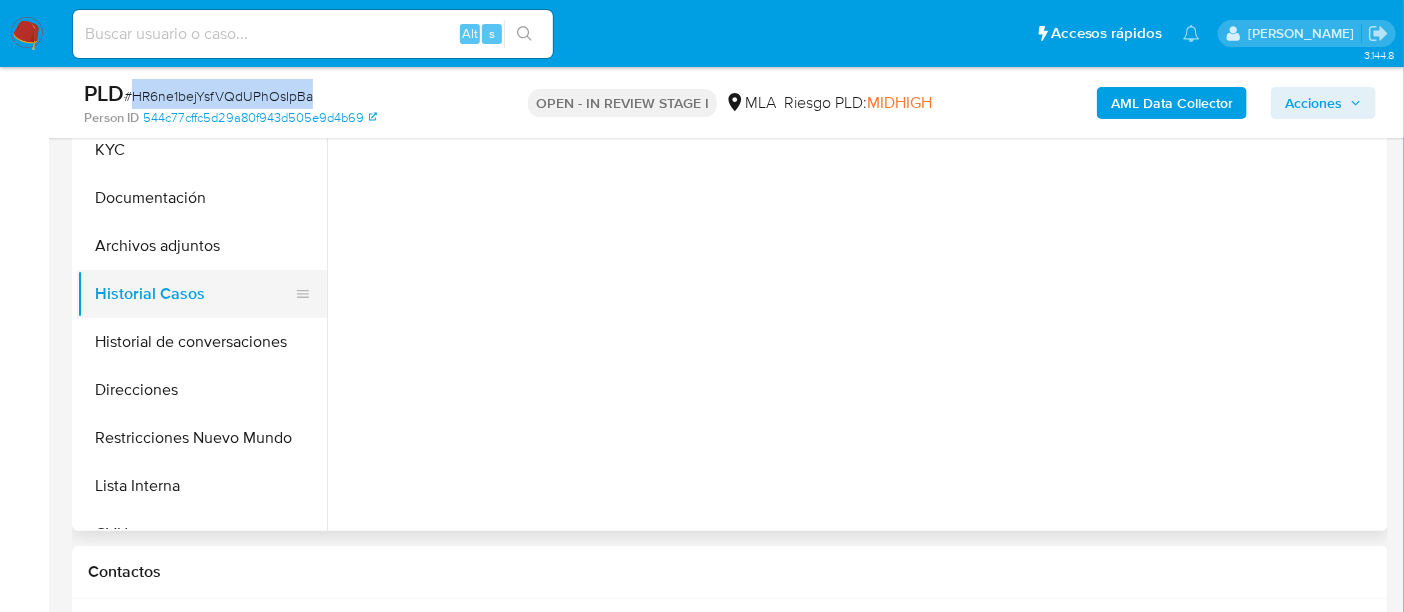 scroll, scrollTop: 0, scrollLeft: 0, axis: both 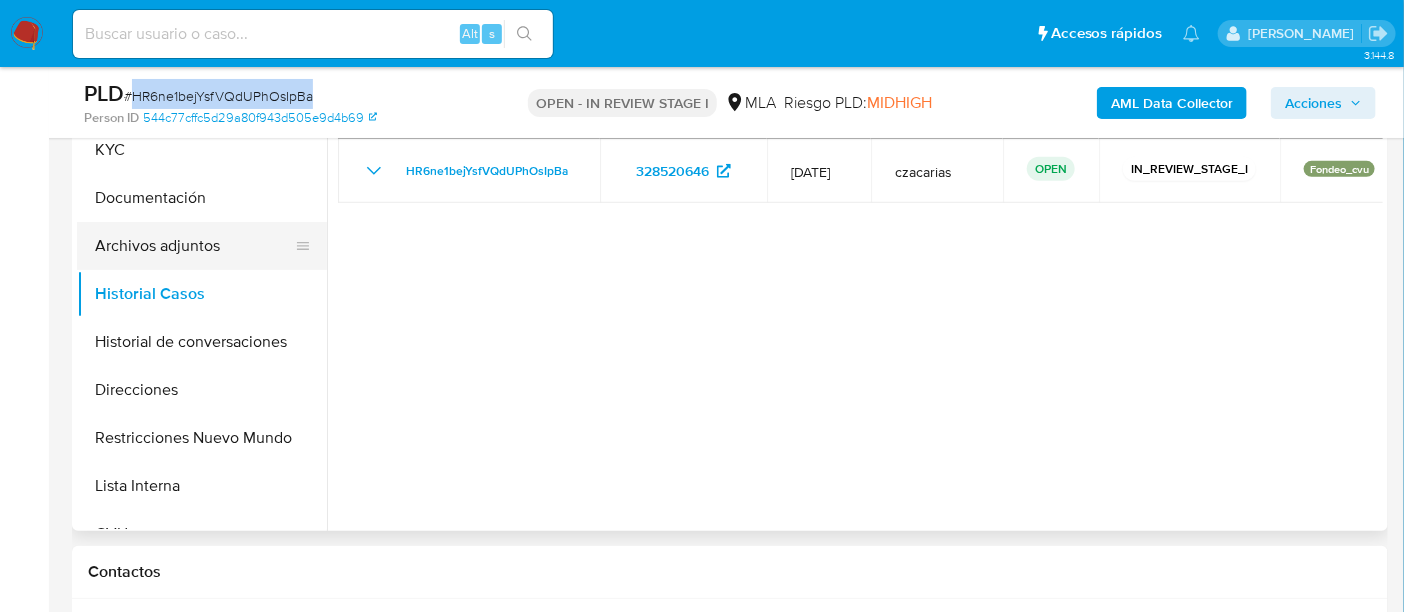 click on "Archivos adjuntos" at bounding box center (194, 246) 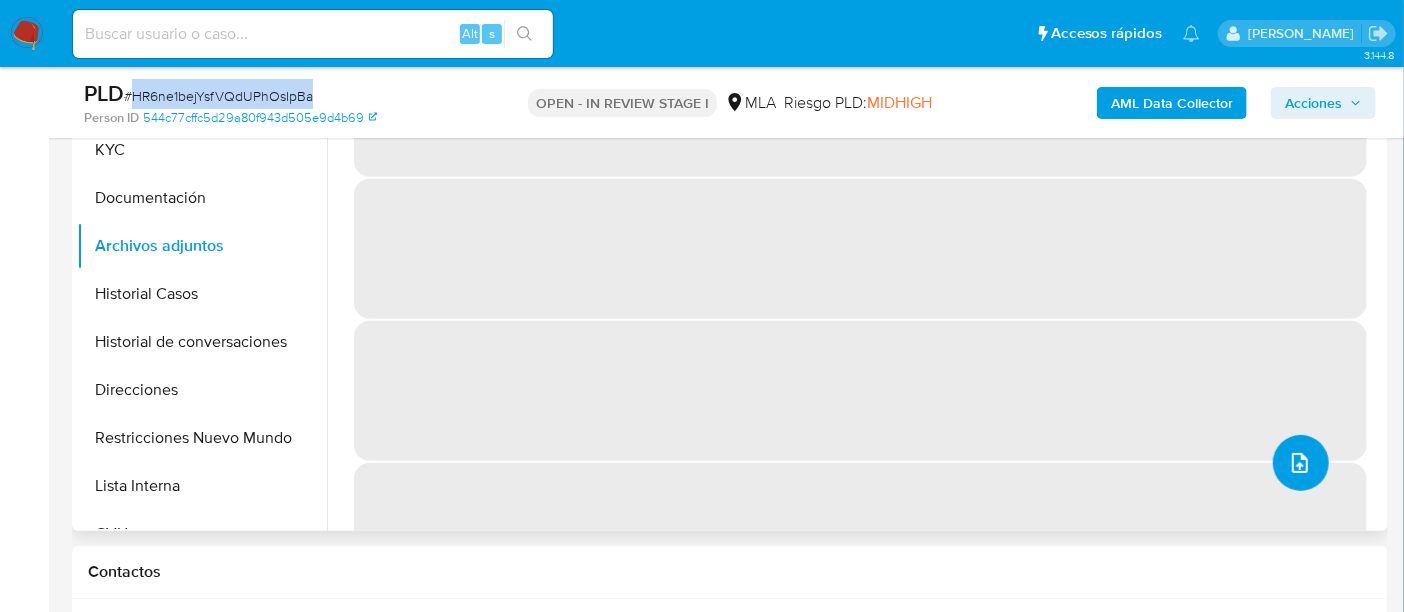 click at bounding box center [1301, 463] 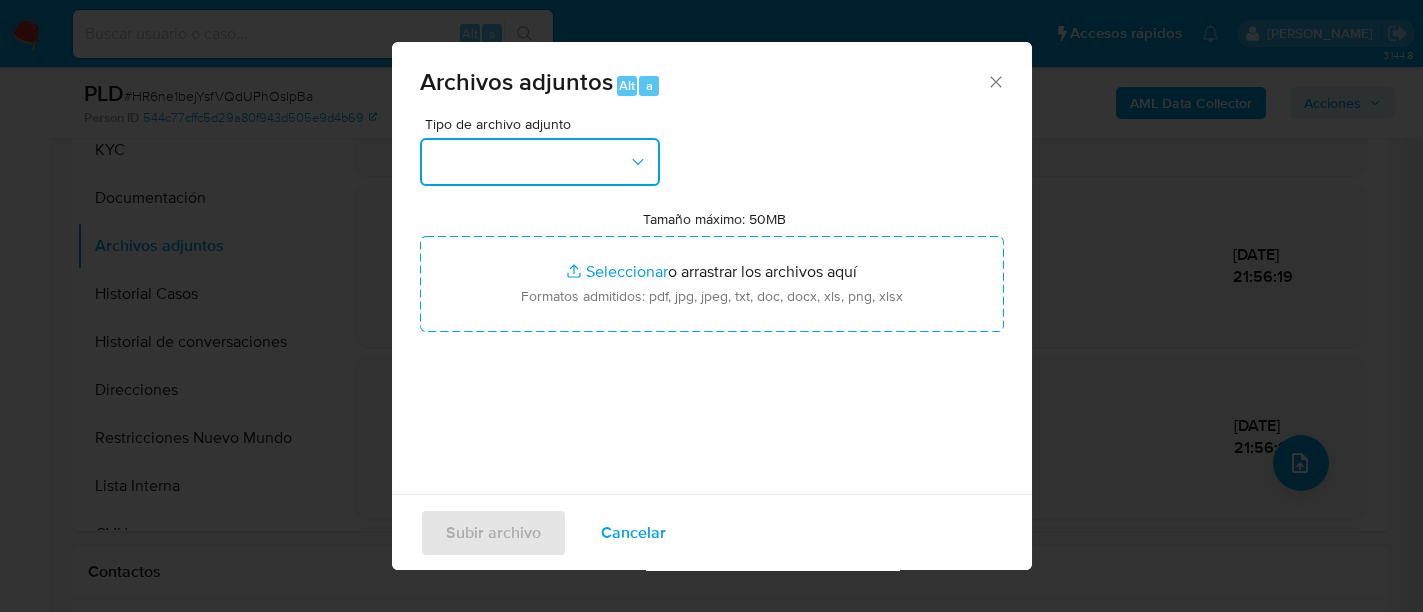 click at bounding box center [540, 162] 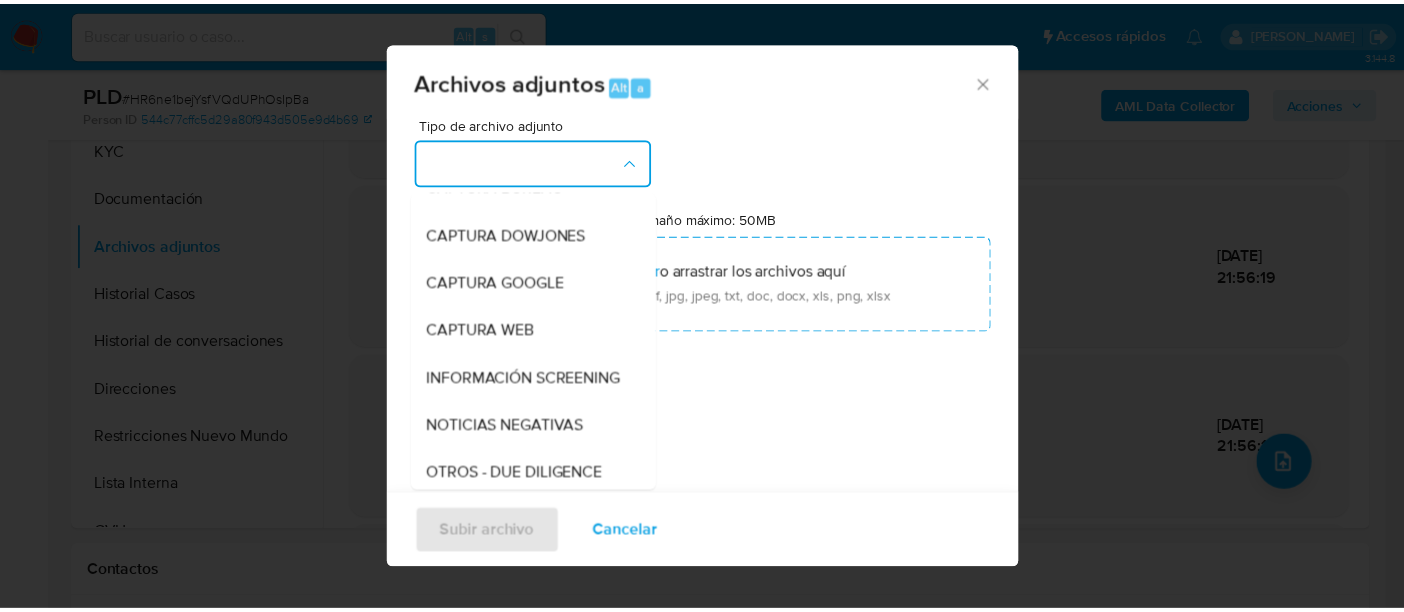 scroll, scrollTop: 250, scrollLeft: 0, axis: vertical 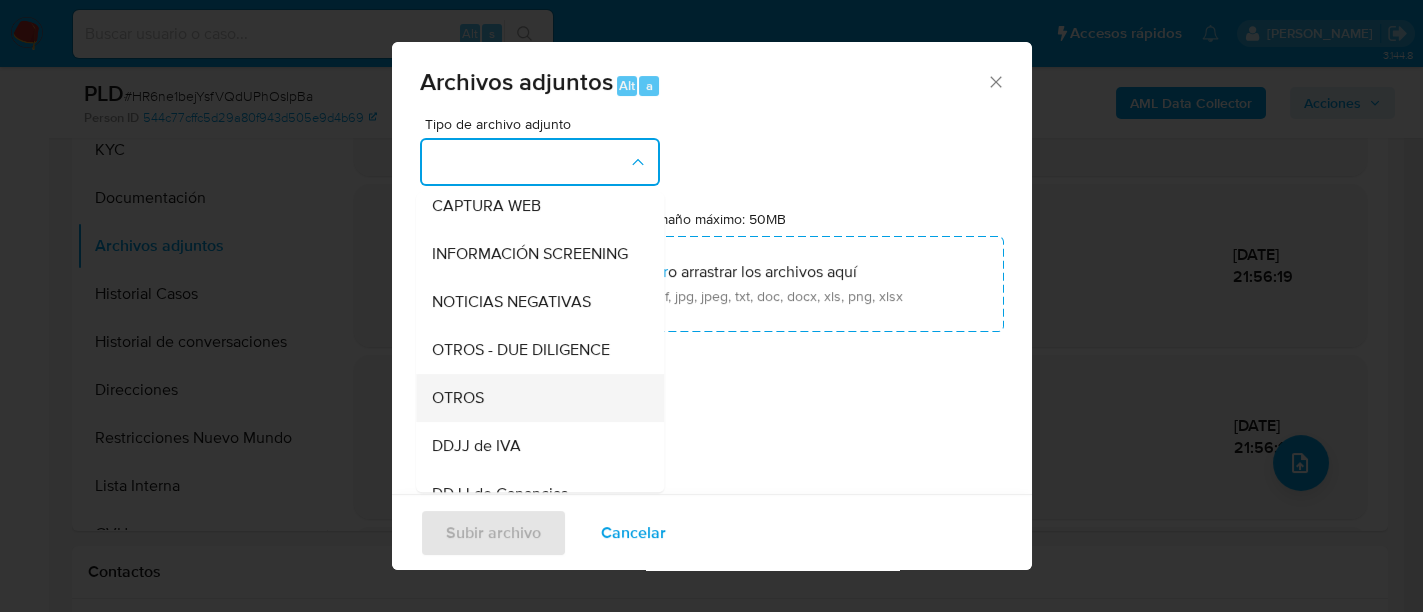 click on "OTROS" at bounding box center [534, 398] 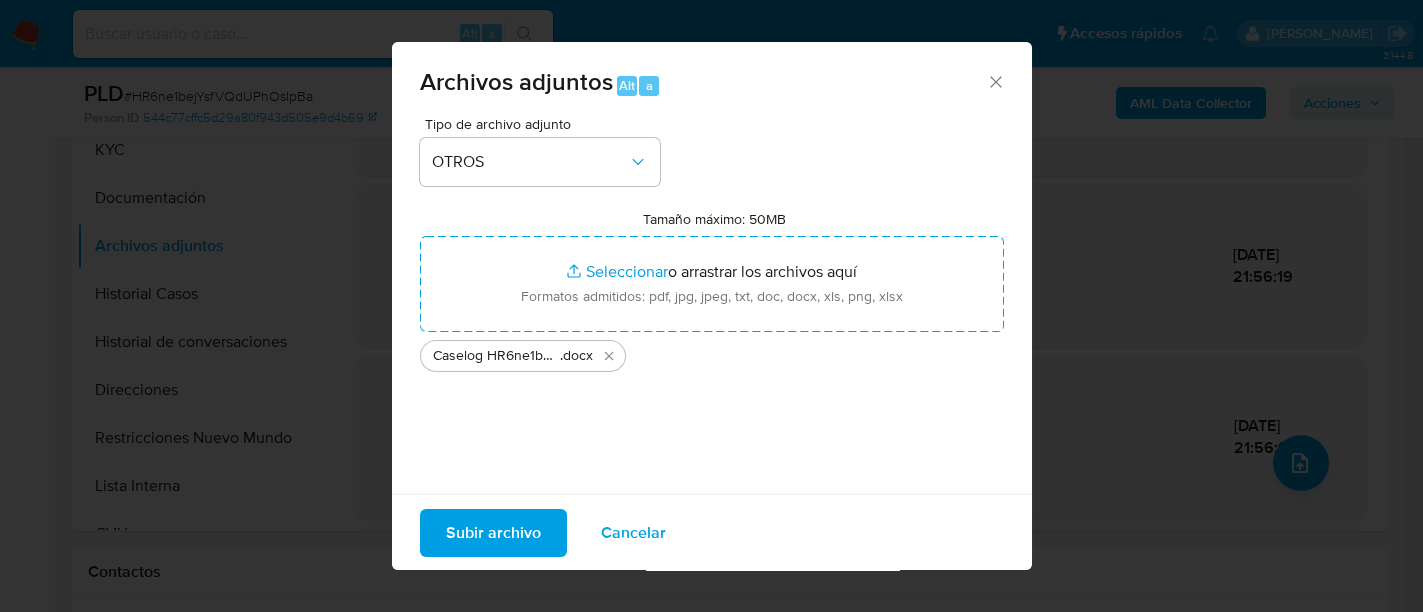 click on "Subir archivo" at bounding box center [493, 532] 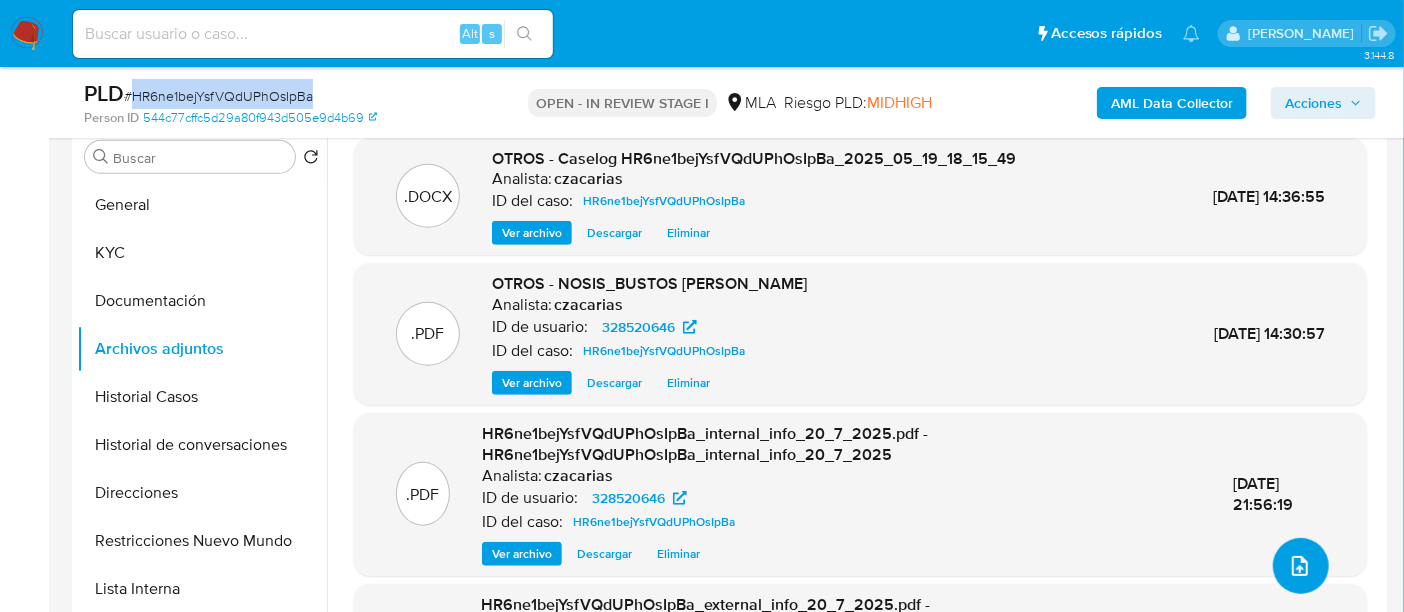 scroll, scrollTop: 250, scrollLeft: 0, axis: vertical 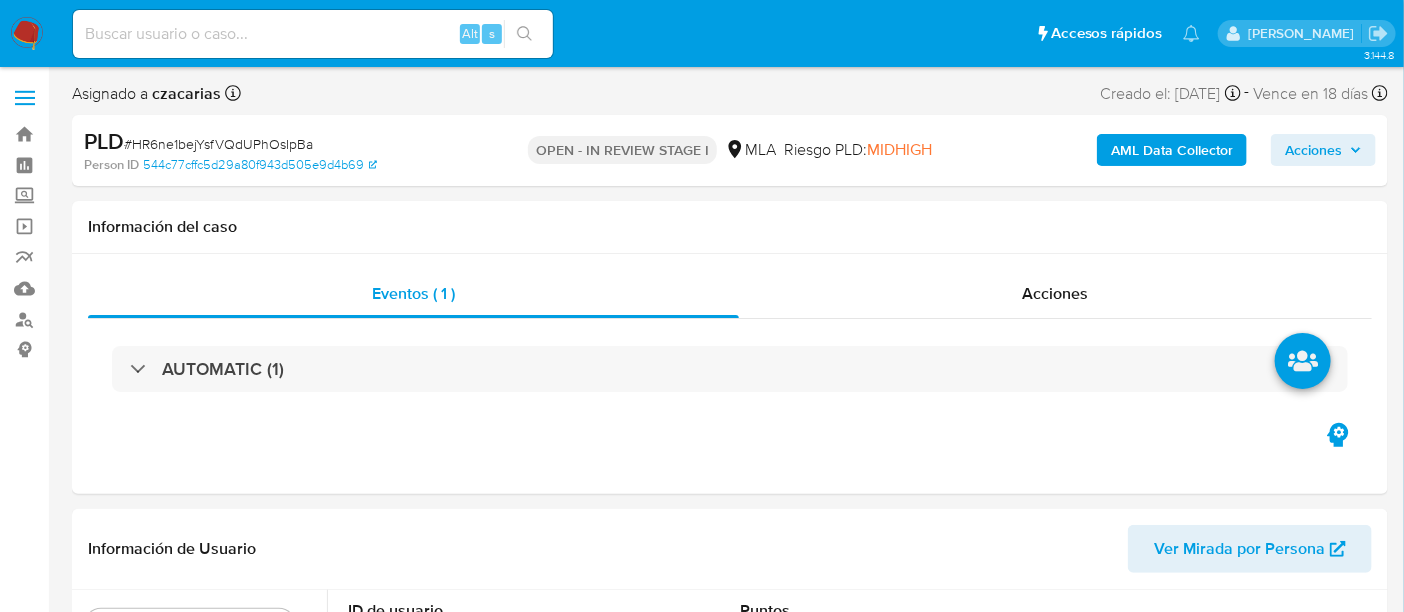 select on "10" 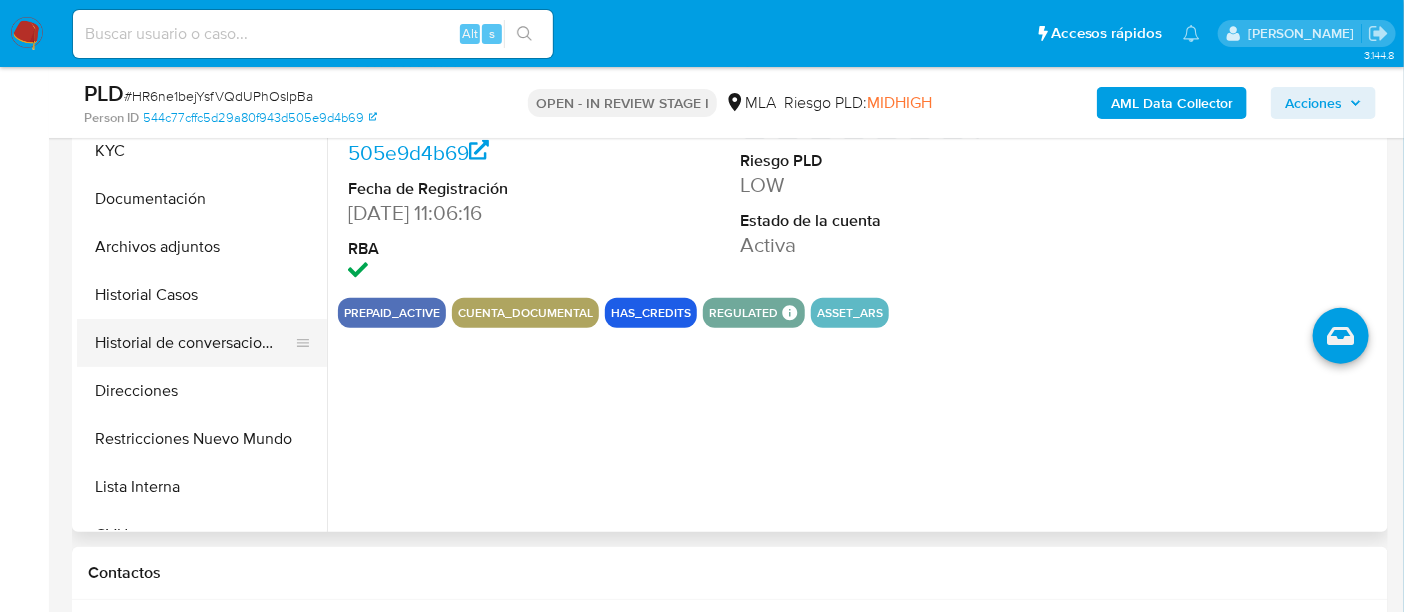 scroll, scrollTop: 500, scrollLeft: 0, axis: vertical 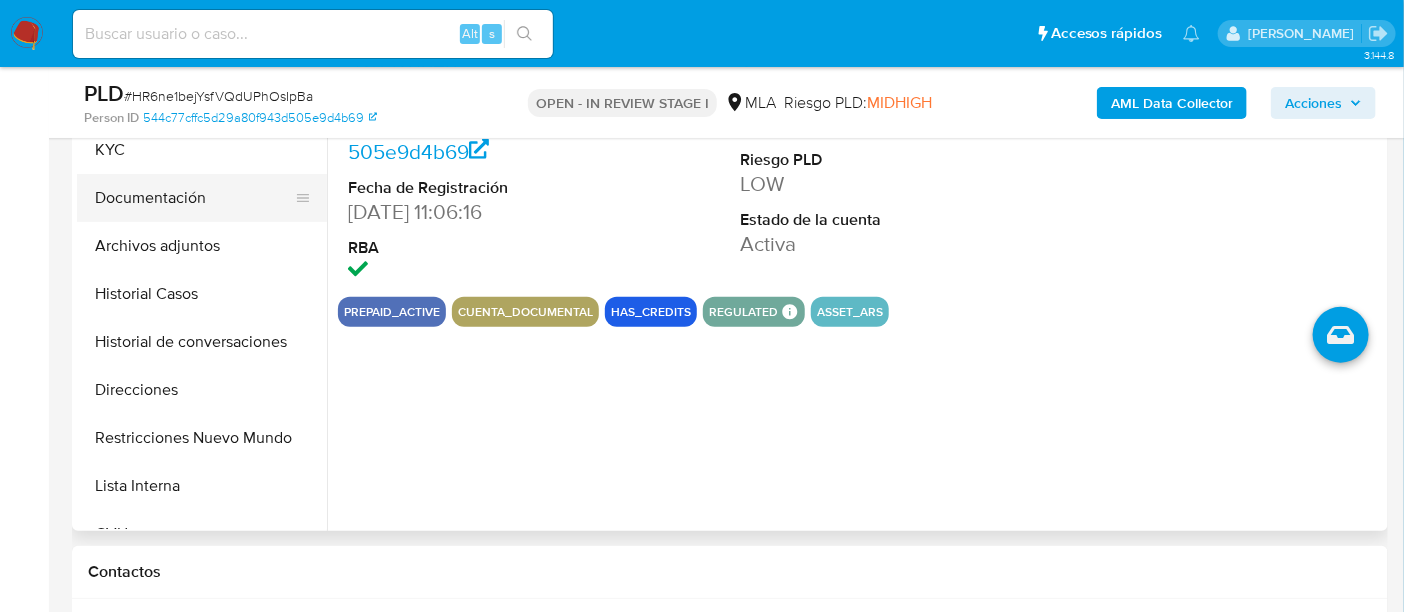 click on "Documentación" at bounding box center [194, 198] 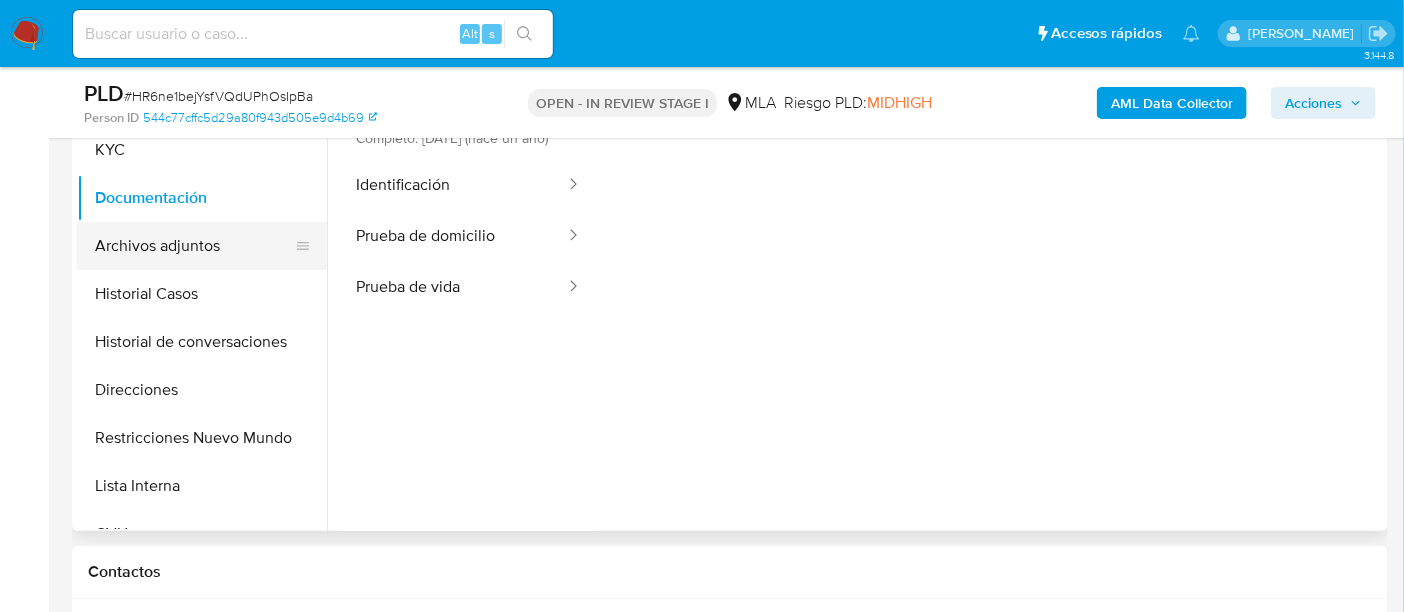 click on "Archivos adjuntos" at bounding box center [194, 246] 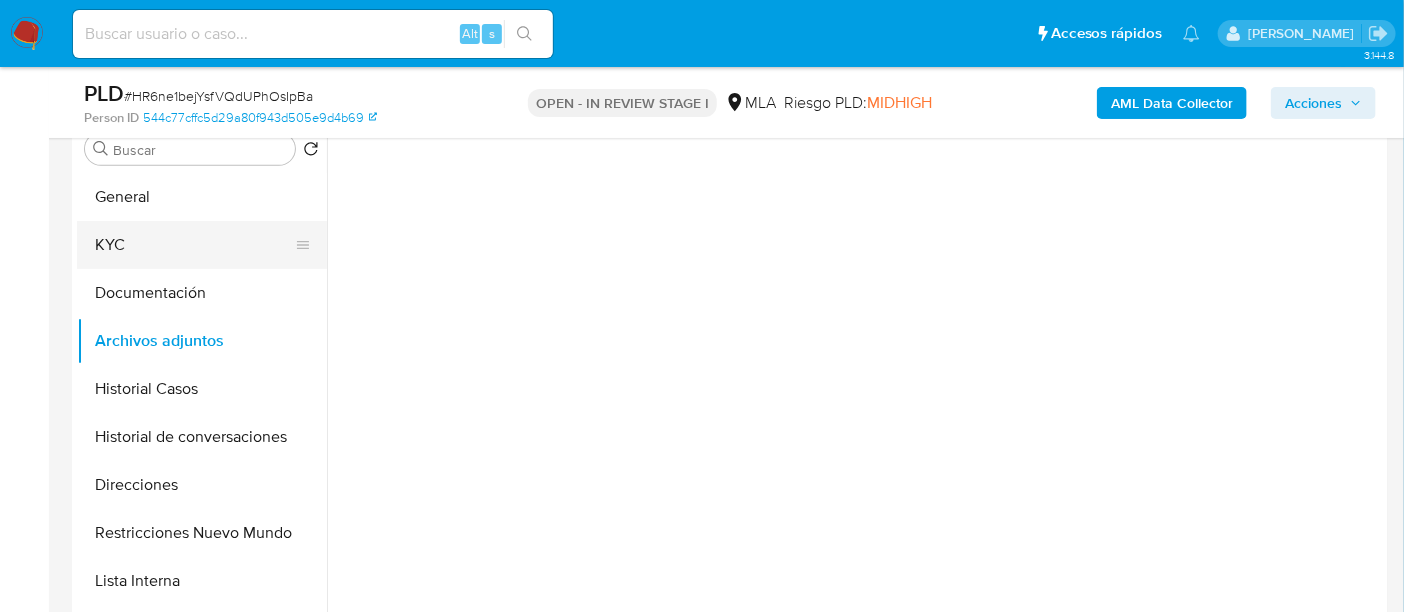 scroll, scrollTop: 374, scrollLeft: 0, axis: vertical 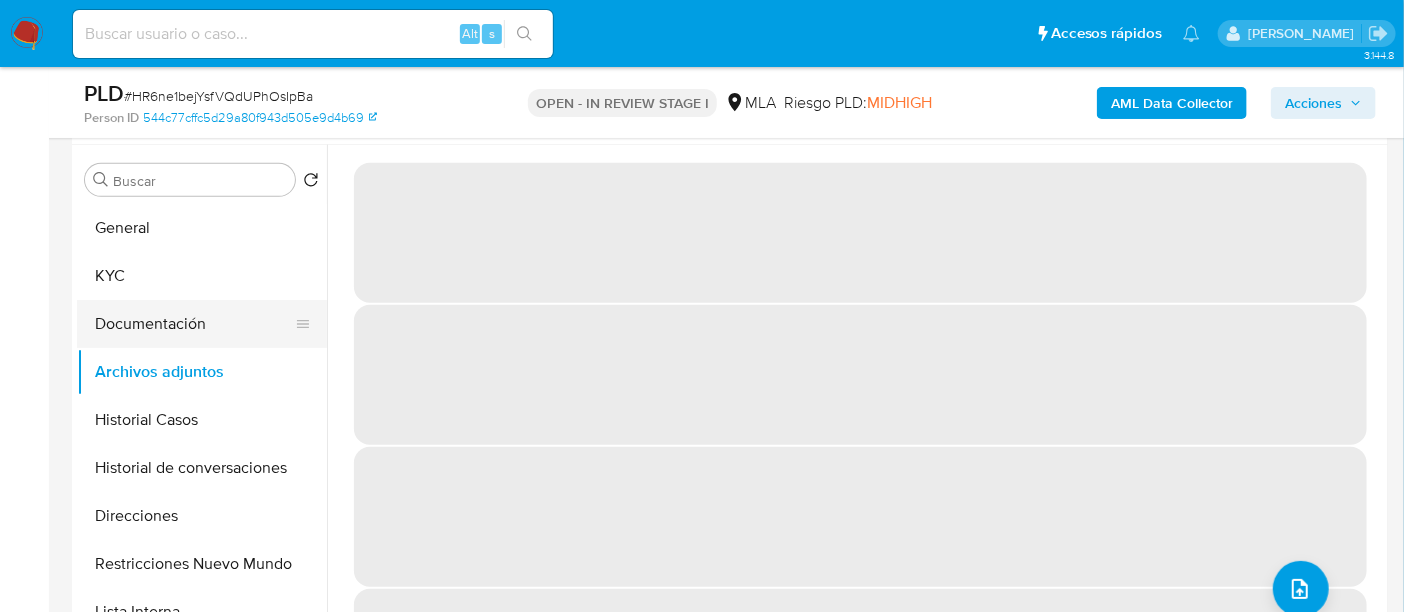 click on "Documentación" at bounding box center [194, 324] 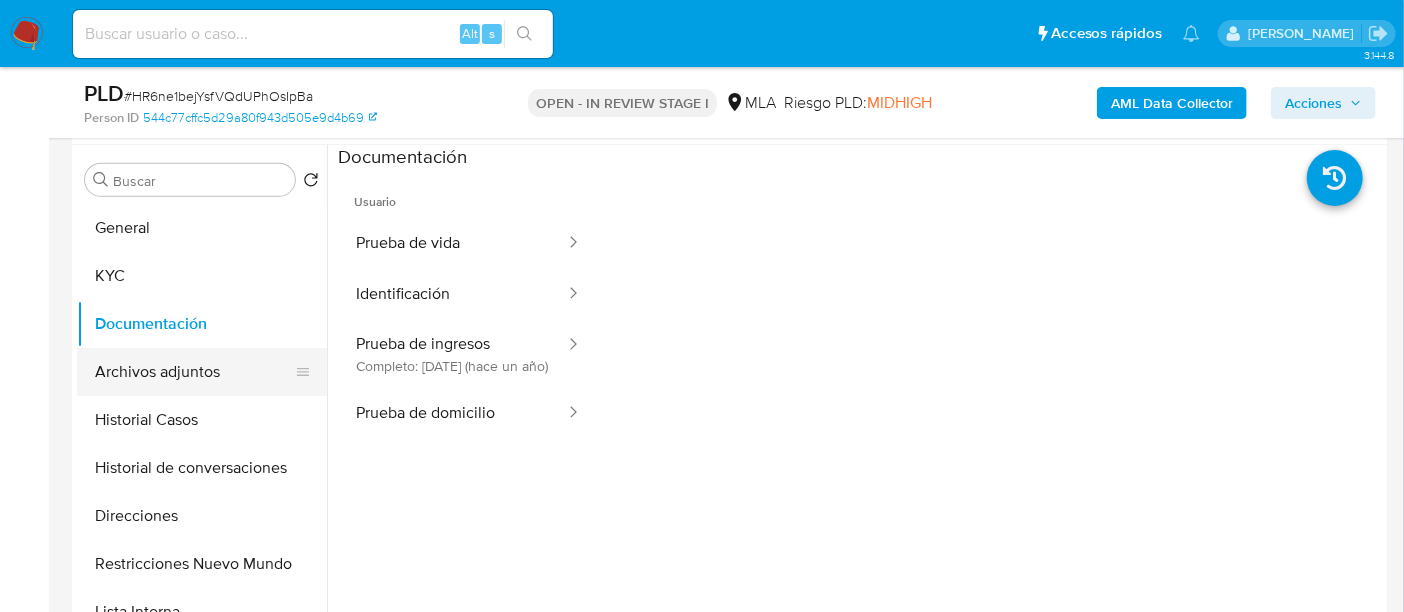 click on "Archivos adjuntos" at bounding box center [194, 372] 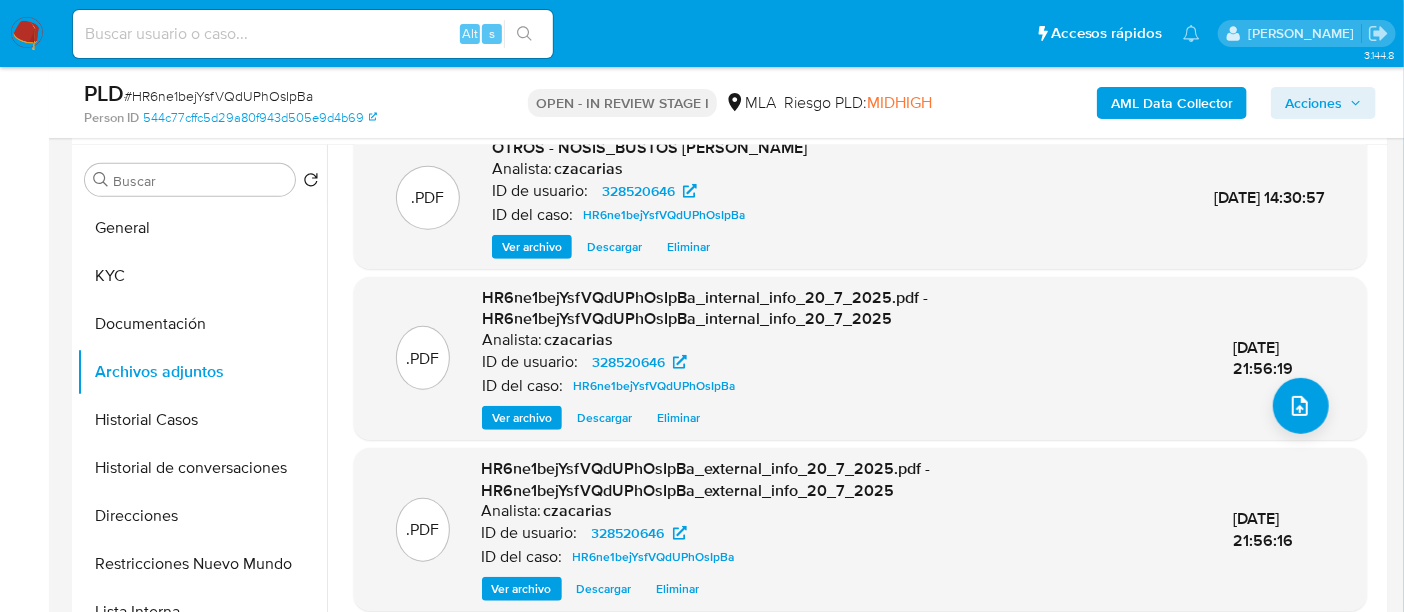 scroll, scrollTop: 211, scrollLeft: 0, axis: vertical 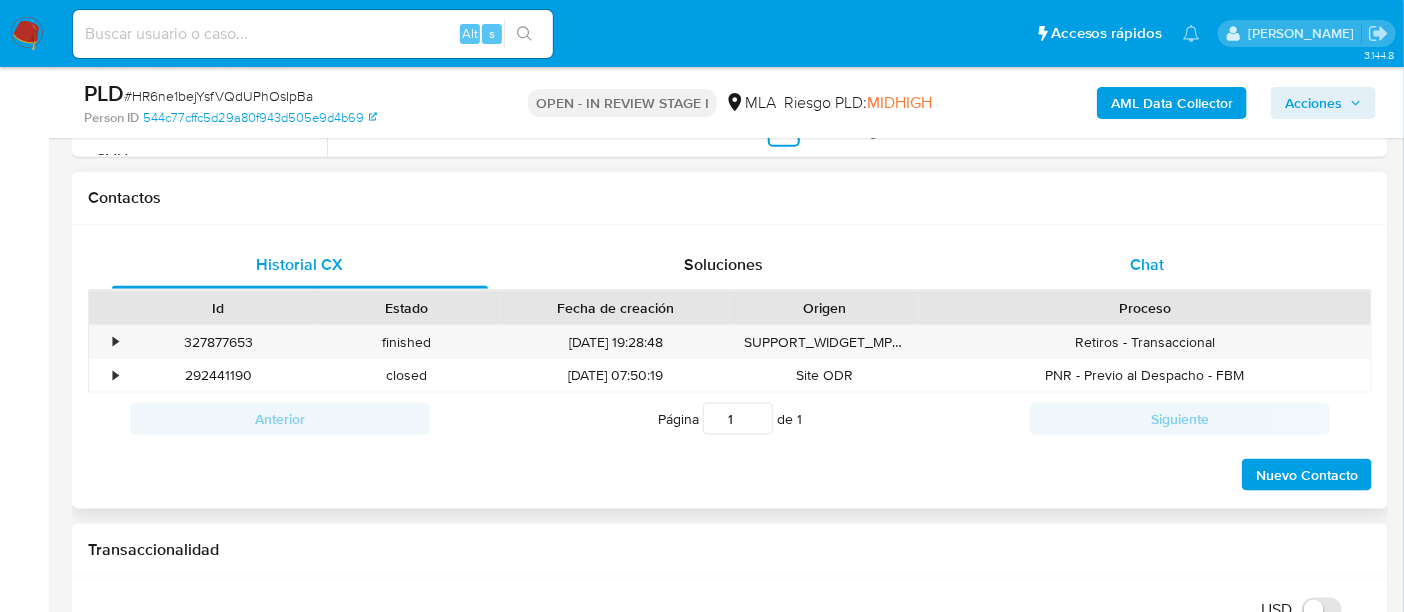 click on "Chat" at bounding box center [1147, 265] 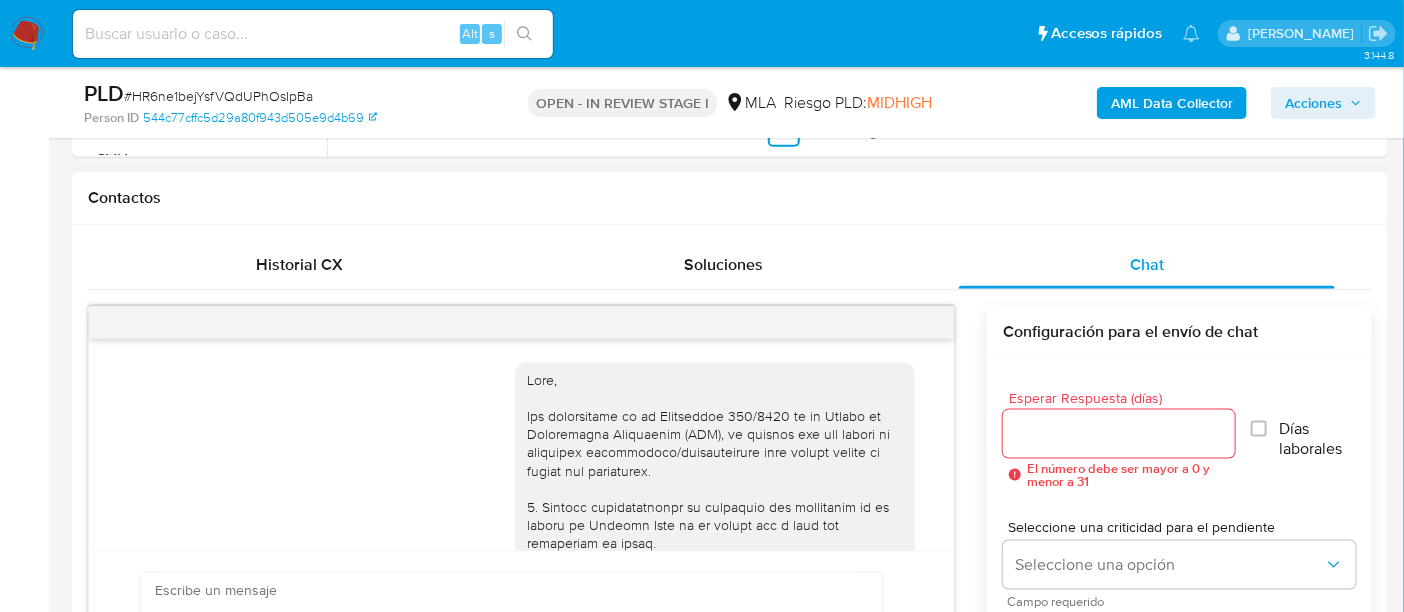 scroll, scrollTop: 2445, scrollLeft: 0, axis: vertical 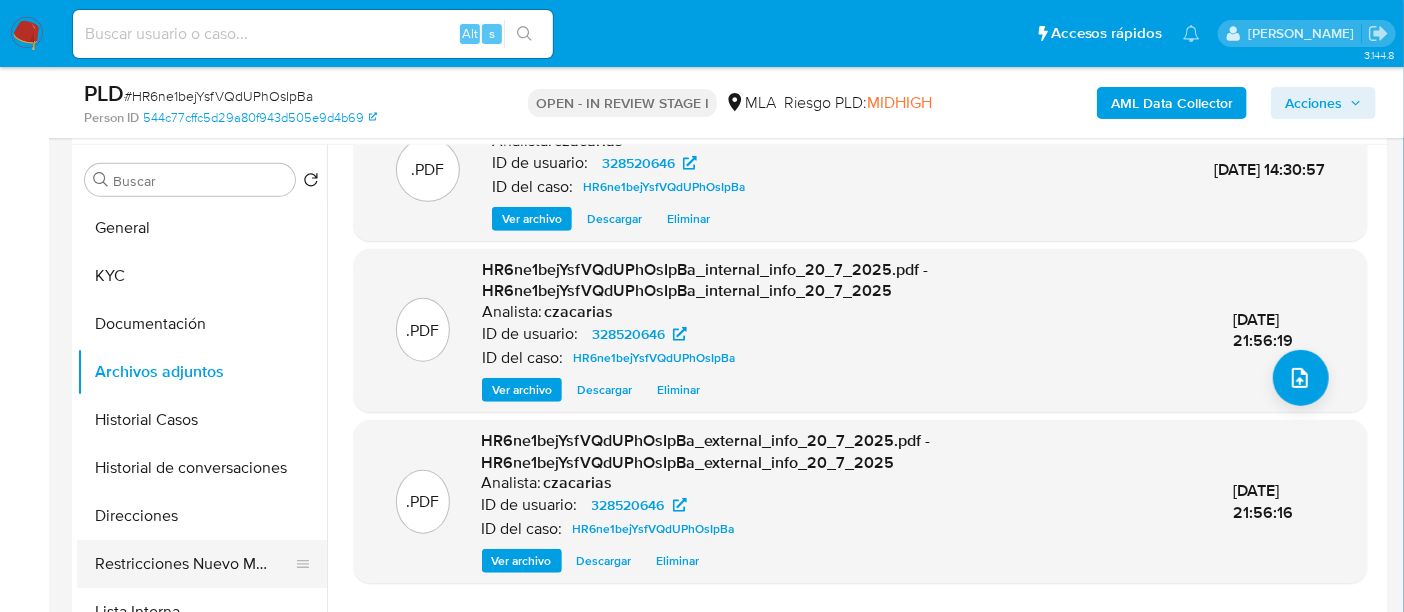click on "Restricciones Nuevo Mundo" at bounding box center (194, 564) 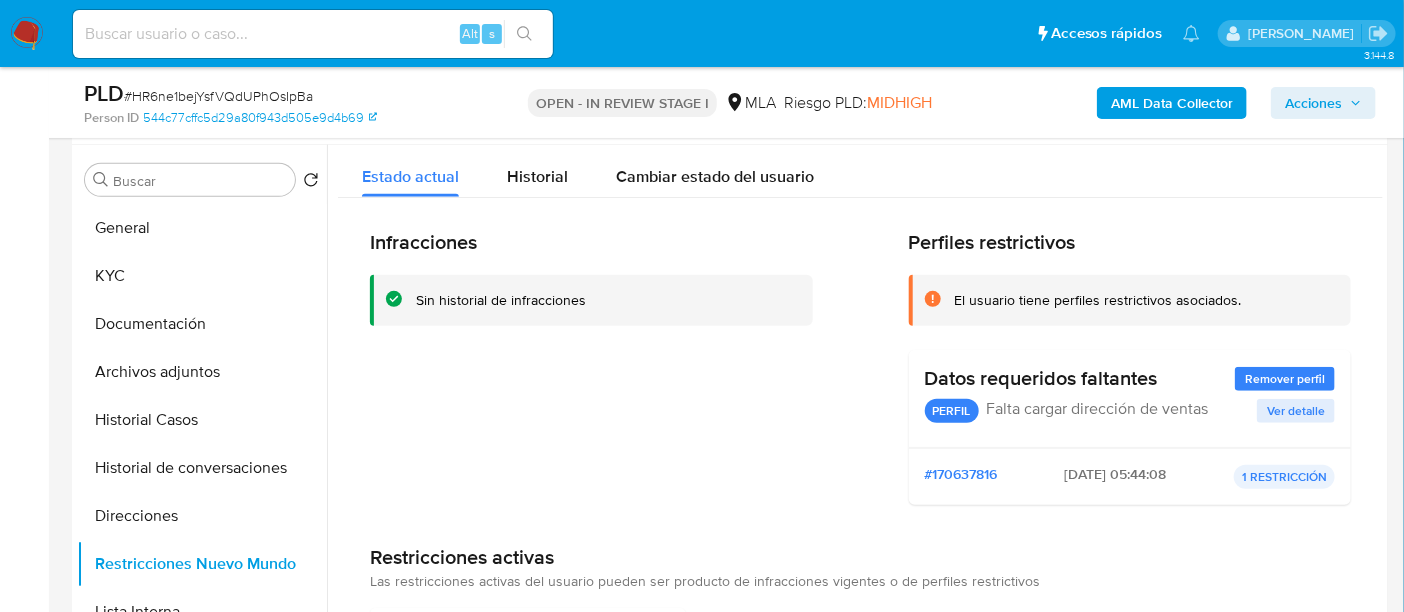 scroll, scrollTop: 76, scrollLeft: 0, axis: vertical 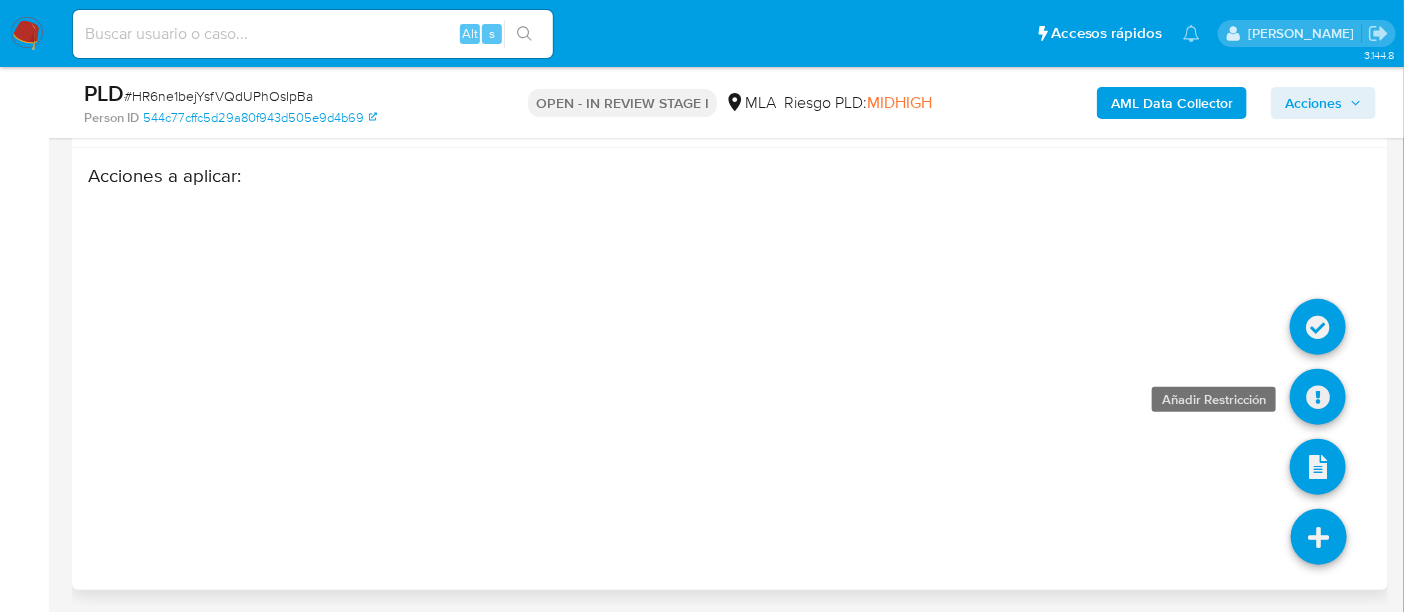 click at bounding box center [1318, 397] 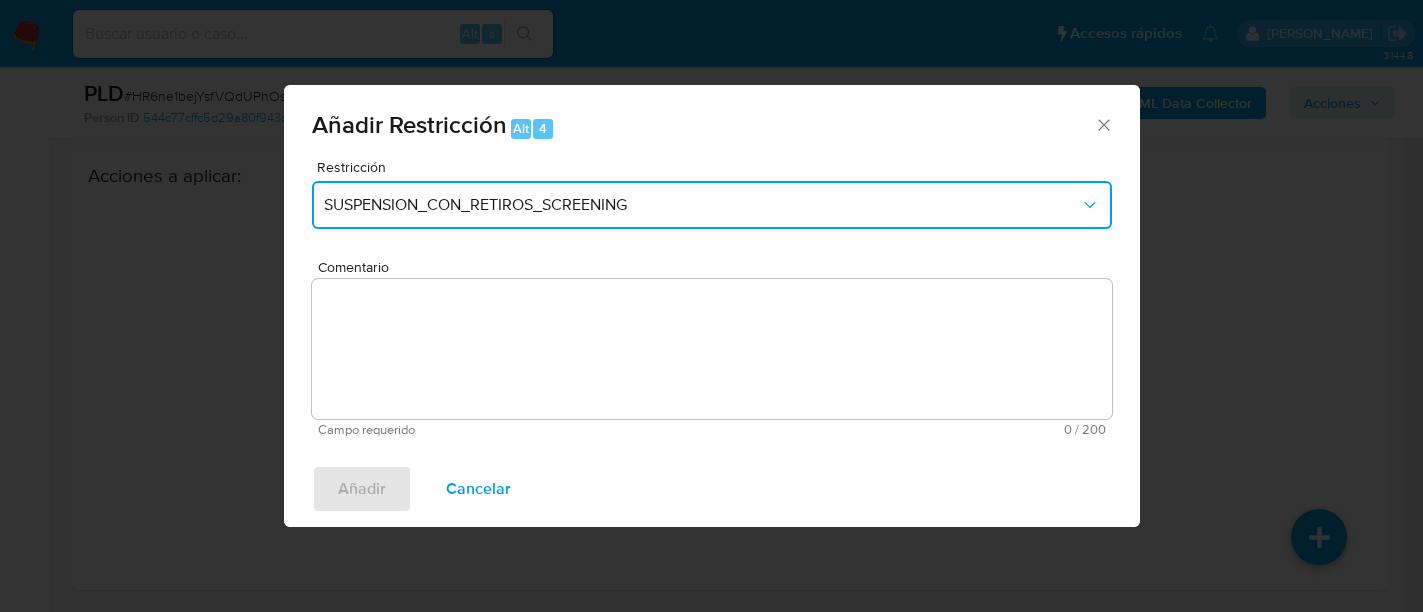 click on "SUSPENSION_CON_RETIROS_SCREENING" at bounding box center (702, 205) 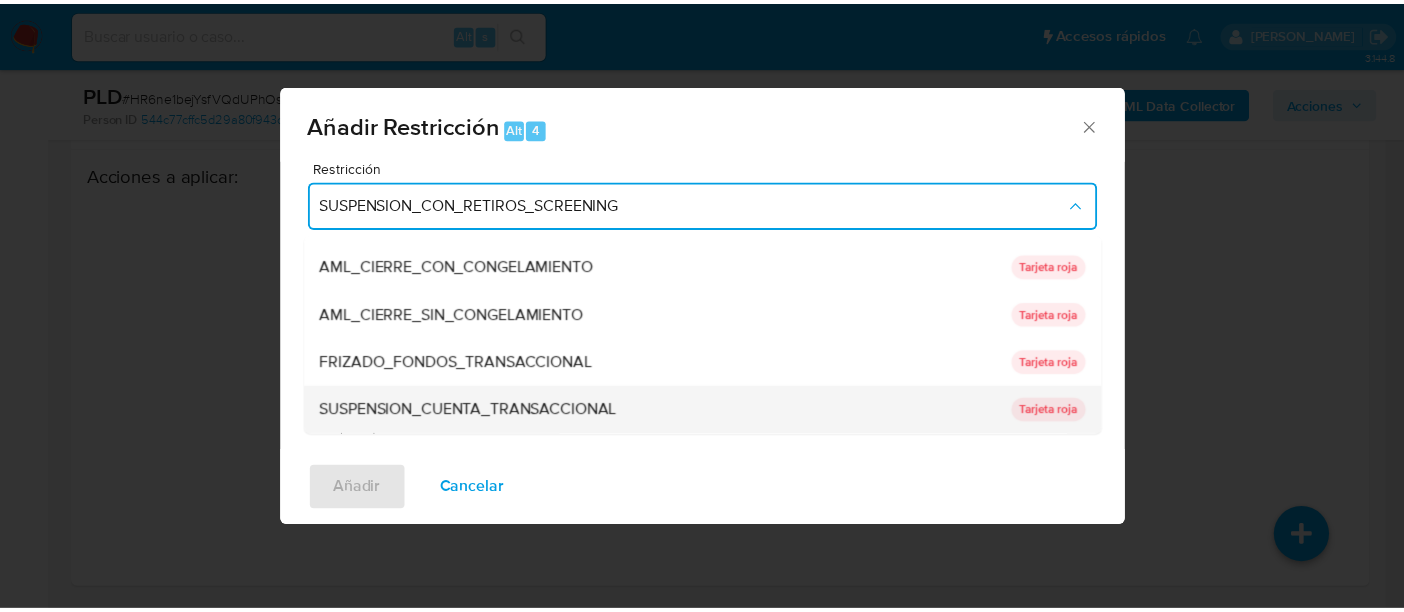 scroll, scrollTop: 125, scrollLeft: 0, axis: vertical 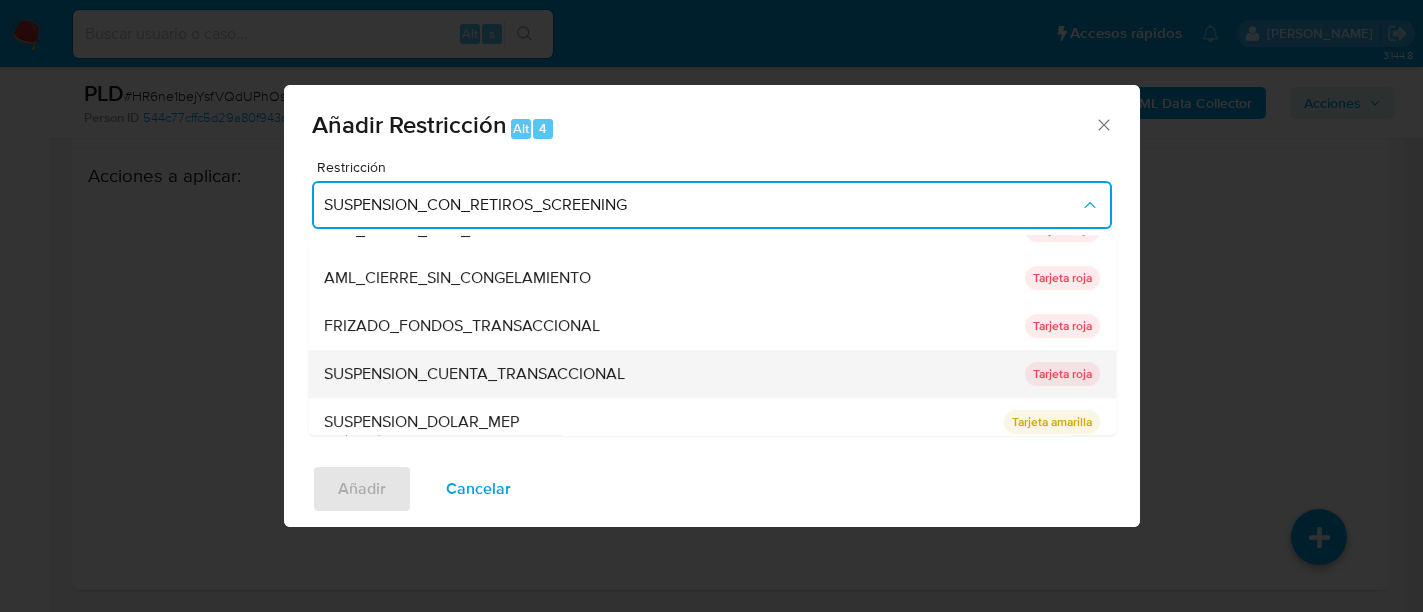 click on "SUSPENSION_CUENTA_TRANSACCIONAL" at bounding box center (474, 374) 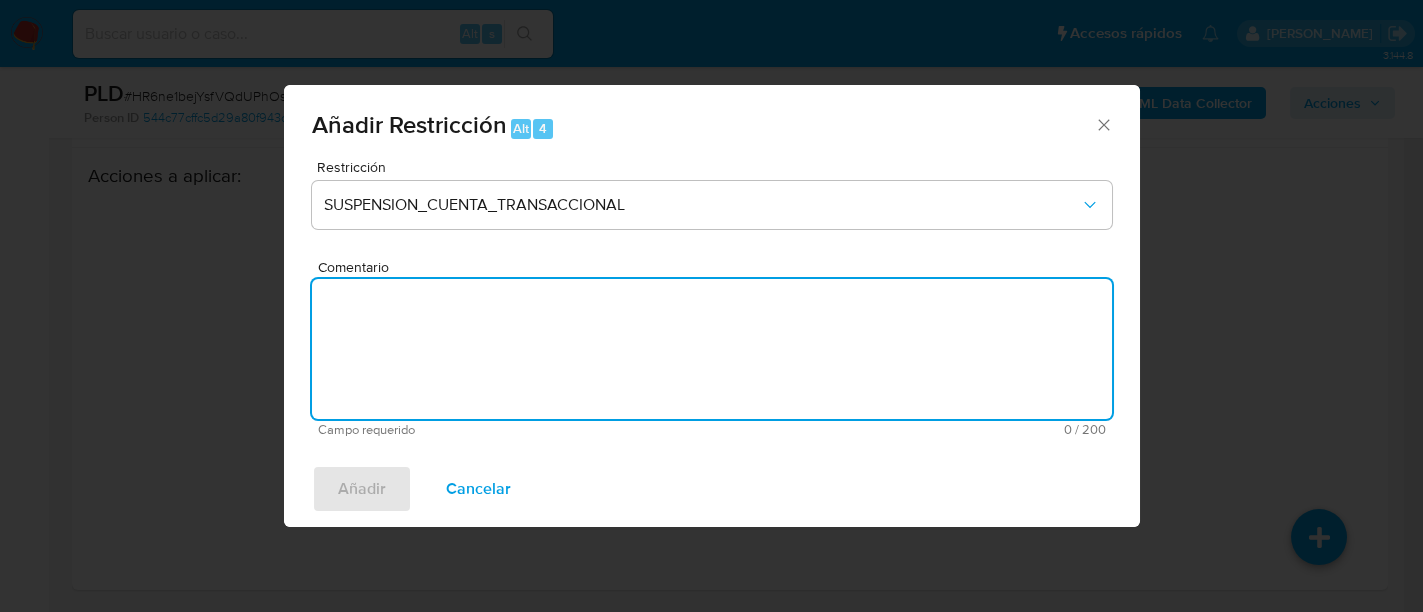 click on "Comentario" at bounding box center [712, 349] 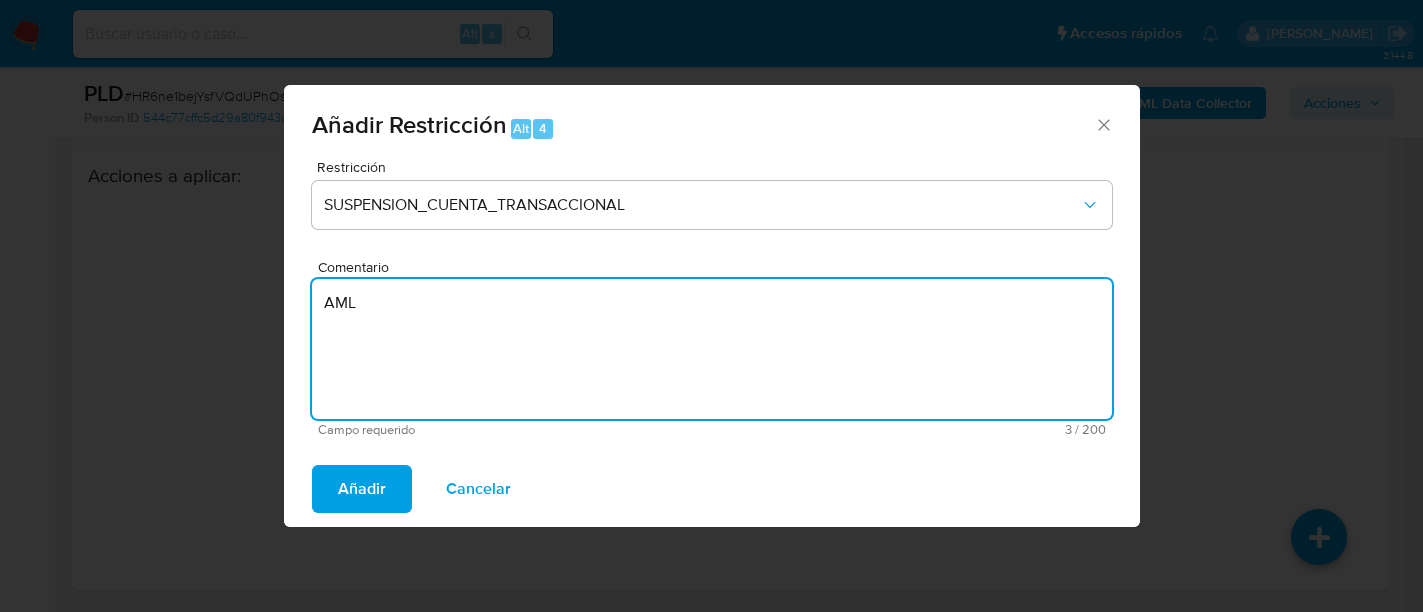 type on "AML" 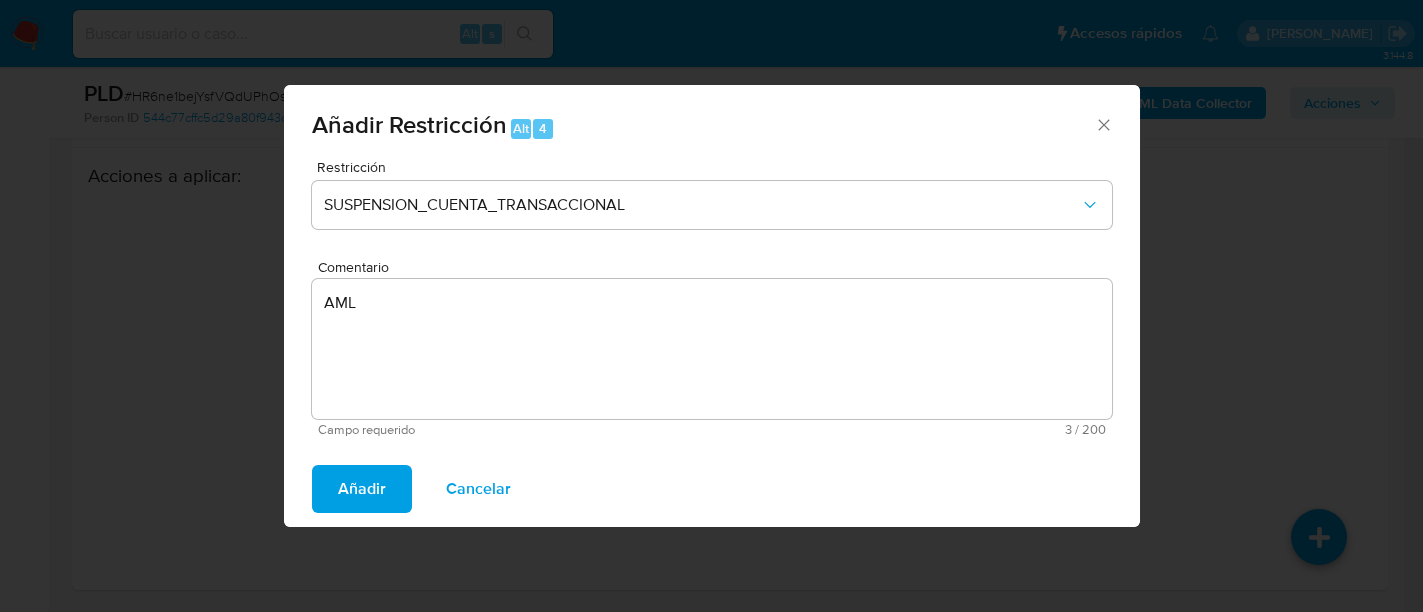 click on "Añadir" at bounding box center (362, 489) 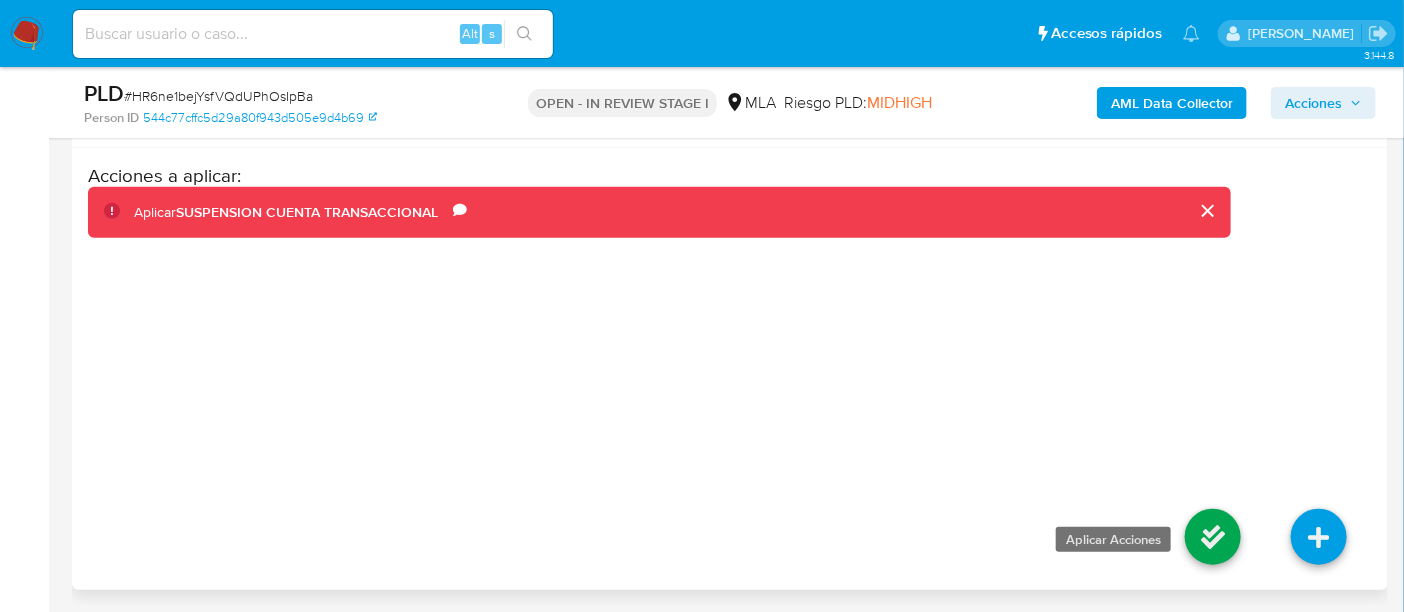 click at bounding box center (1213, 537) 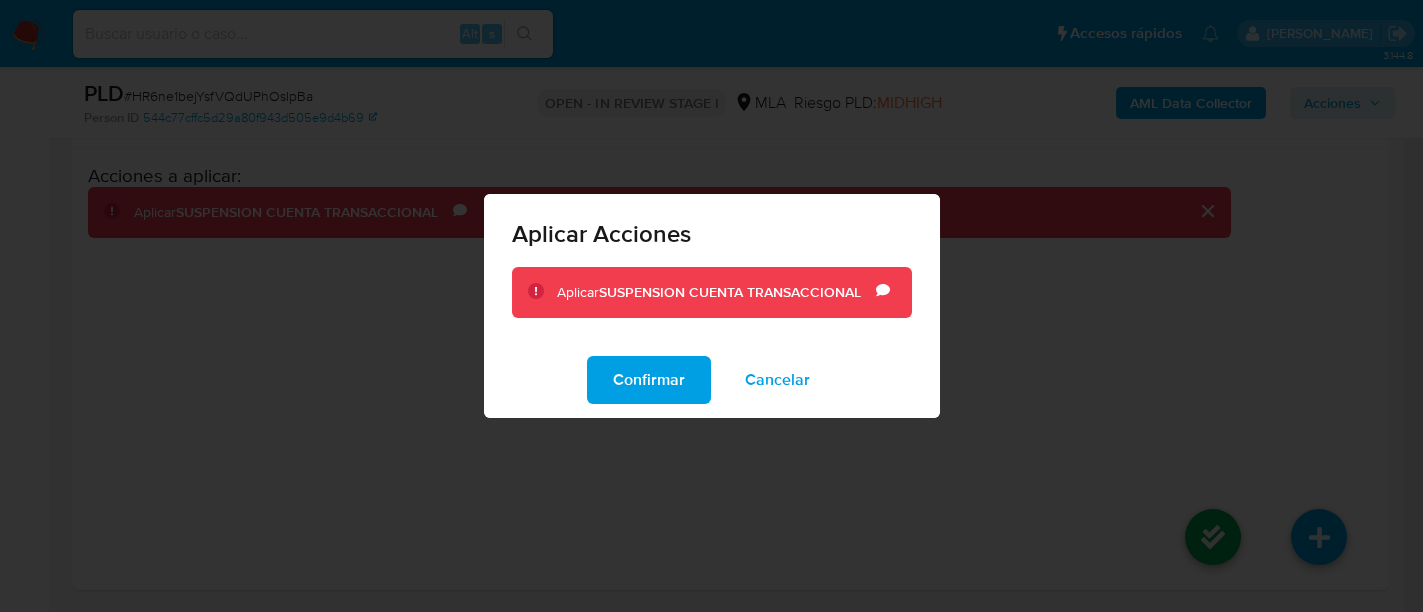 click on "Confirmar" at bounding box center [649, 380] 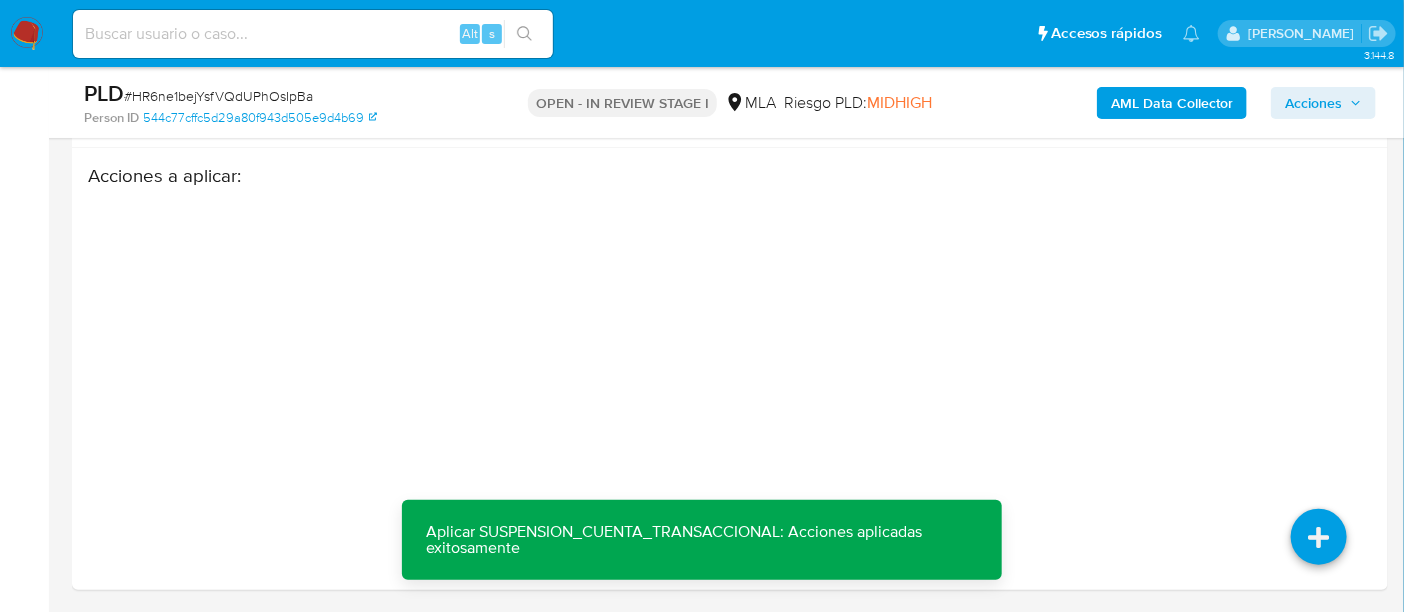 click on "Acciones a aplicar :" at bounding box center (659, 324) 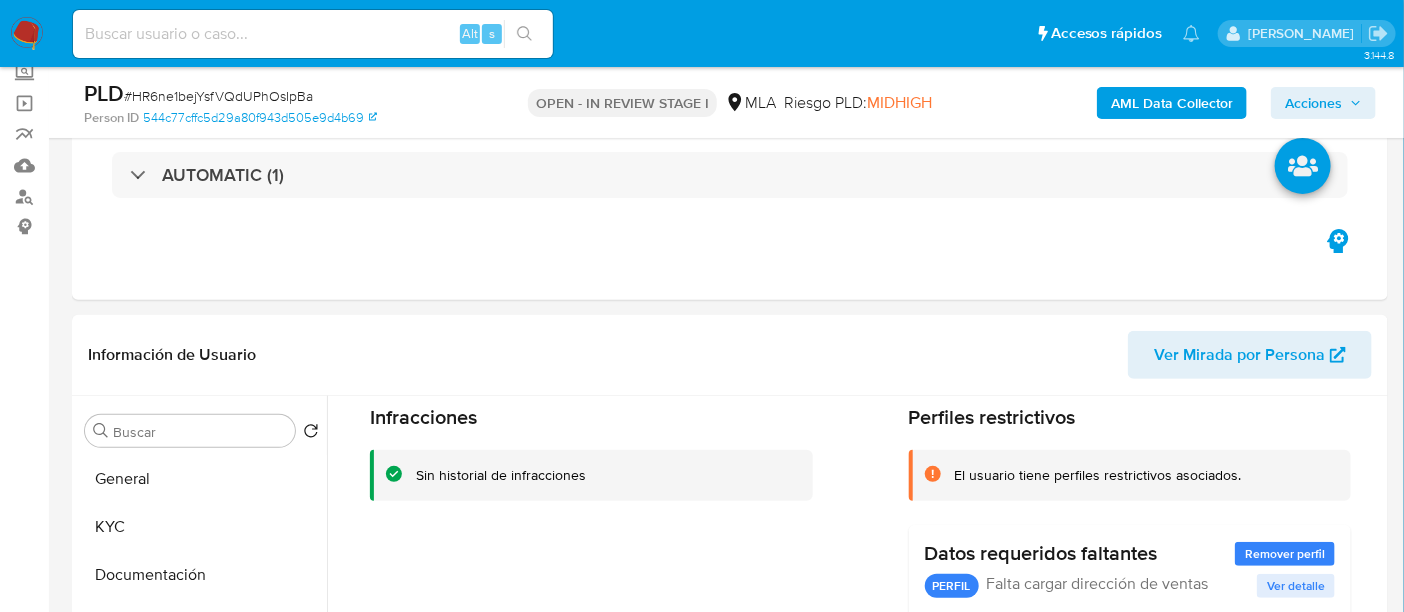 scroll, scrollTop: 0, scrollLeft: 0, axis: both 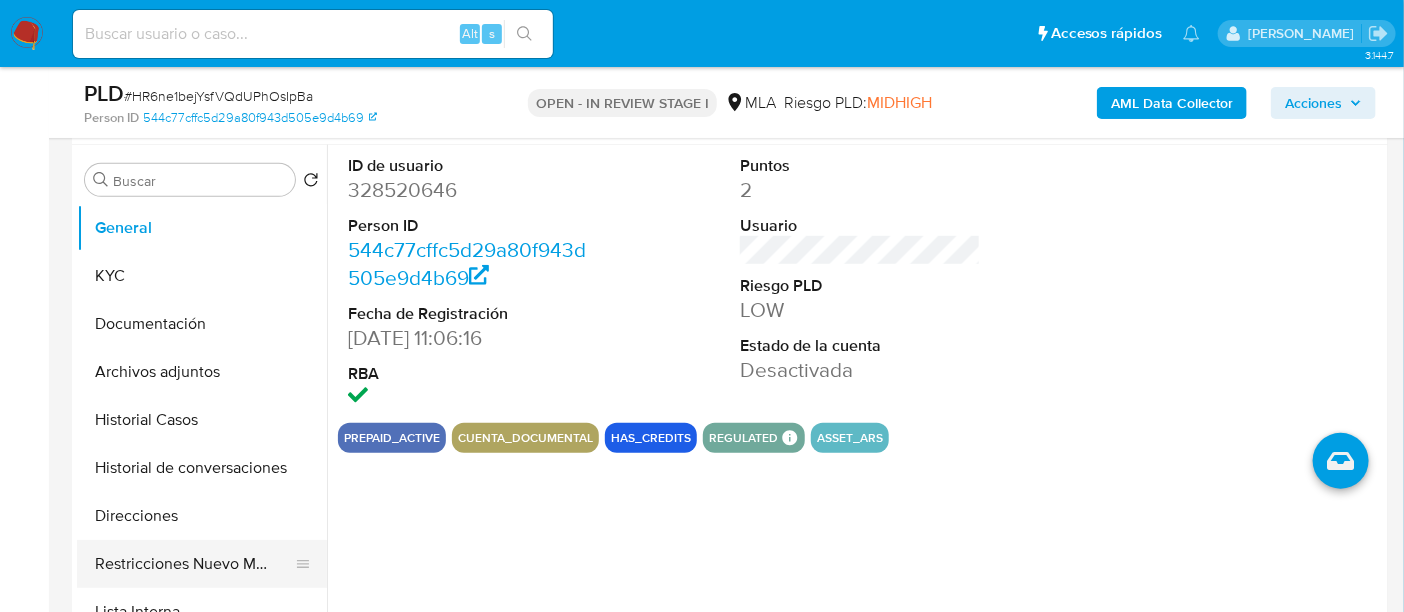 click on "Restricciones Nuevo Mundo" at bounding box center [194, 564] 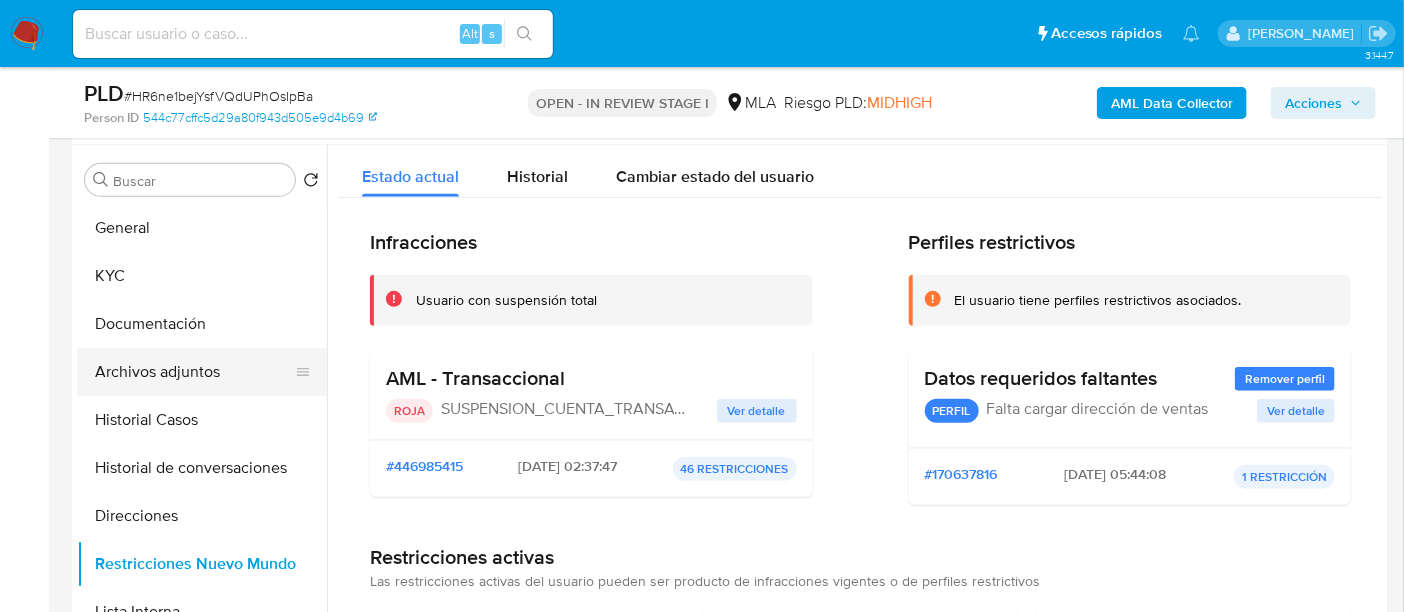 click on "Archivos adjuntos" at bounding box center [194, 372] 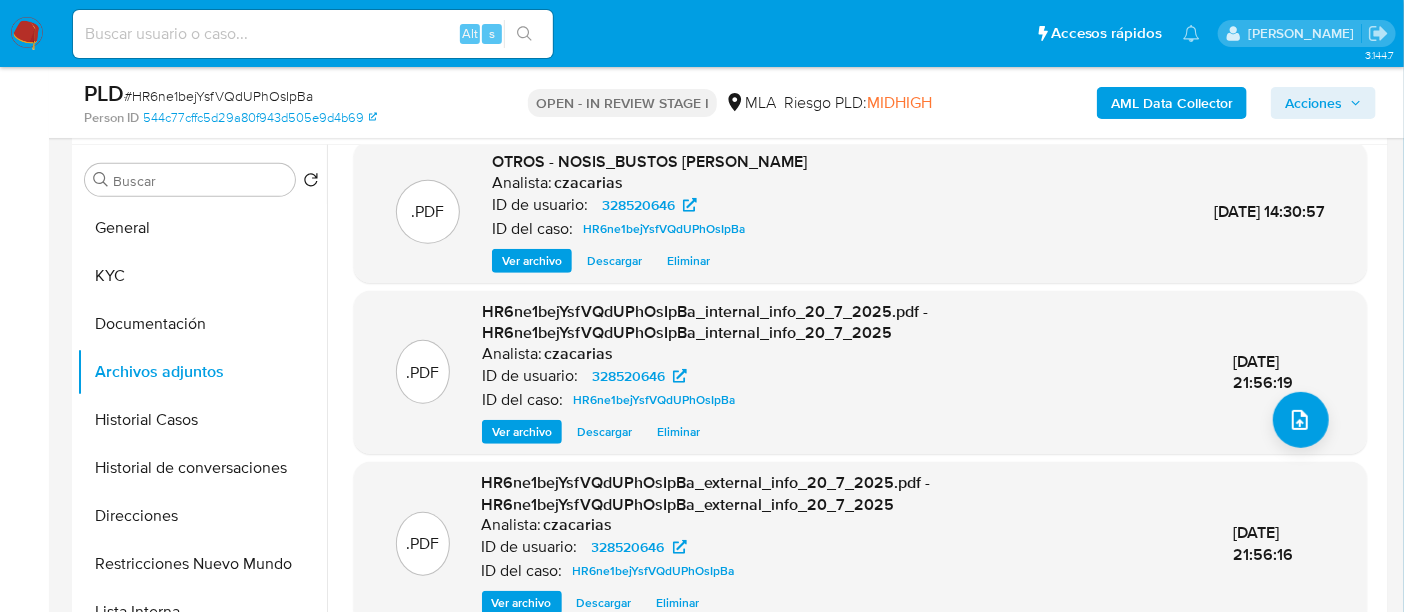 scroll, scrollTop: 211, scrollLeft: 0, axis: vertical 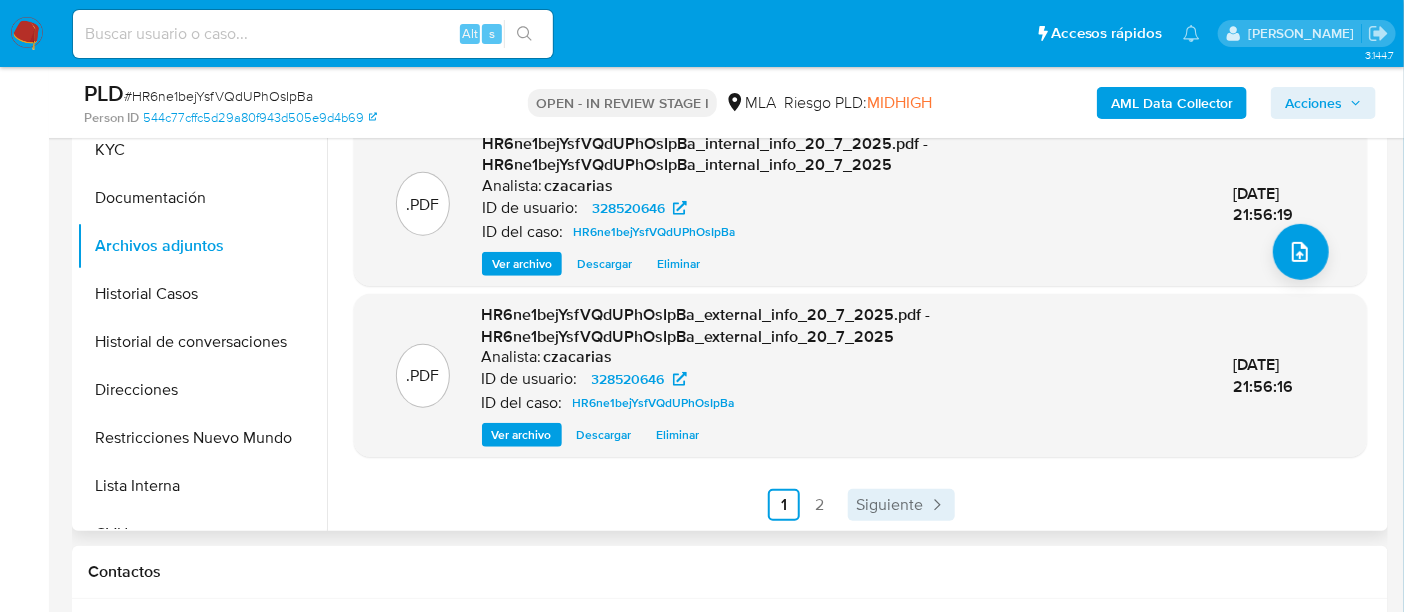 click on "Siguiente" at bounding box center (889, 505) 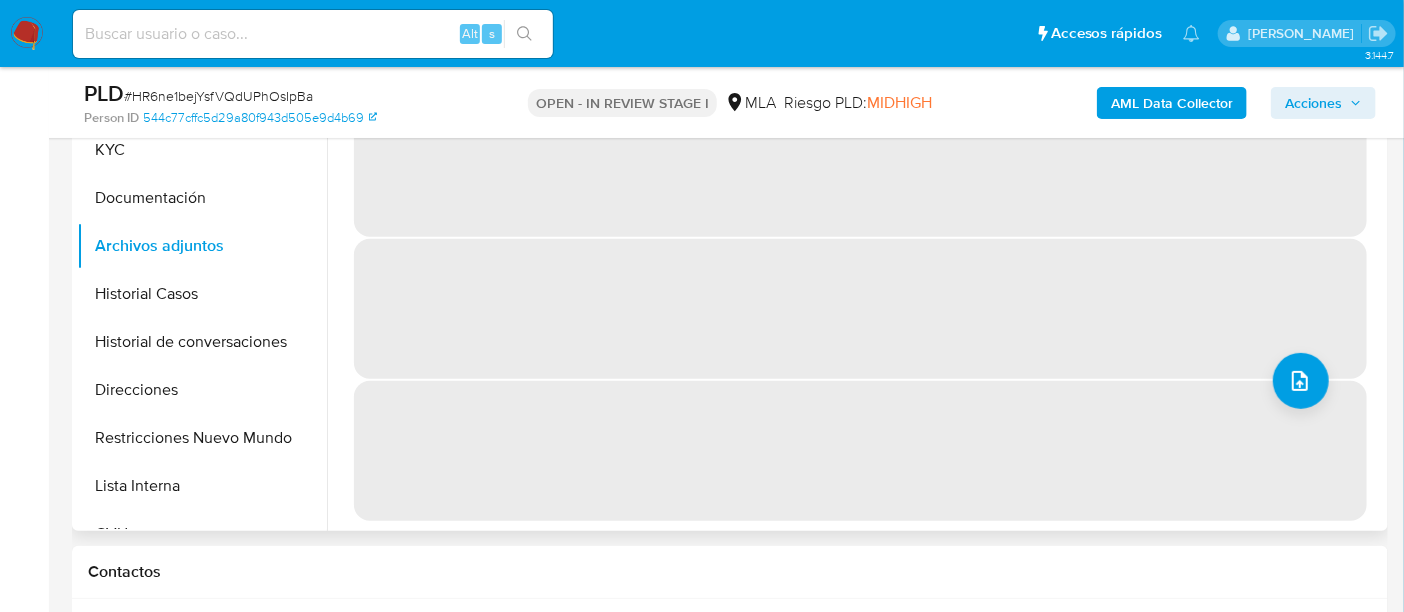 scroll, scrollTop: 0, scrollLeft: 0, axis: both 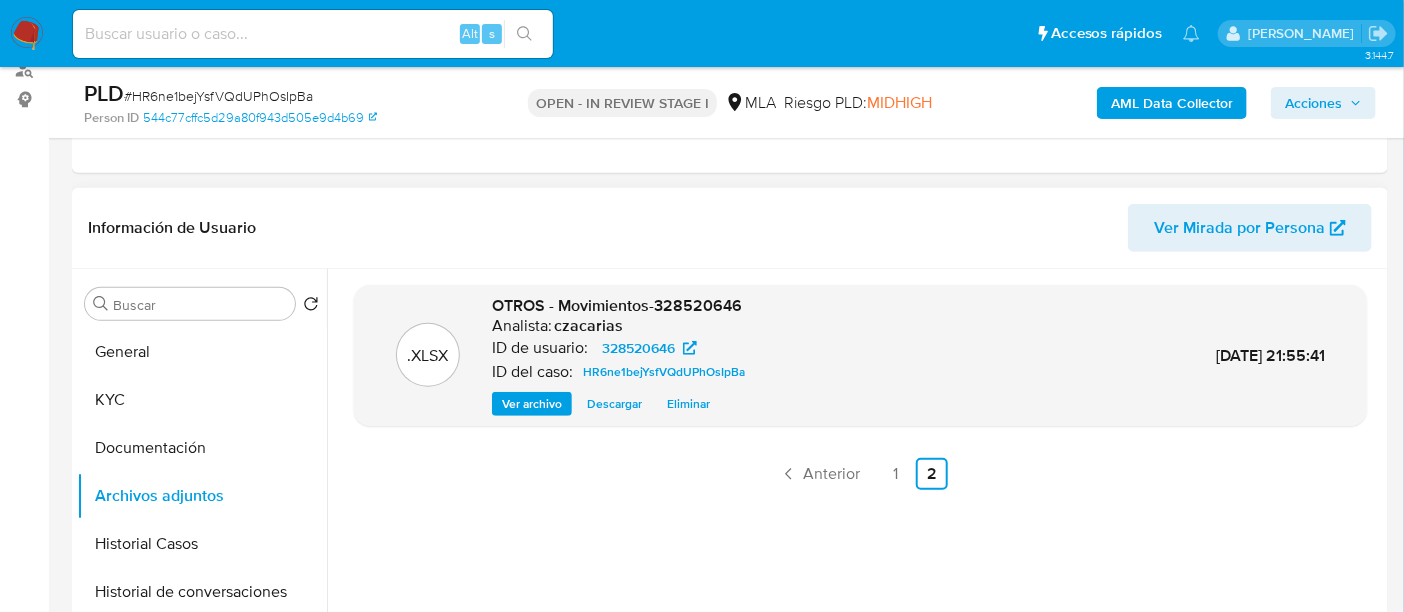 click on "Acciones" at bounding box center [1313, 103] 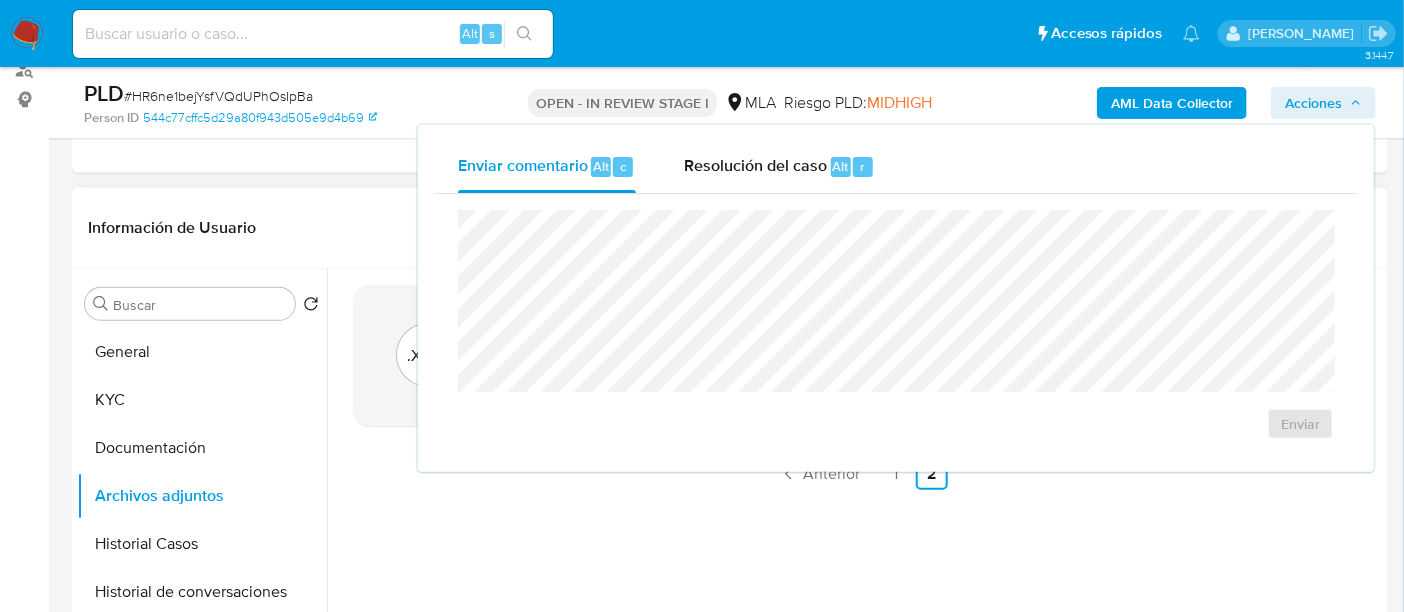drag, startPoint x: 827, startPoint y: 168, endPoint x: 831, endPoint y: 195, distance: 27.294687 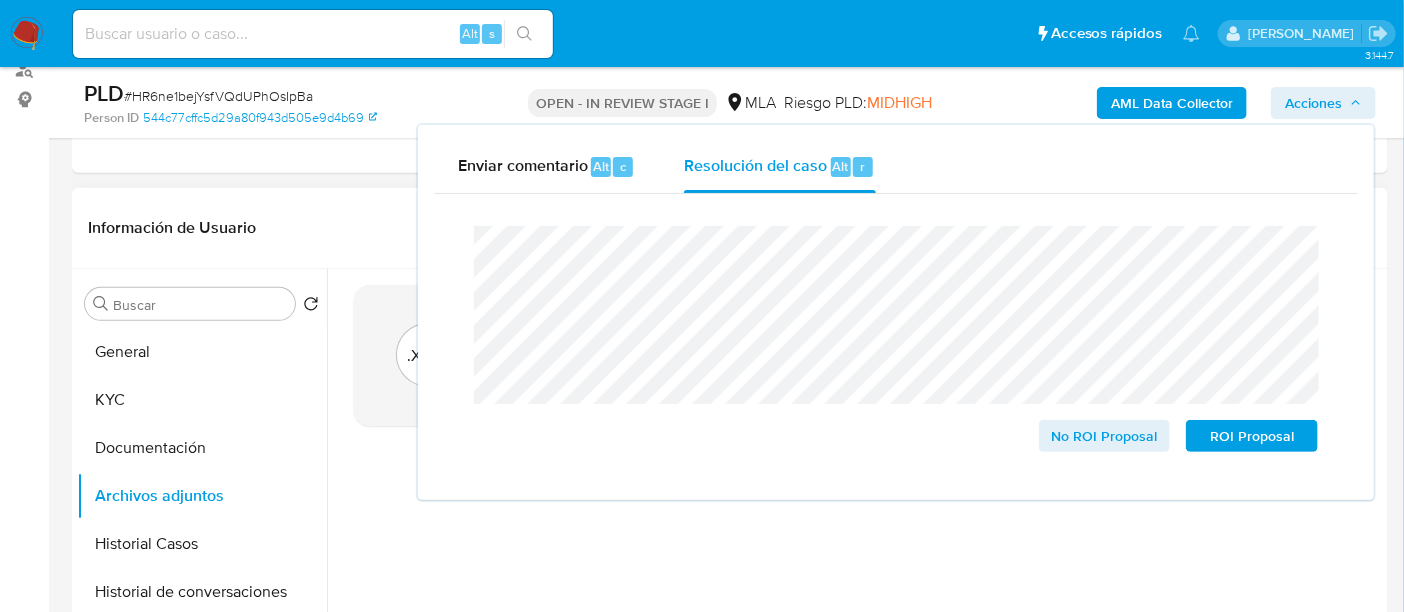 click on "# HR6ne1bejYsfVQdUPhOsIpBa" at bounding box center [218, 96] 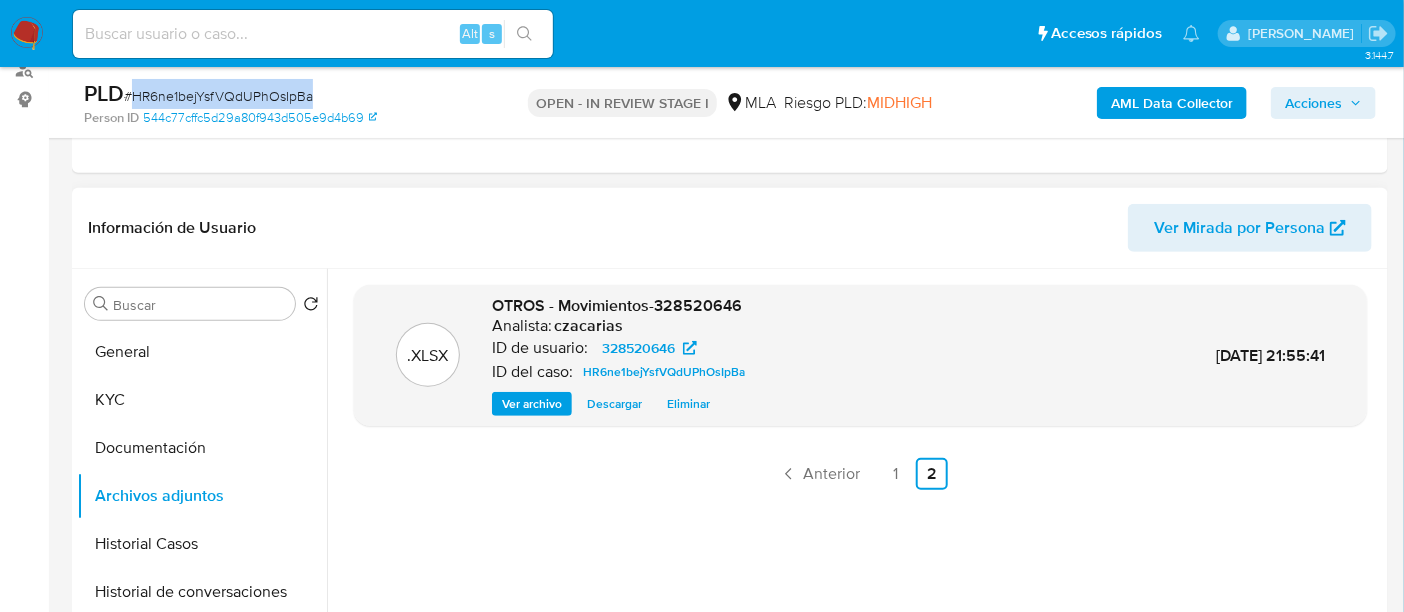 click on "# HR6ne1bejYsfVQdUPhOsIpBa" at bounding box center [218, 96] 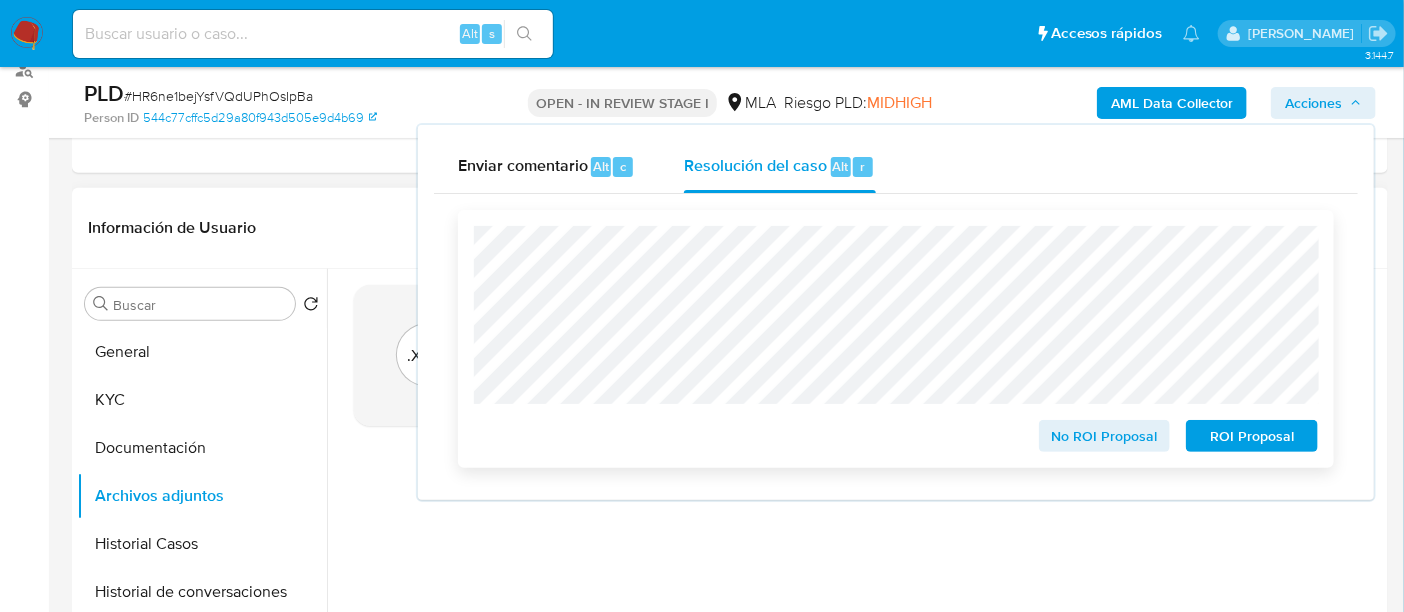 click on "ROI Proposal" at bounding box center (1252, 436) 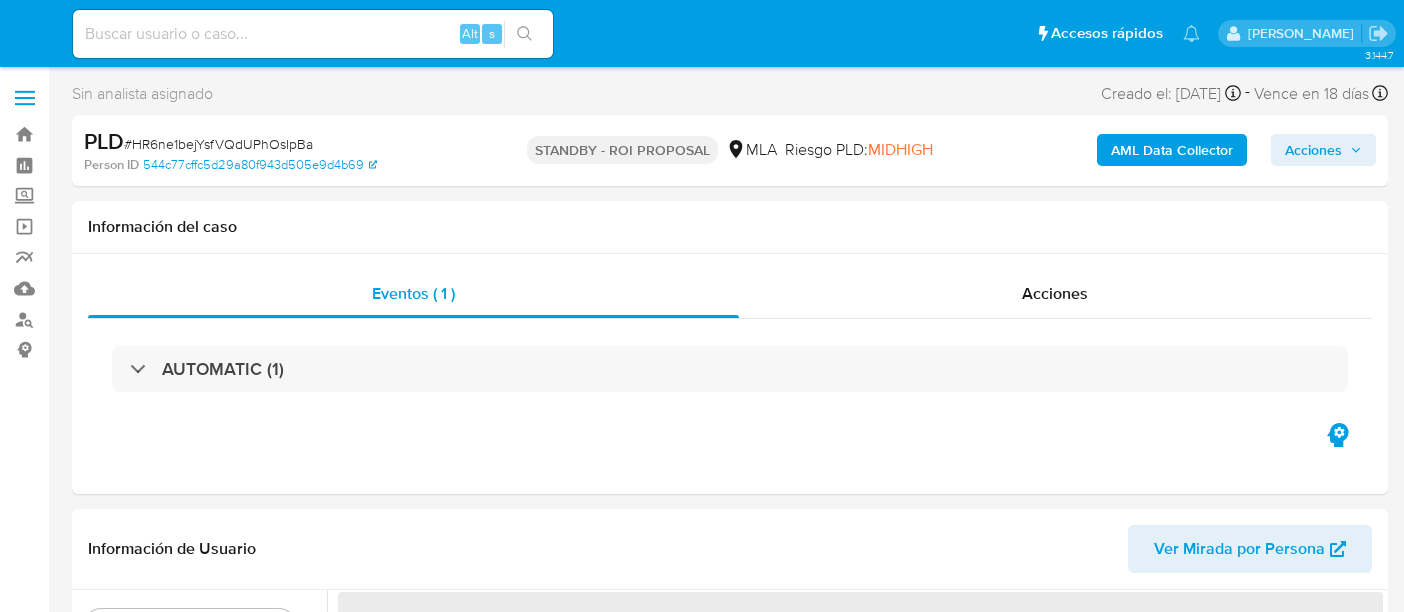 select on "10" 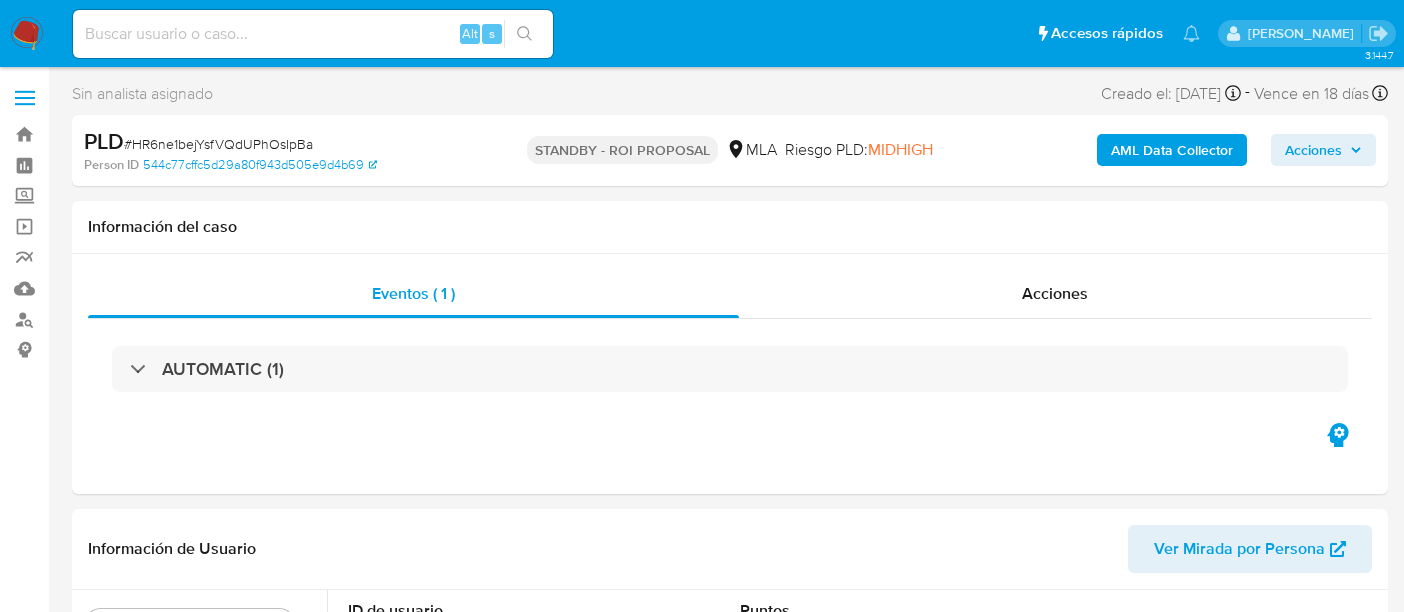 scroll, scrollTop: 0, scrollLeft: 0, axis: both 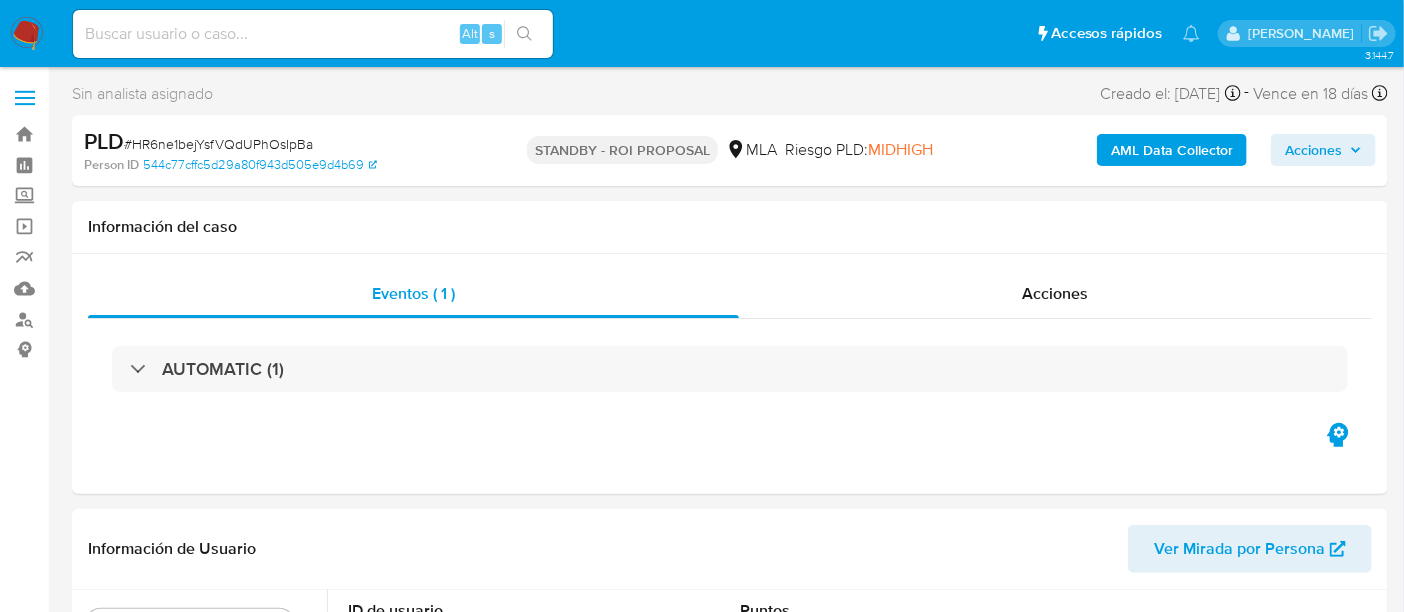 click at bounding box center [313, 34] 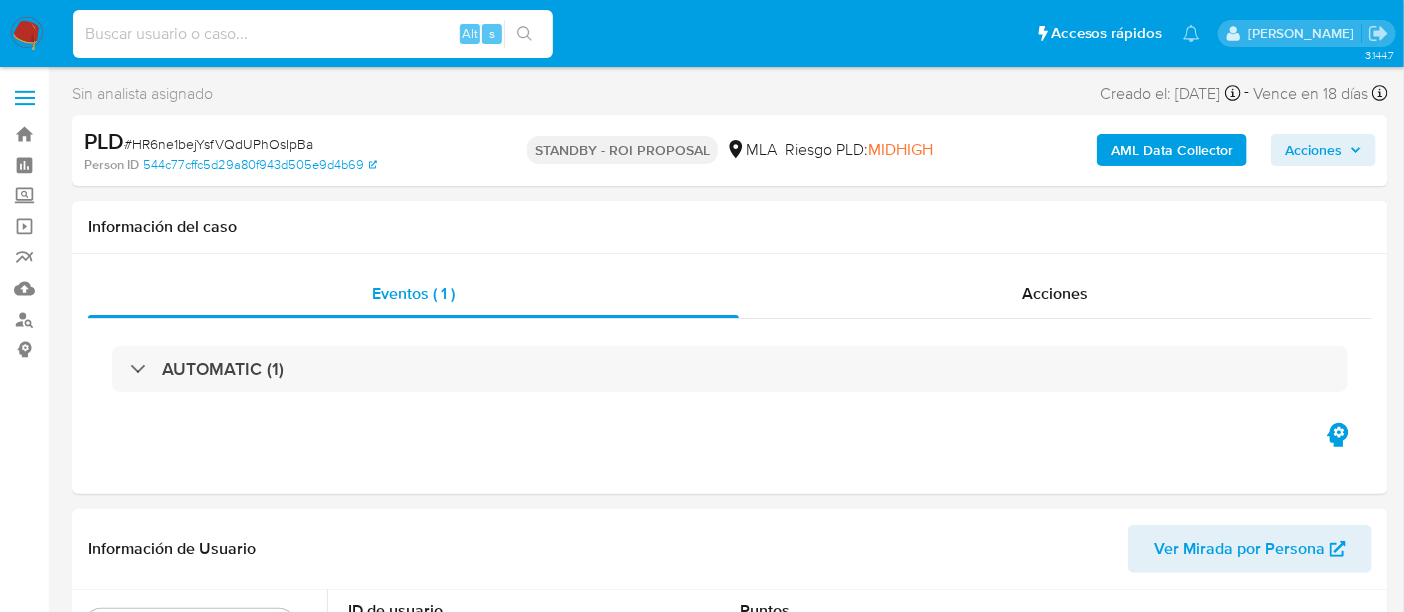 paste on "f79G9HTAMwLUciAN670vojrZ" 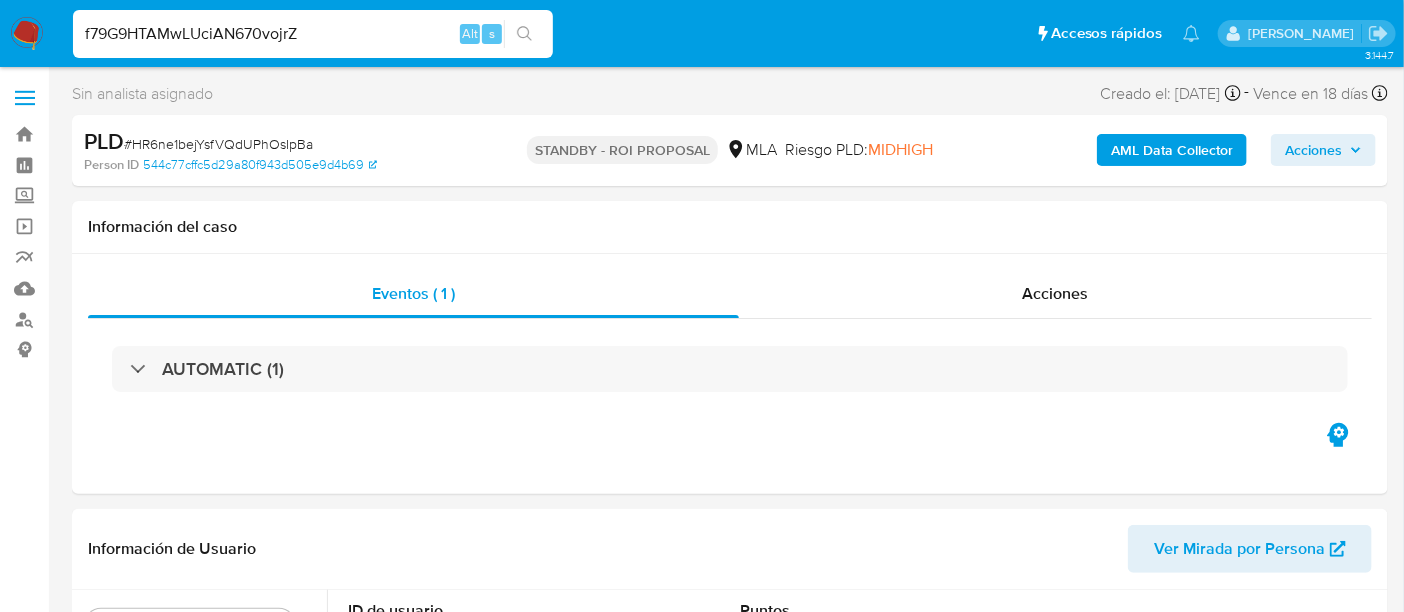 type on "f79G9HTAMwLUciAN670vojrZ" 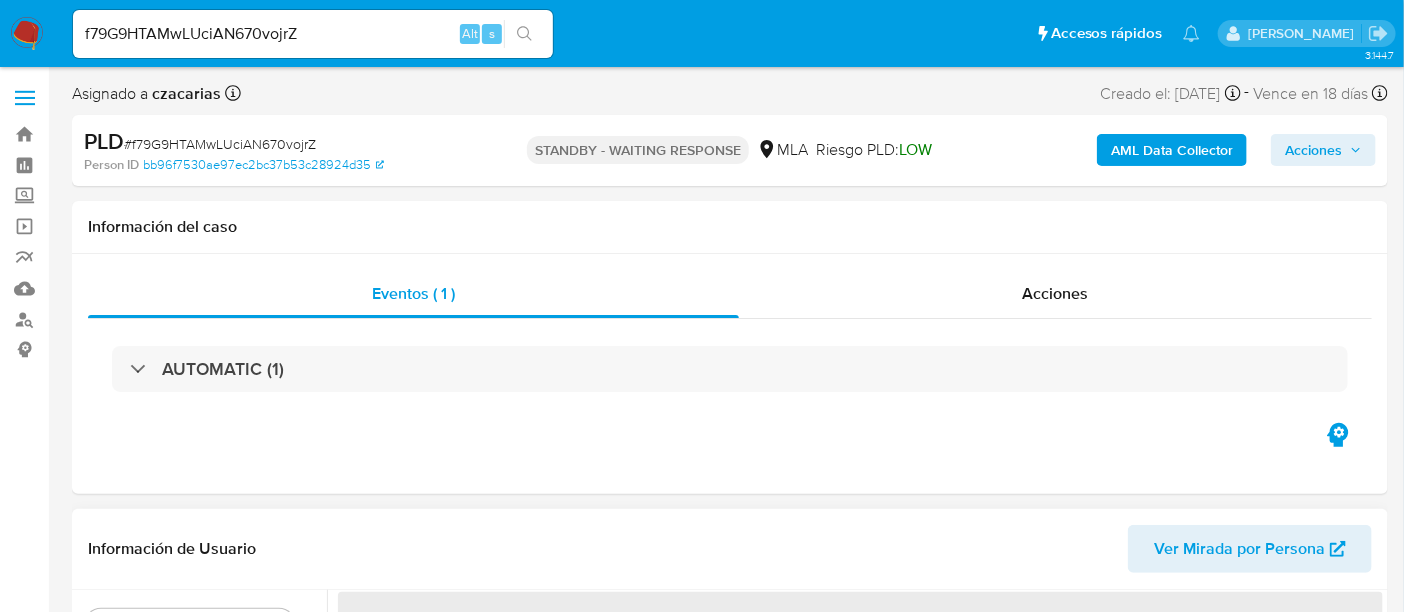 select on "10" 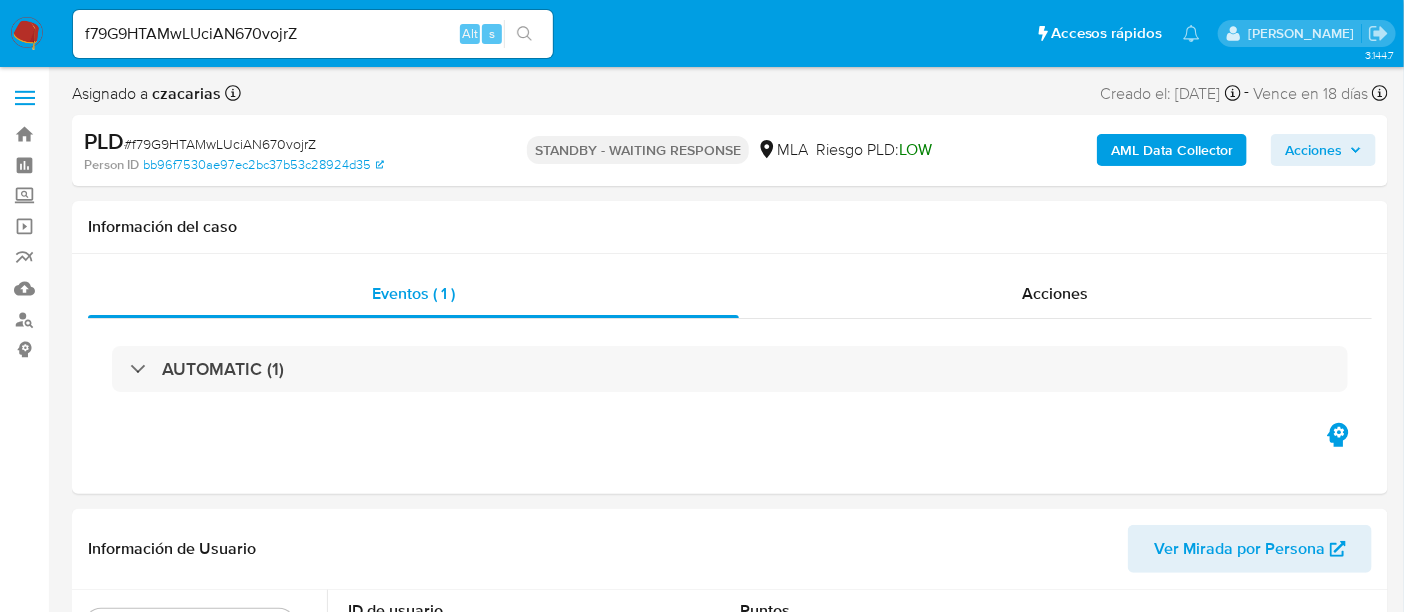 click on "f79G9HTAMwLUciAN670vojrZ" at bounding box center (313, 34) 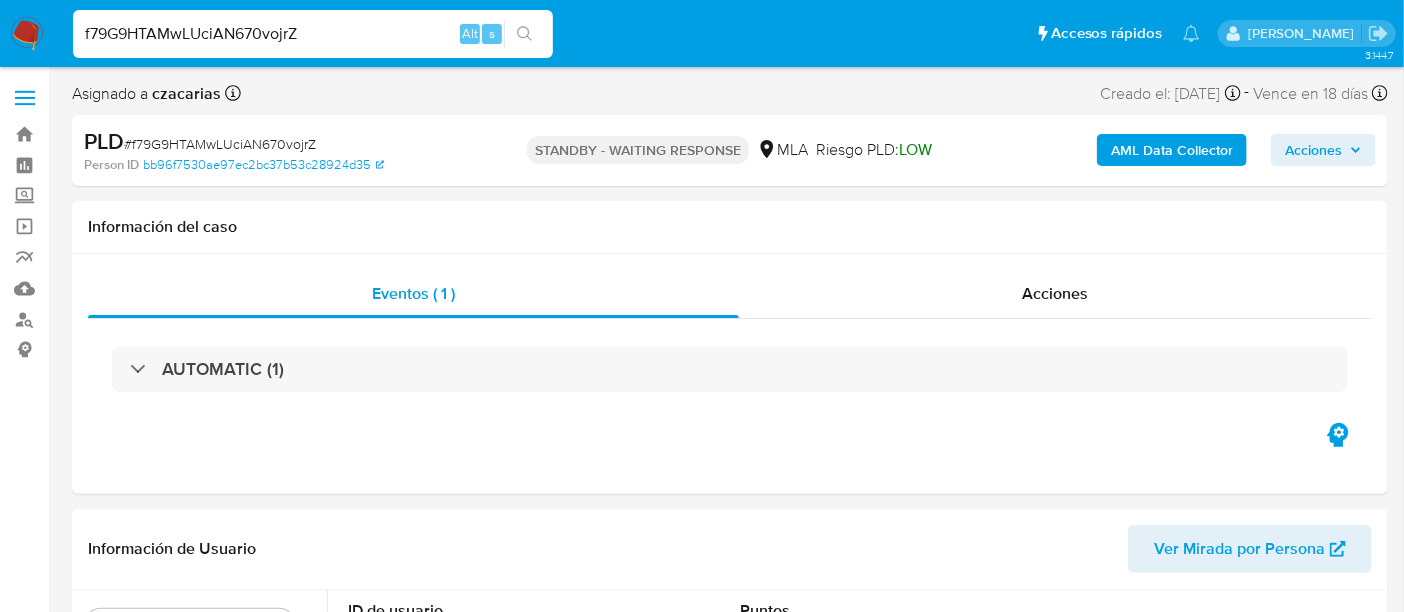 click on "f79G9HTAMwLUciAN670vojrZ" at bounding box center (313, 34) 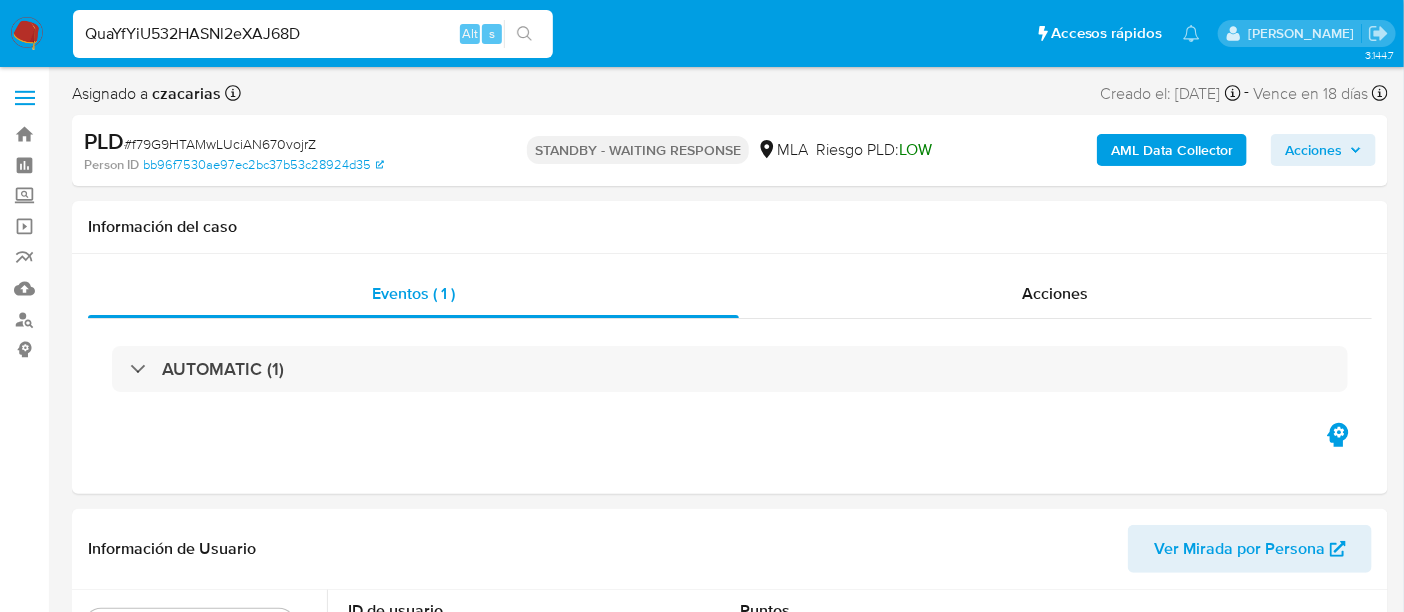 type on "QuaYfYiU532HASNl2eXAJ68D" 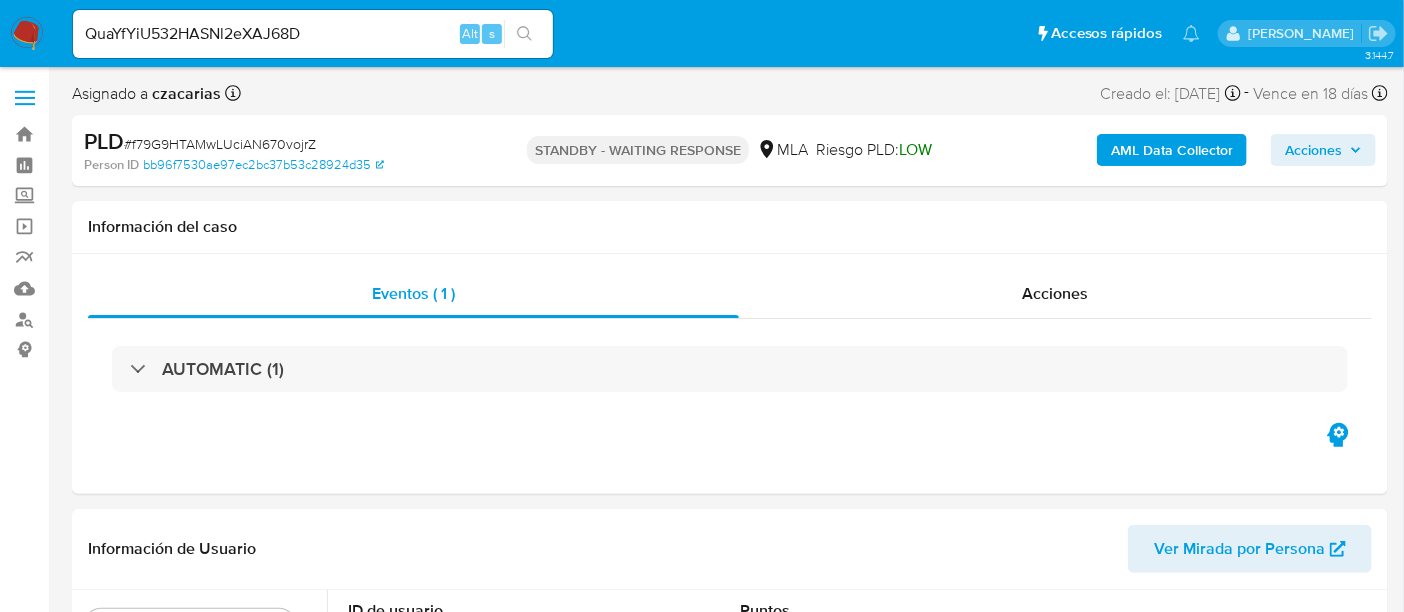 click 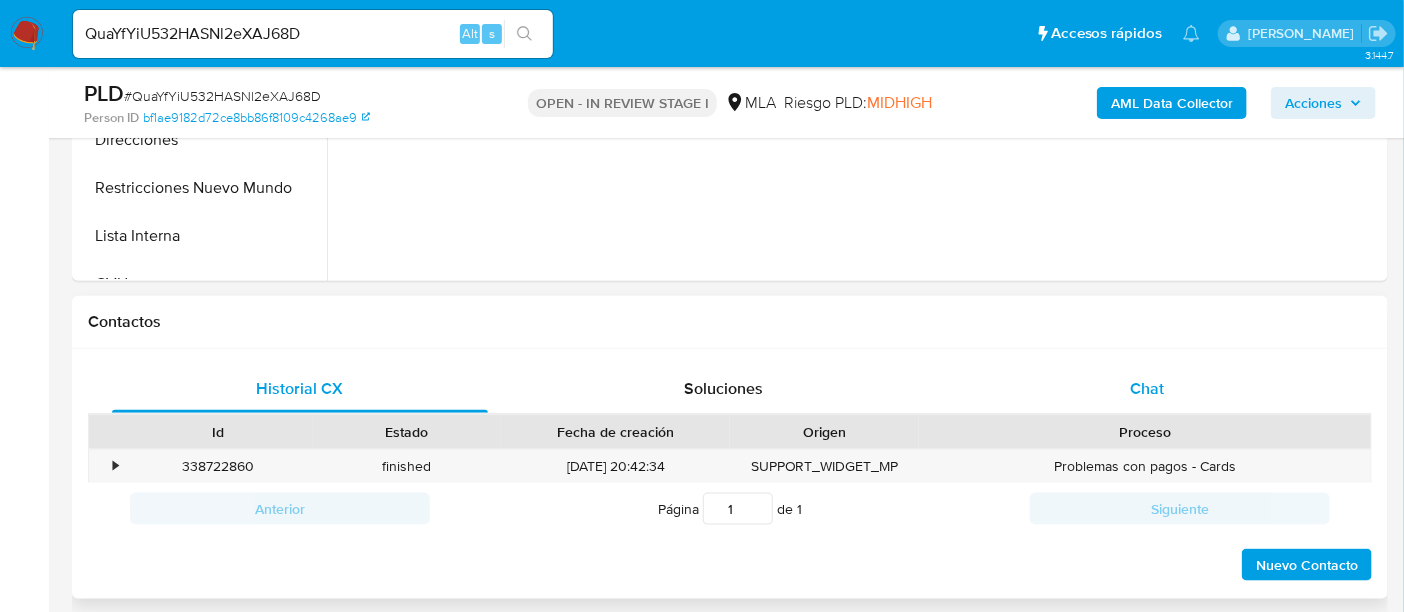 click on "Chat" at bounding box center (1147, 389) 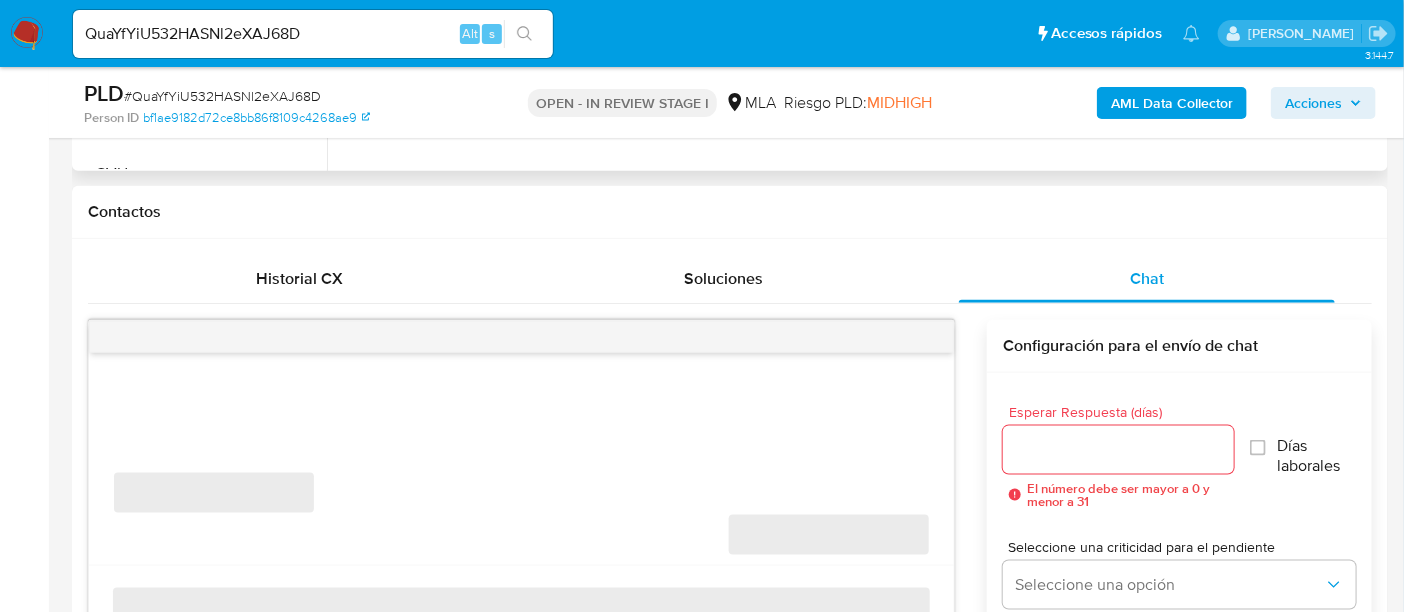 scroll, scrollTop: 1000, scrollLeft: 0, axis: vertical 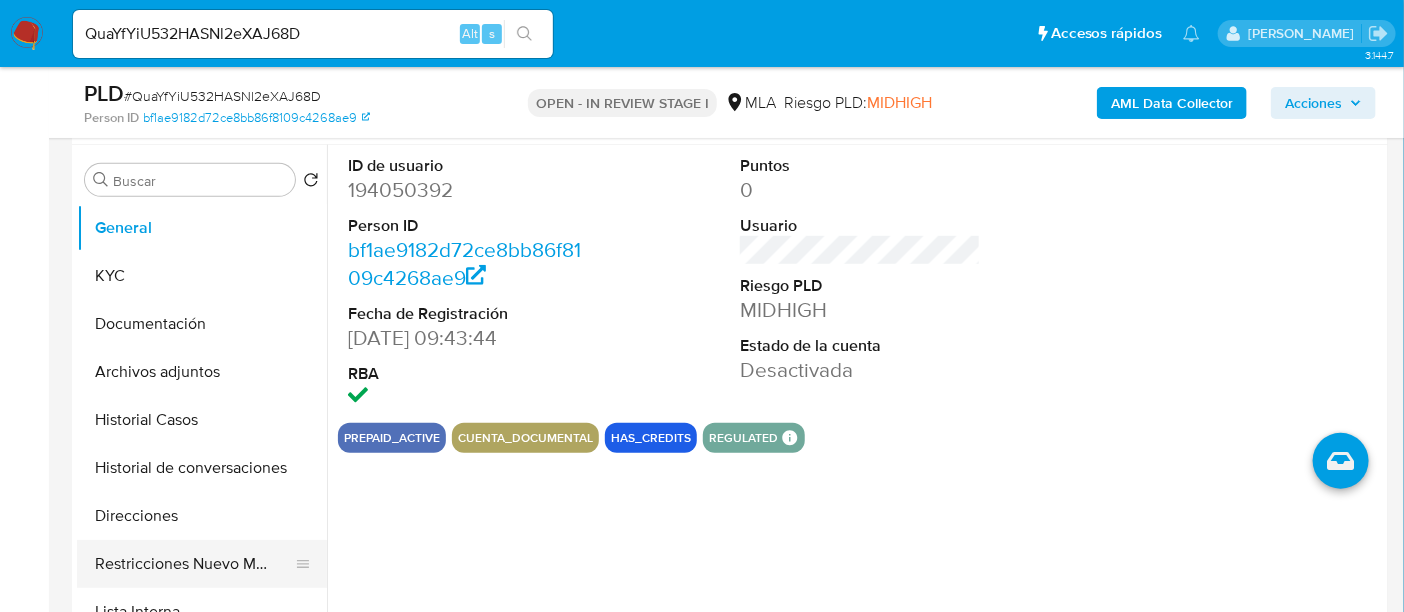 click on "Restricciones Nuevo Mundo" at bounding box center [194, 564] 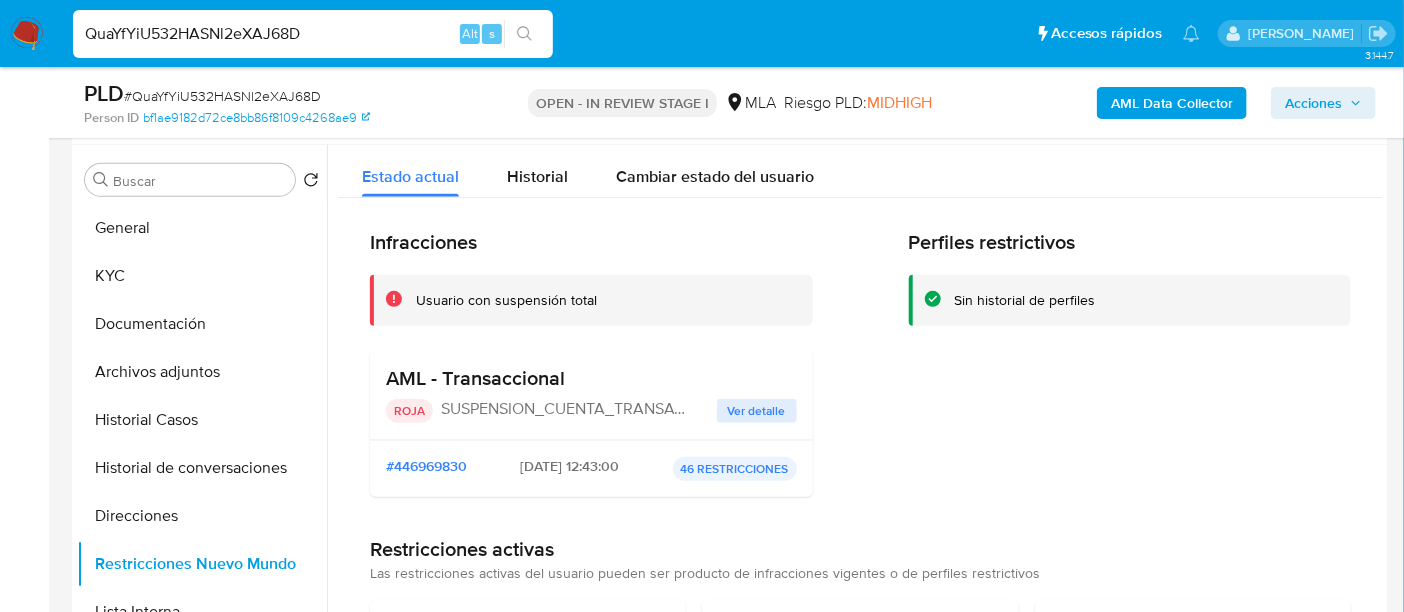 click on "QuaYfYiU532HASNl2eXAJ68D" at bounding box center [313, 34] 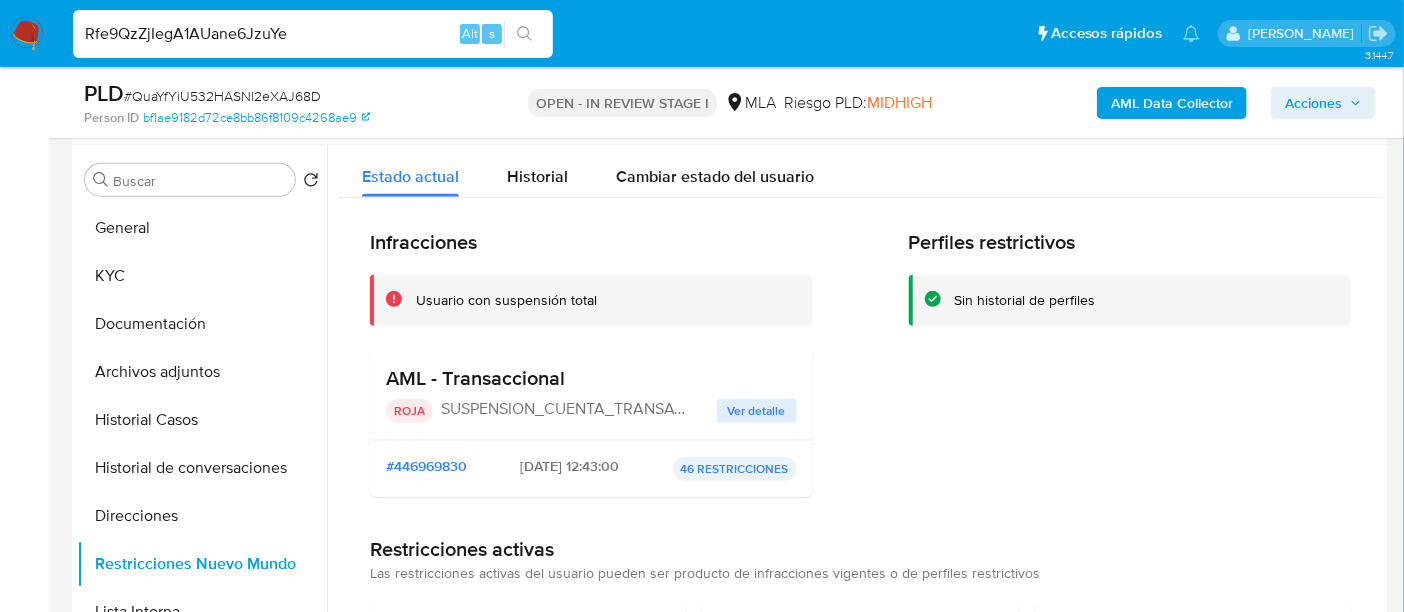 type on "Rfe9QzZjIegA1AUane6JzuYe" 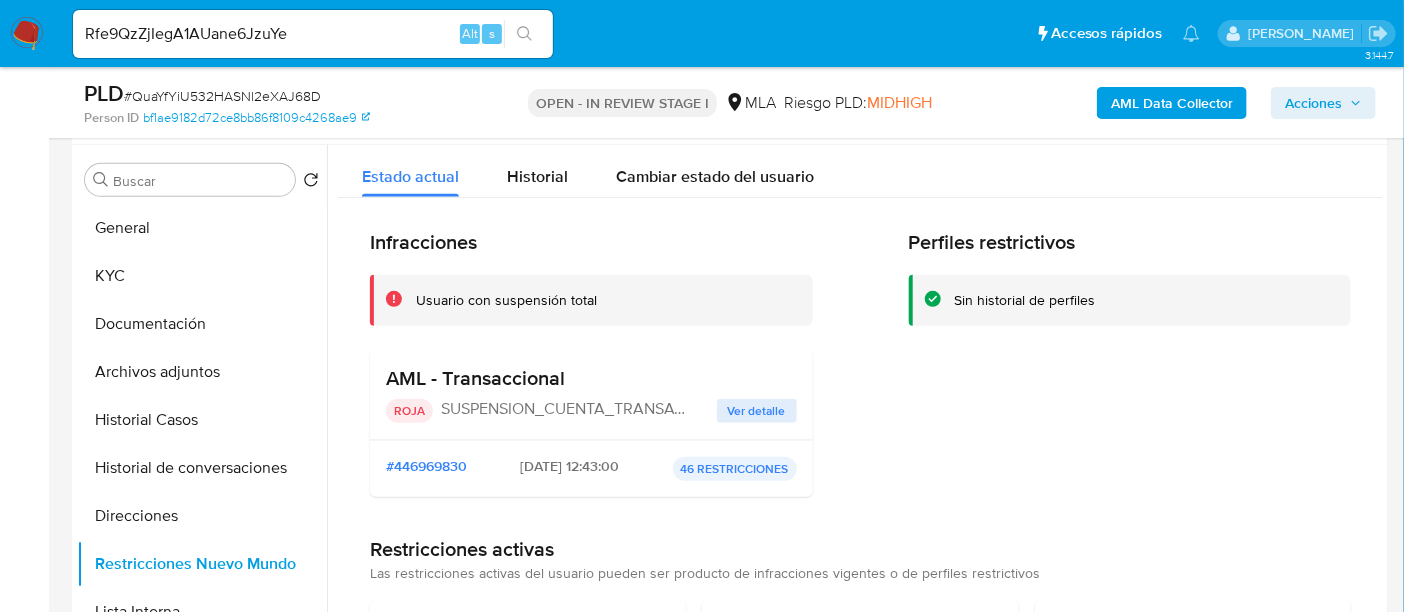 click at bounding box center (524, 34) 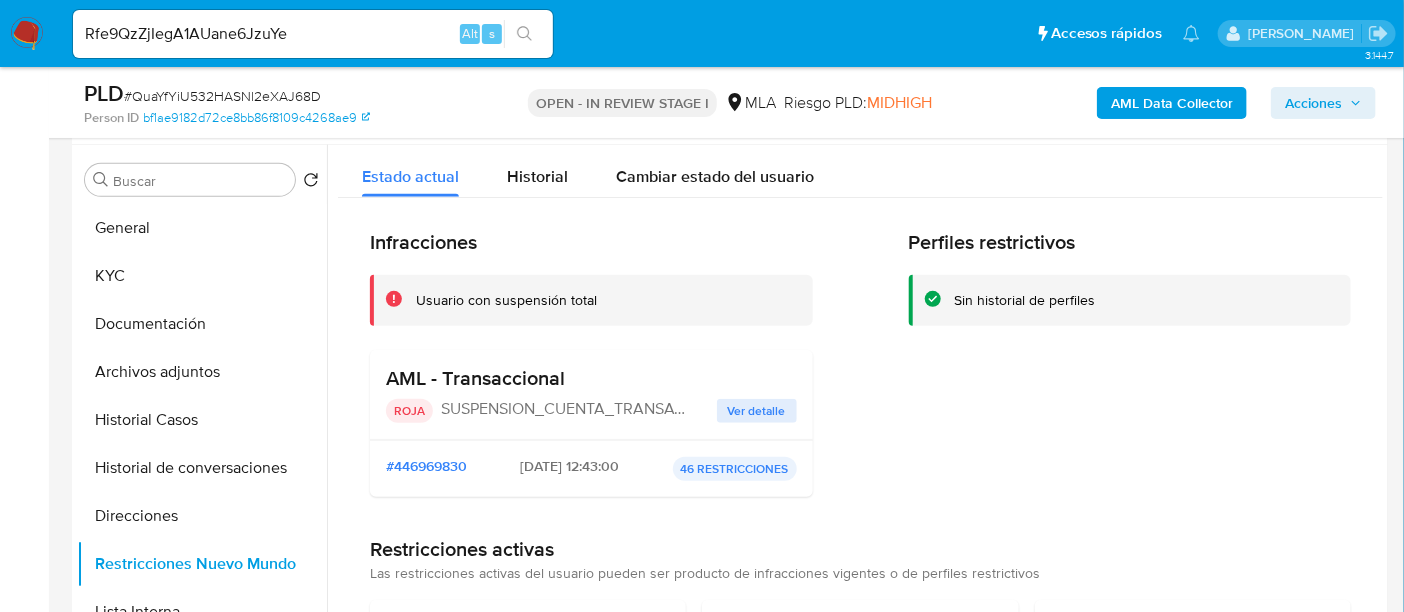 scroll, scrollTop: 0, scrollLeft: 0, axis: both 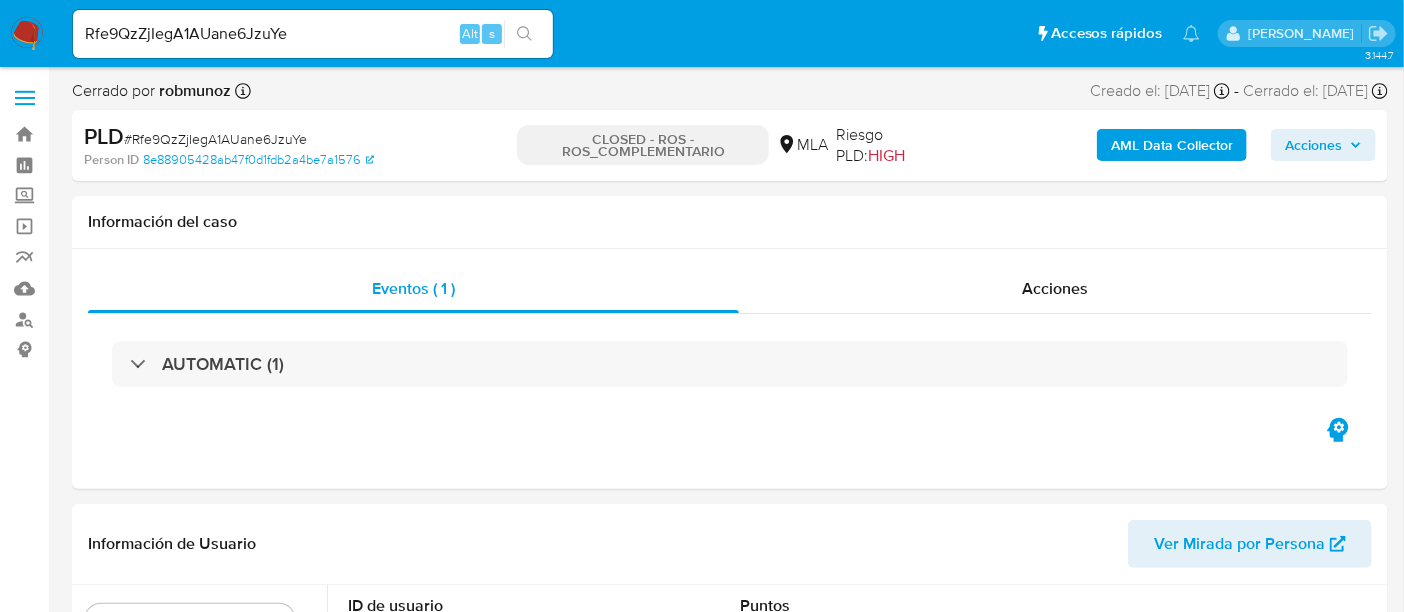 select on "10" 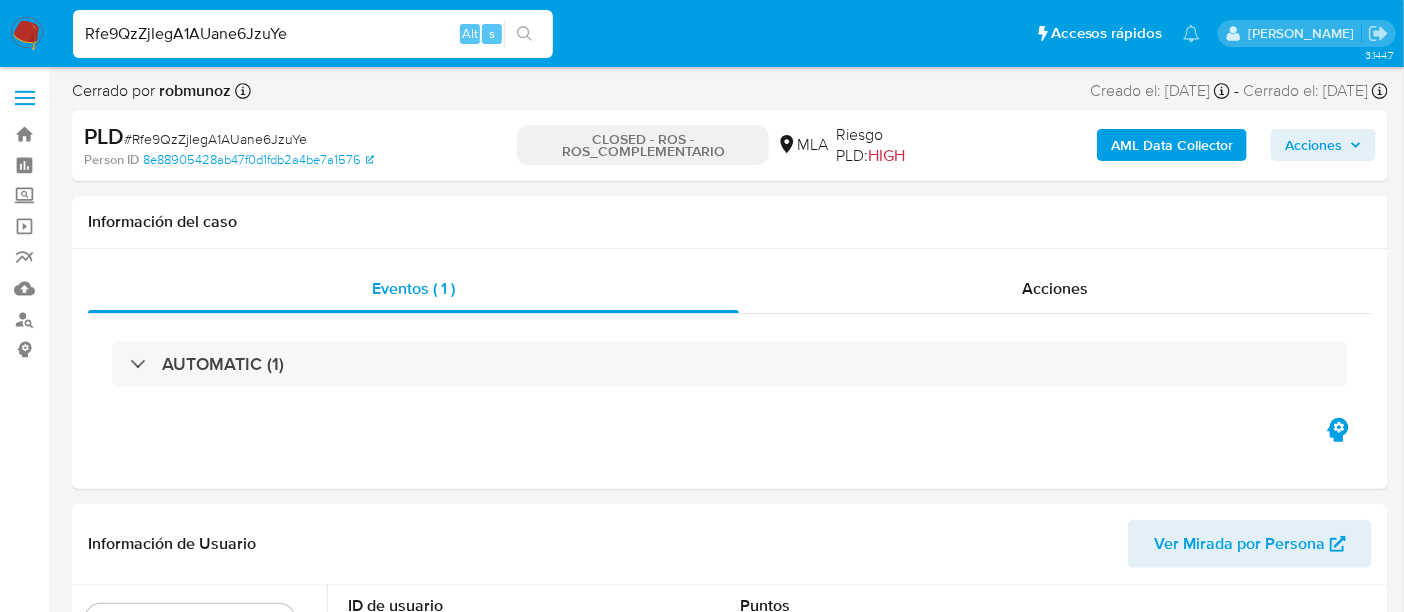 click on "Rfe9QzZjIegA1AUane6JzuYe" at bounding box center [313, 34] 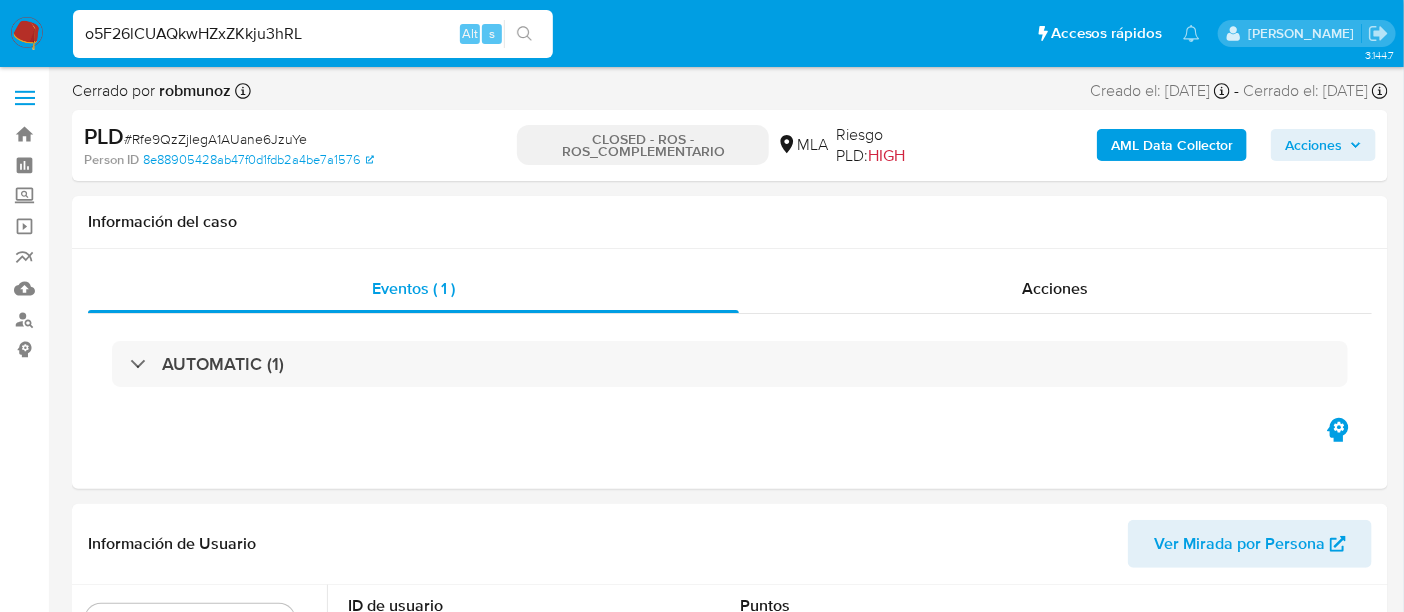 type on "o5F26lCUAQkwHZxZKkju3hRL" 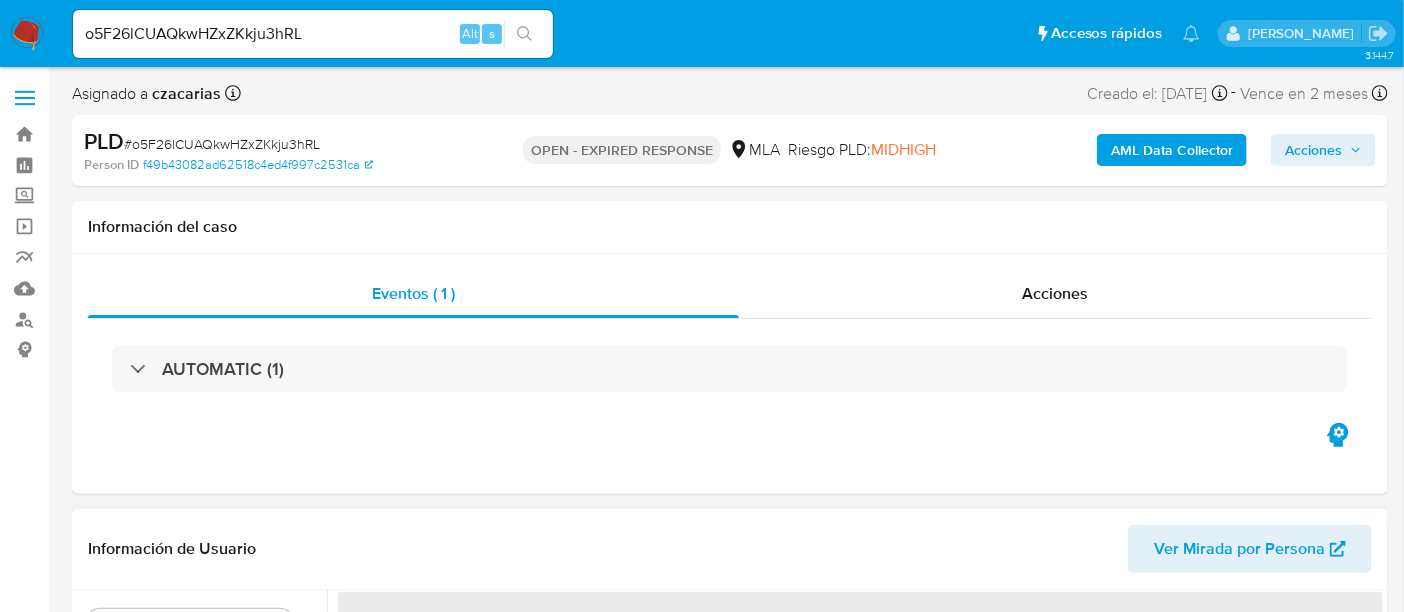 select on "10" 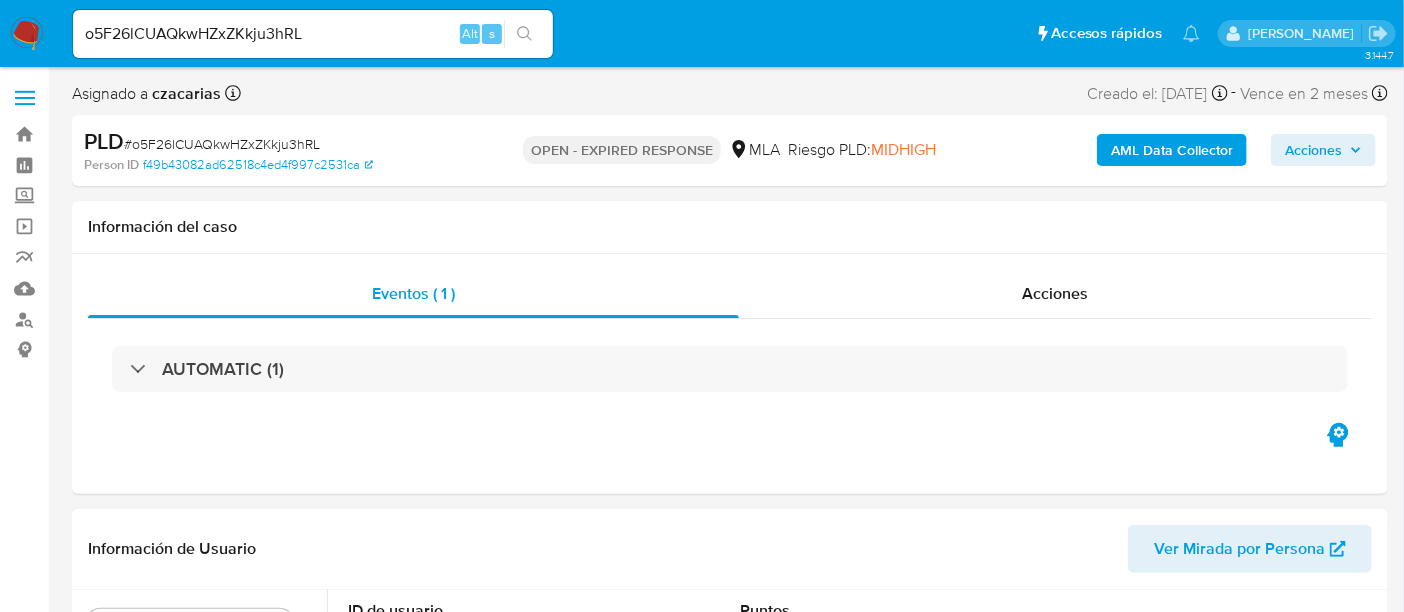 click on "o5F26lCUAQkwHZxZKkju3hRL" at bounding box center [313, 34] 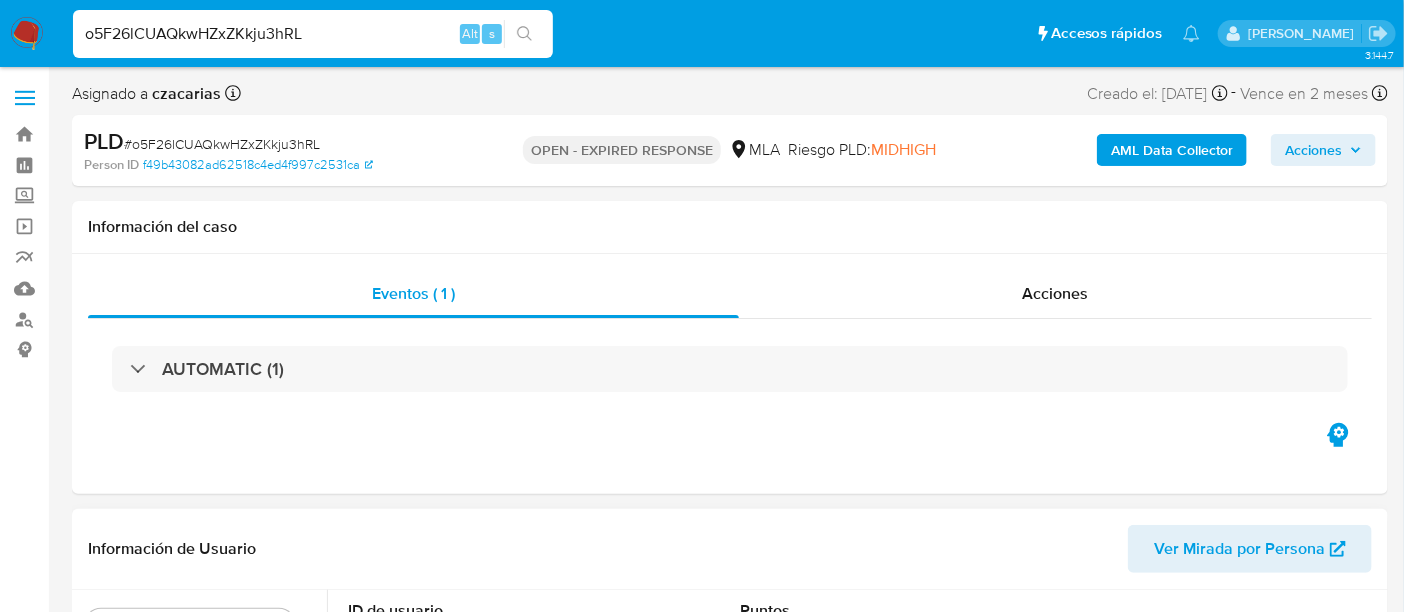 click on "o5F26lCUAQkwHZxZKkju3hRL" at bounding box center [313, 34] 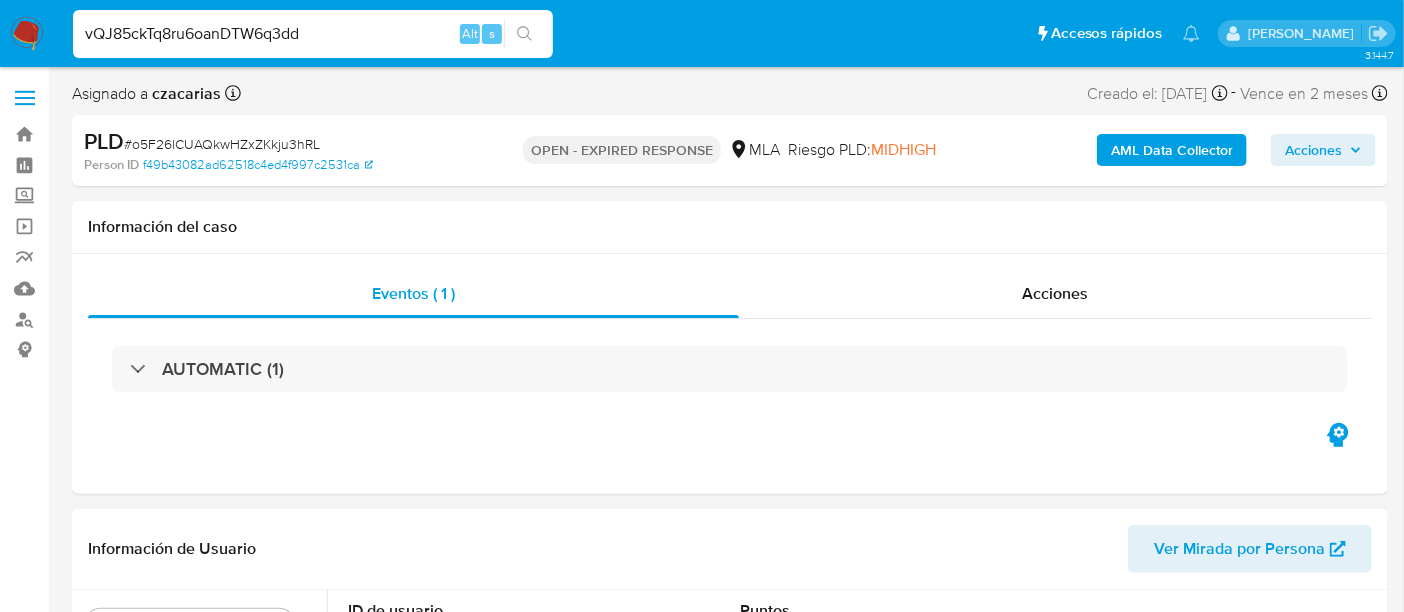 type on "vQJ85ckTq8ru6oanDTW6q3dd" 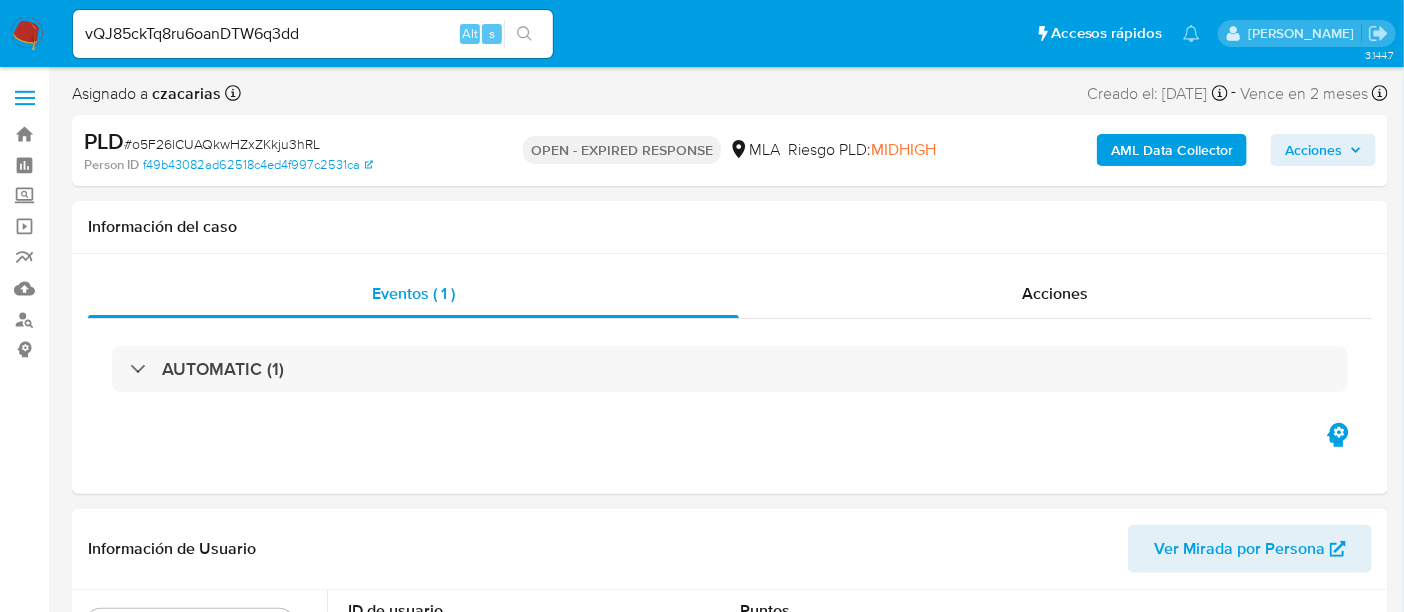 click at bounding box center [524, 34] 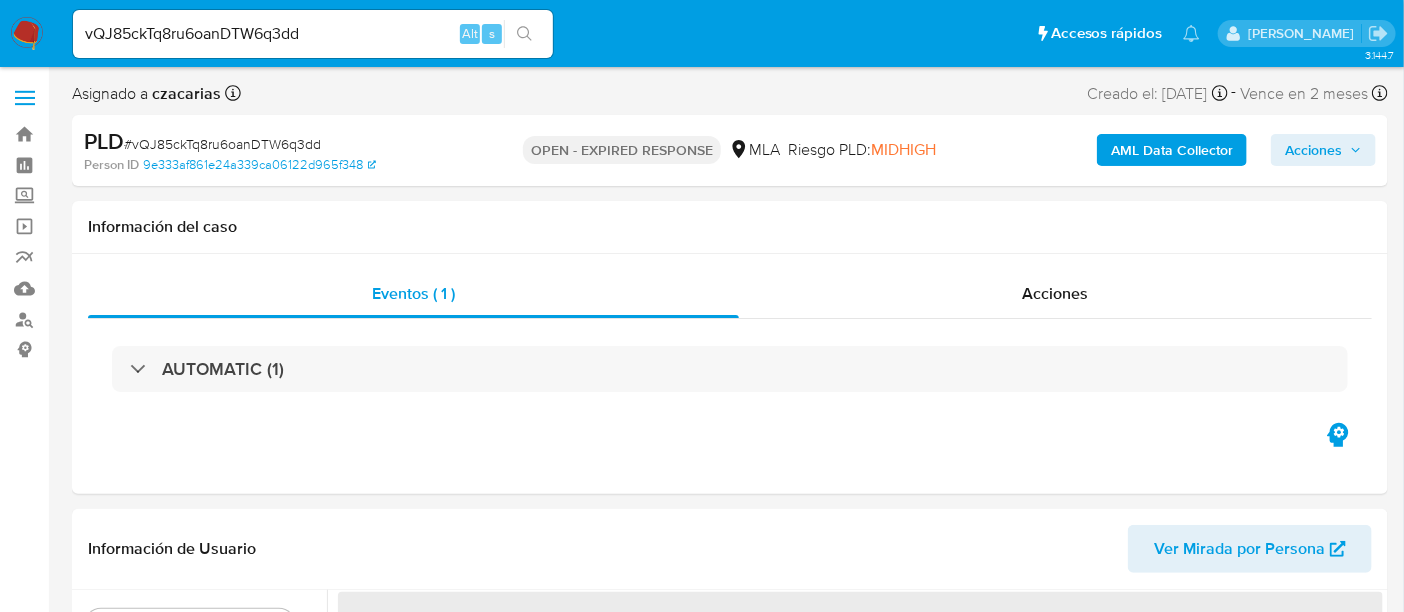 select on "10" 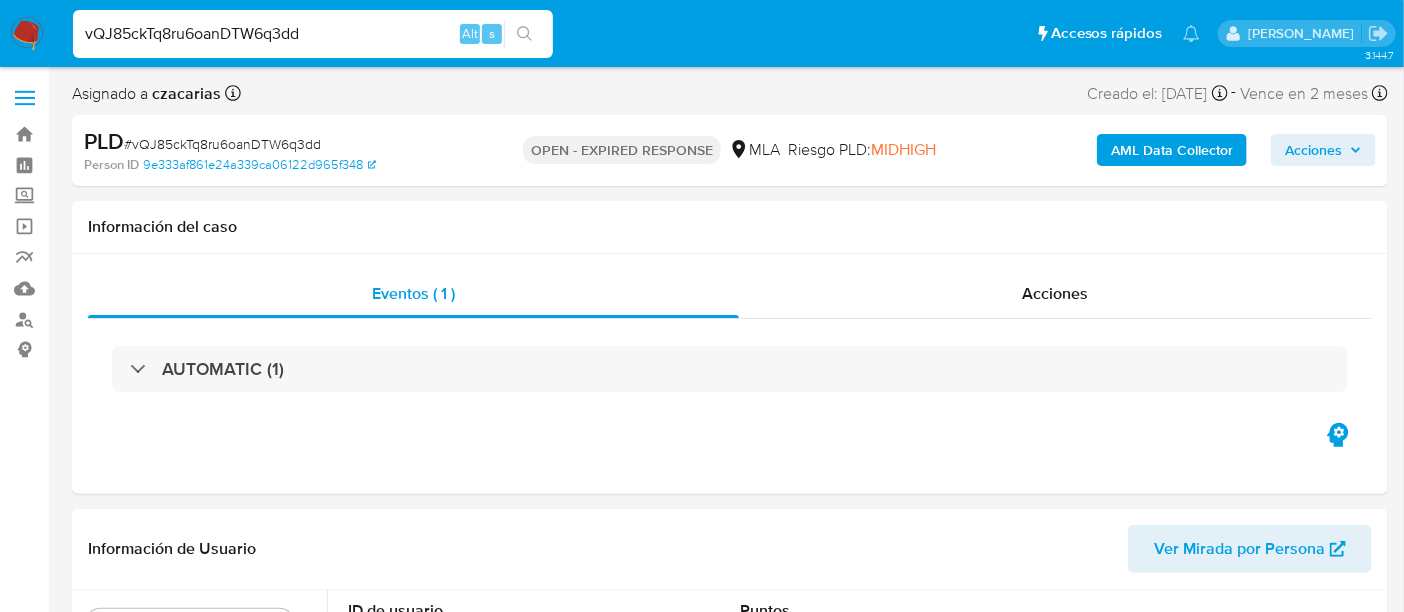 click on "vQJ85ckTq8ru6oanDTW6q3dd" at bounding box center (313, 34) 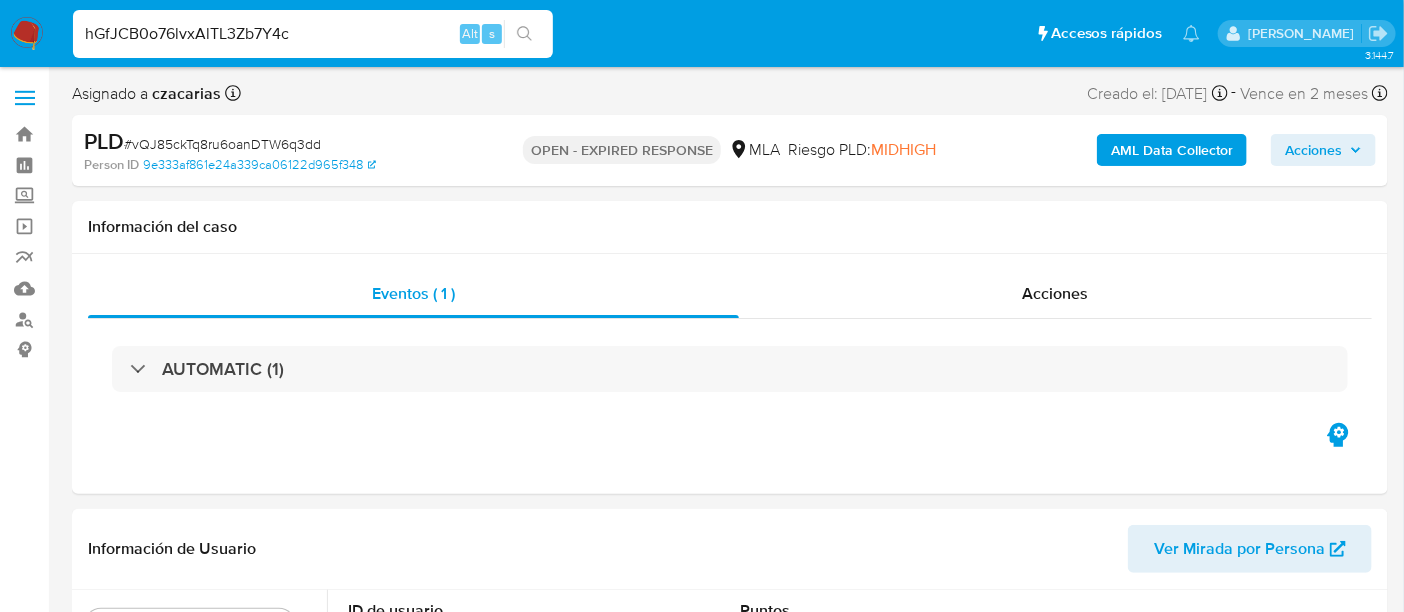type on "hGfJCB0o76lvxAlTL3Zb7Y4c" 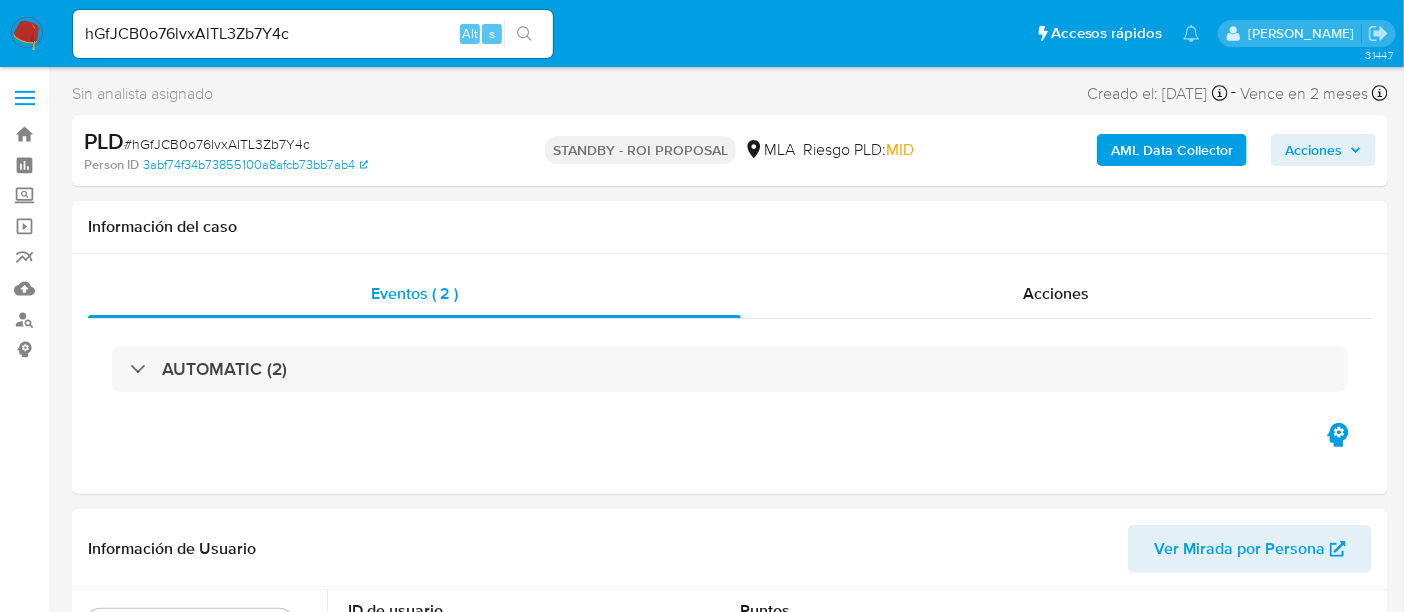 select on "10" 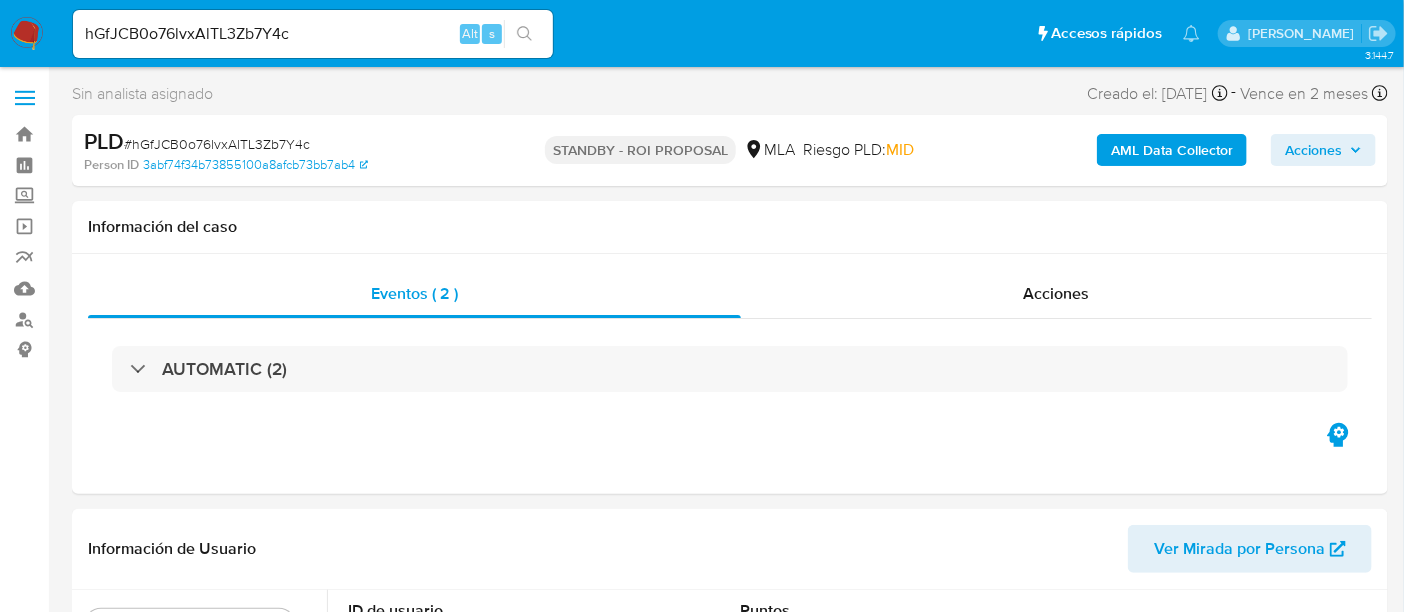 click on "hGfJCB0o76lvxAlTL3Zb7Y4c" at bounding box center [313, 34] 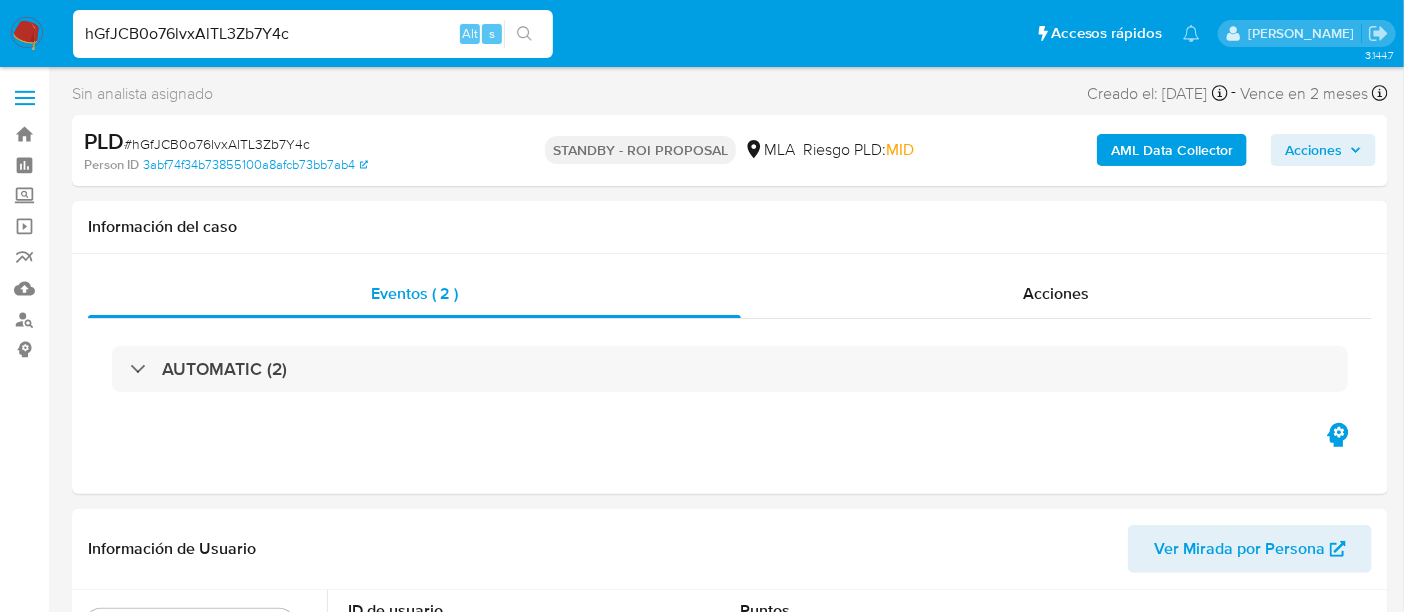 drag, startPoint x: 366, startPoint y: 45, endPoint x: 434, endPoint y: 44, distance: 68.007355 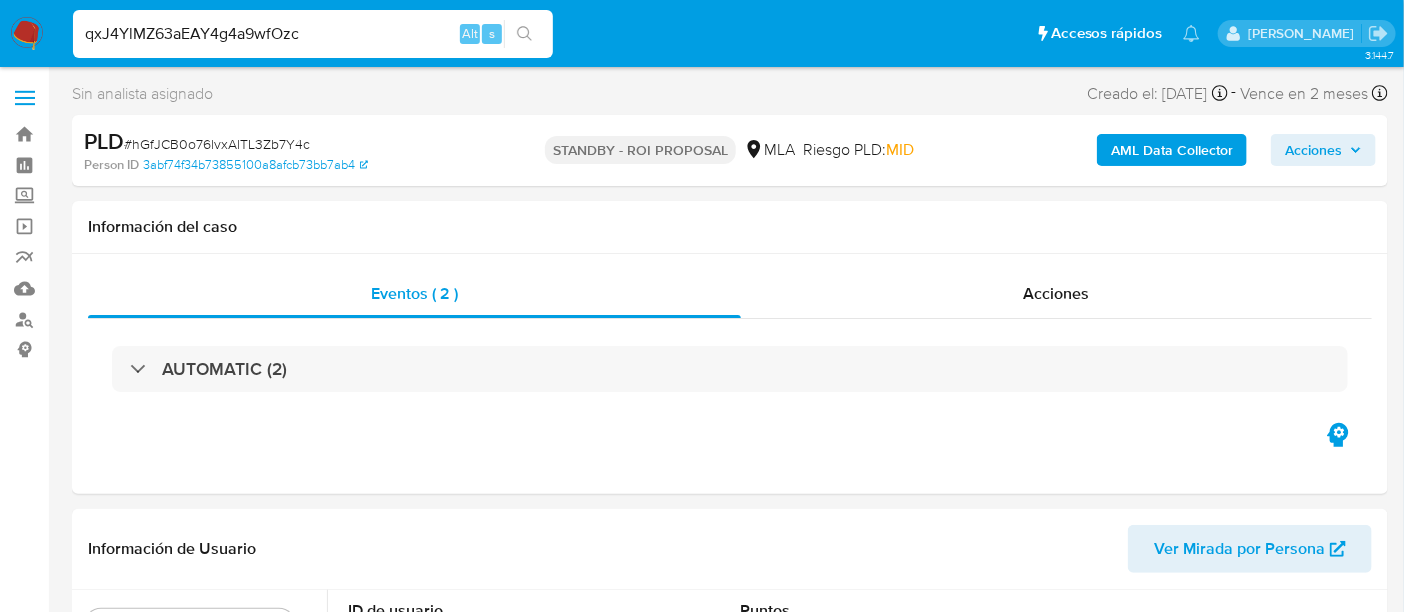 type on "qxJ4YlMZ63aEAY4g4a9wfOzc" 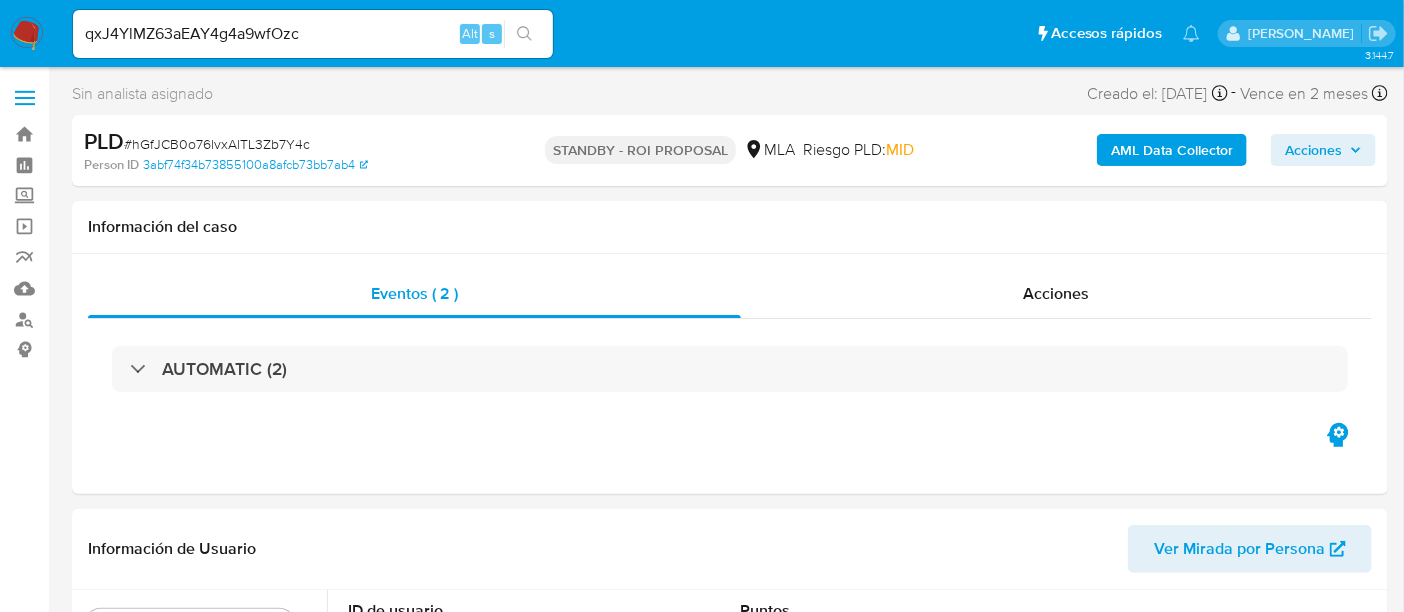 click 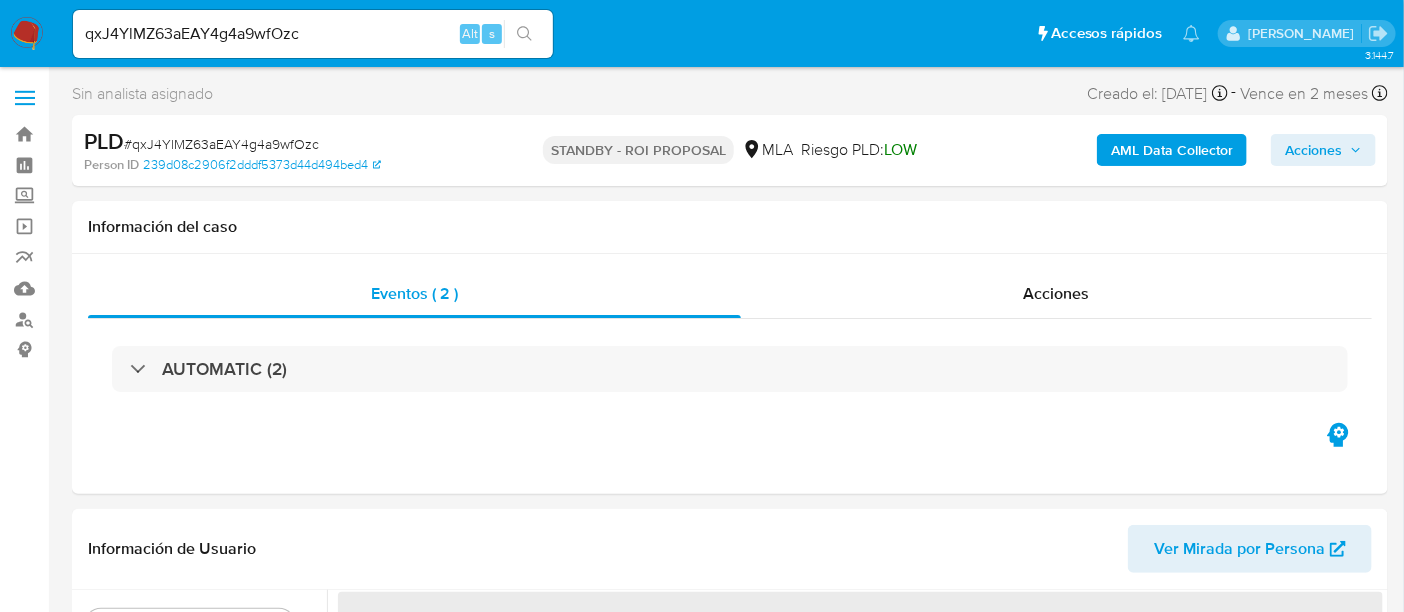 select on "10" 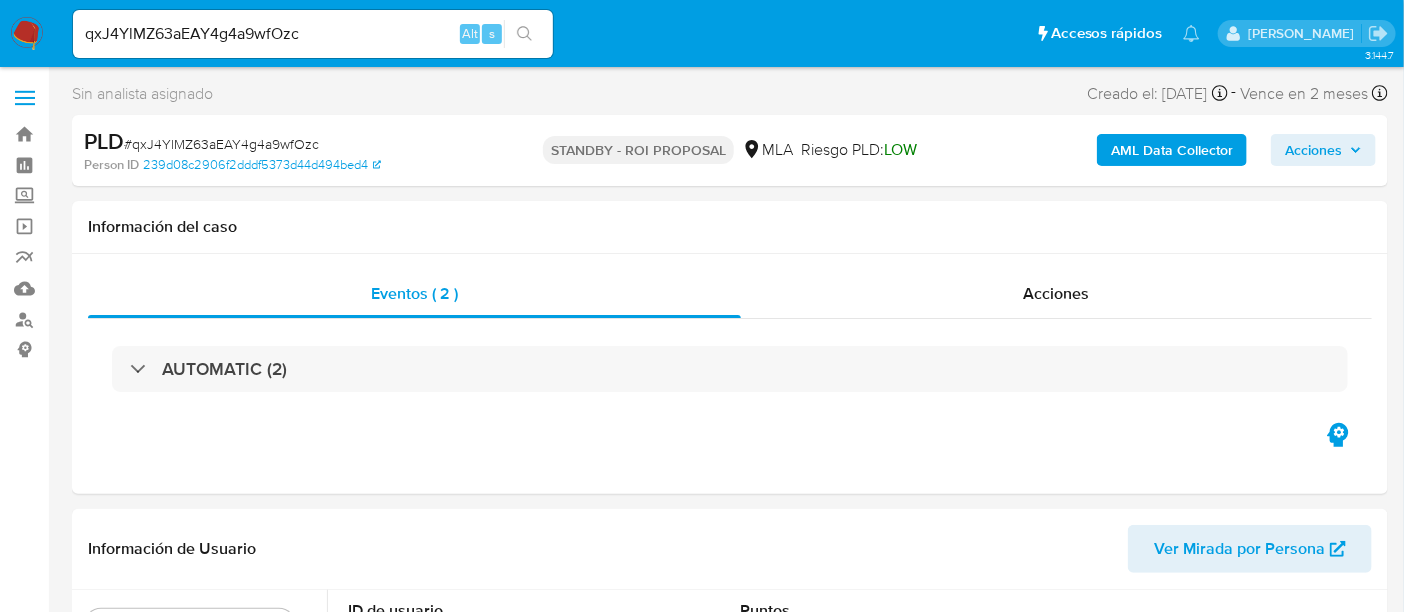 click on "qxJ4YlMZ63aEAY4g4a9wfOzc" at bounding box center (313, 34) 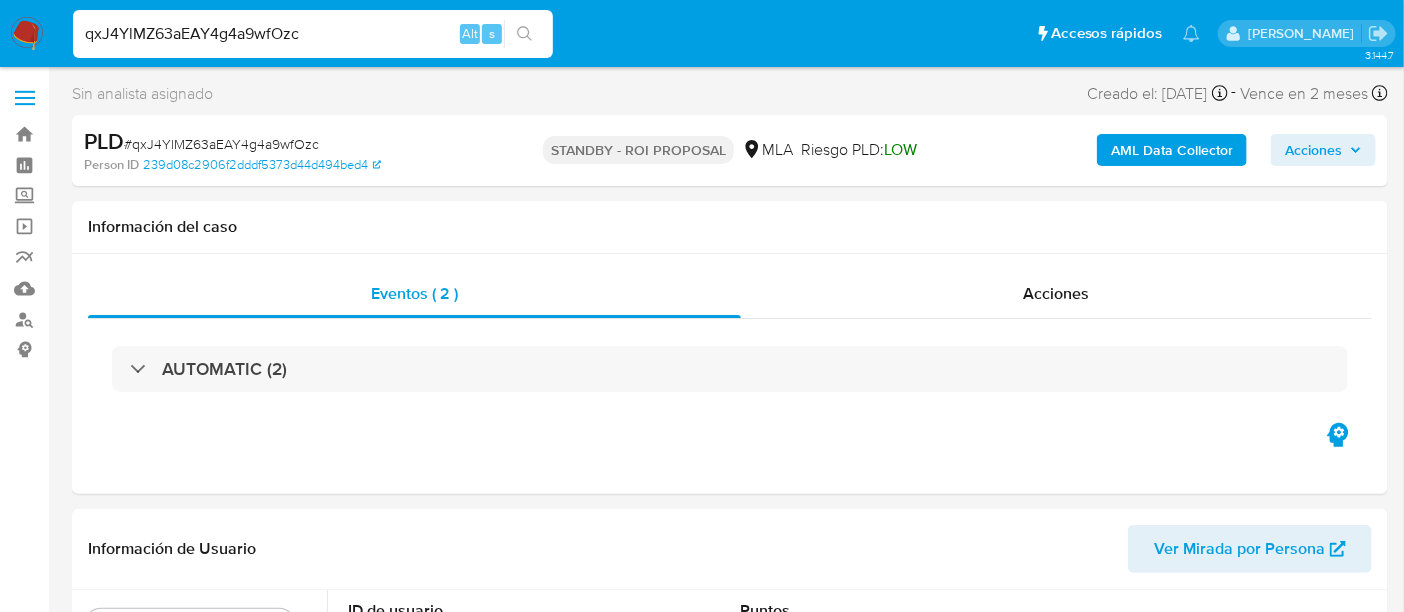 click on "qxJ4YlMZ63aEAY4g4a9wfOzc" at bounding box center [313, 34] 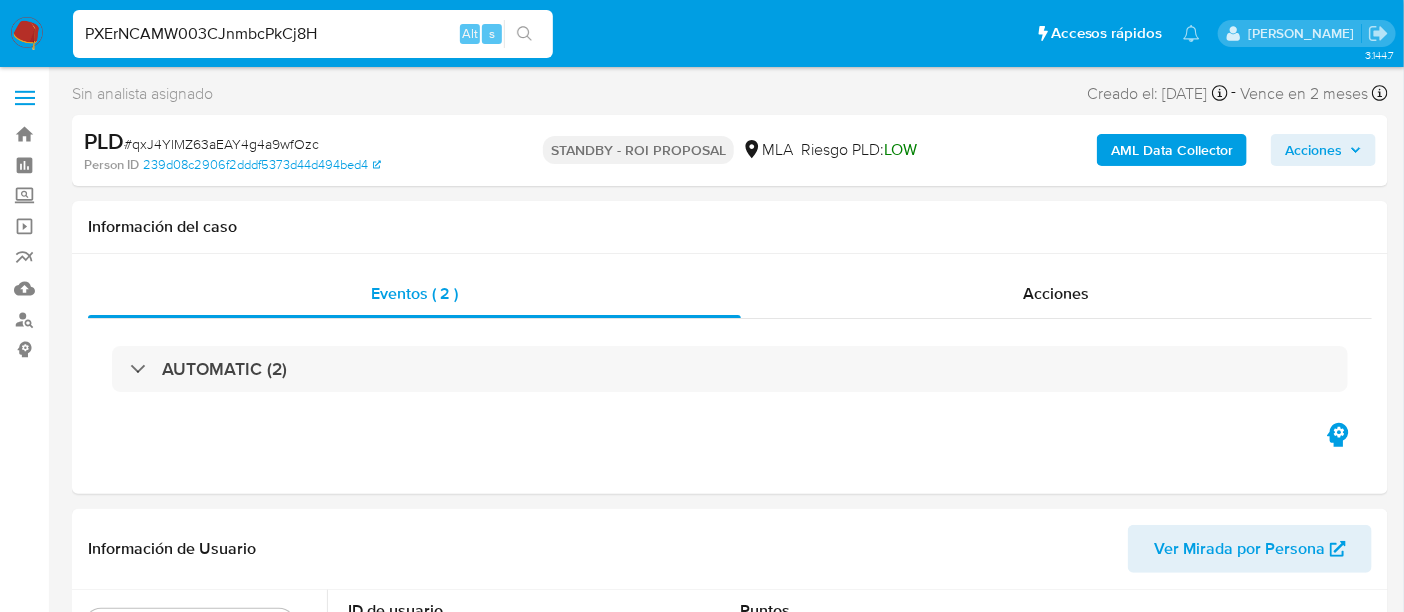 type on "PXErNCAMW003CJnmbcPkCj8H" 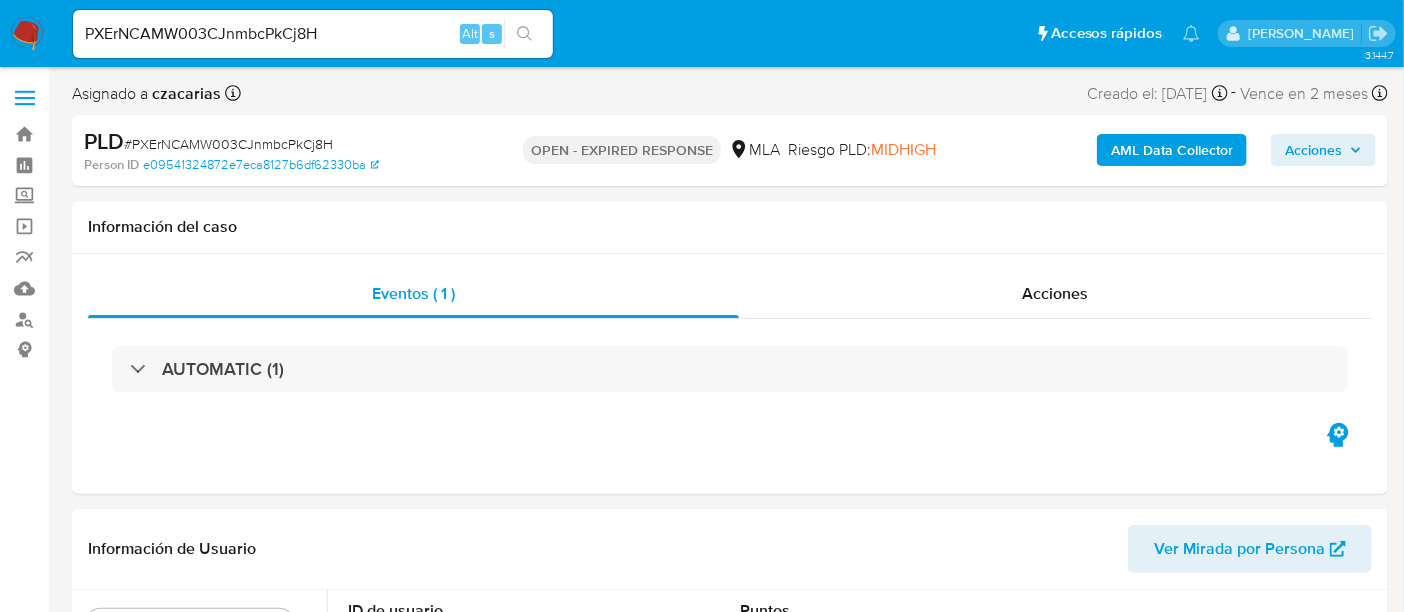 select on "10" 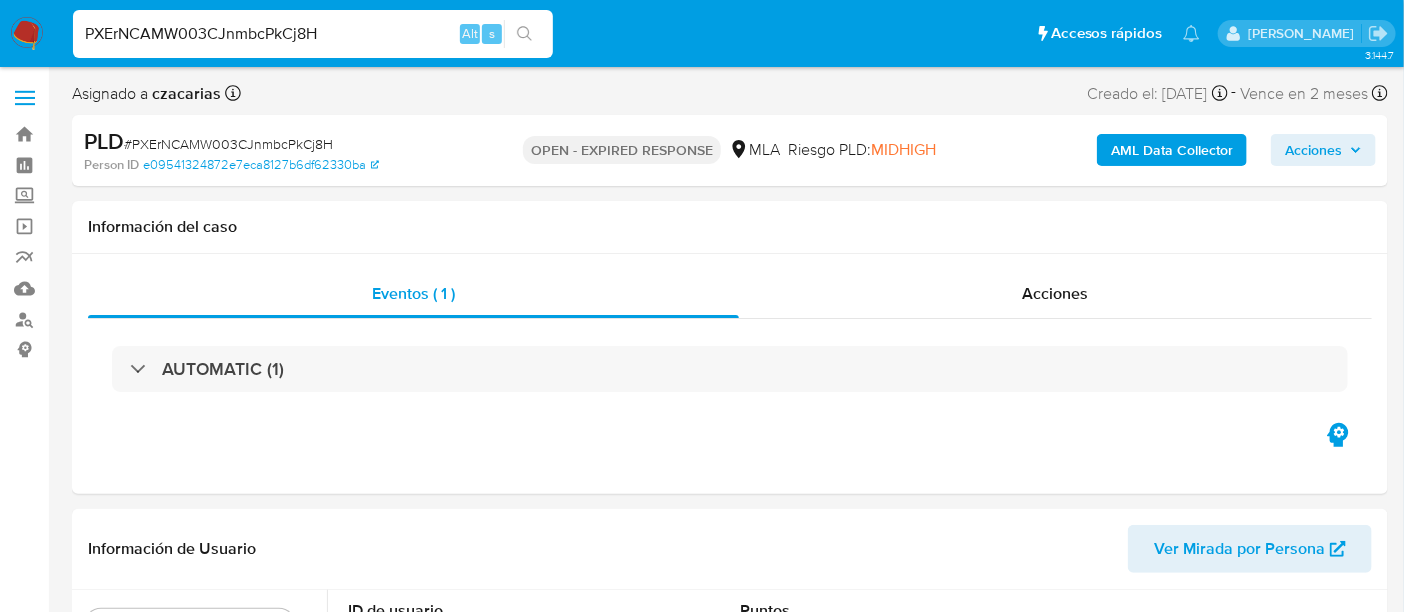 click on "PXErNCAMW003CJnmbcPkCj8H" at bounding box center [313, 34] 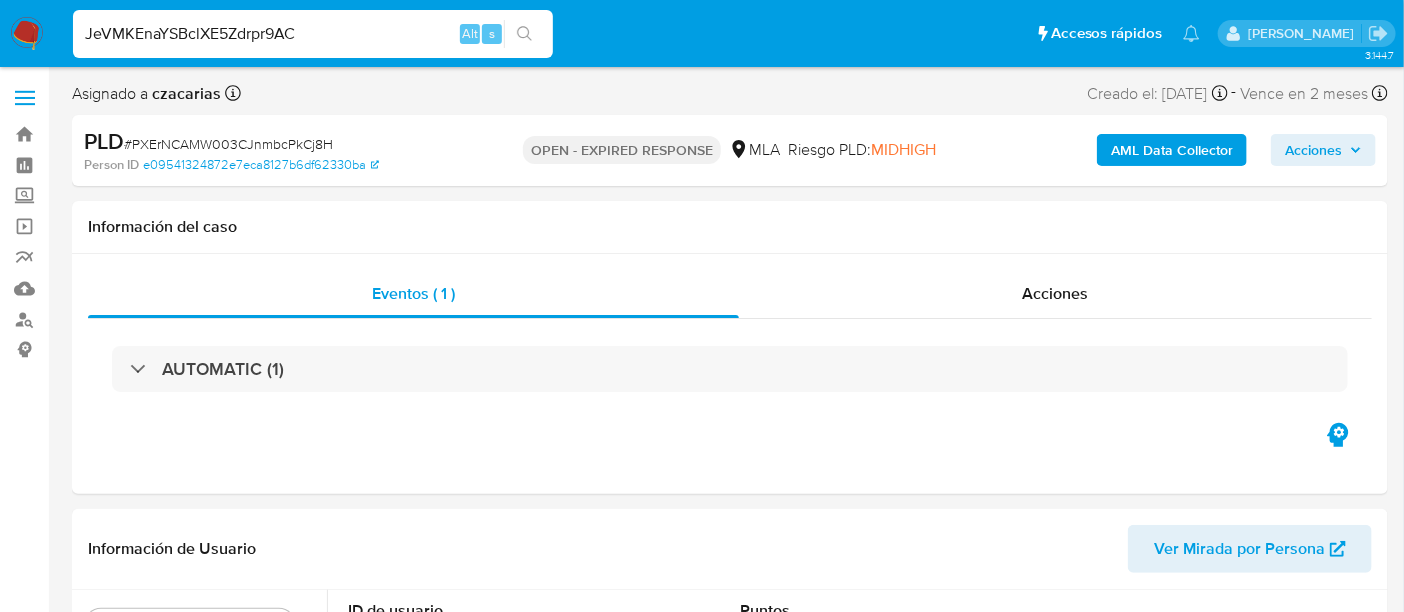 type on "JeVMKEnaYSBclXE5Zdrpr9AC" 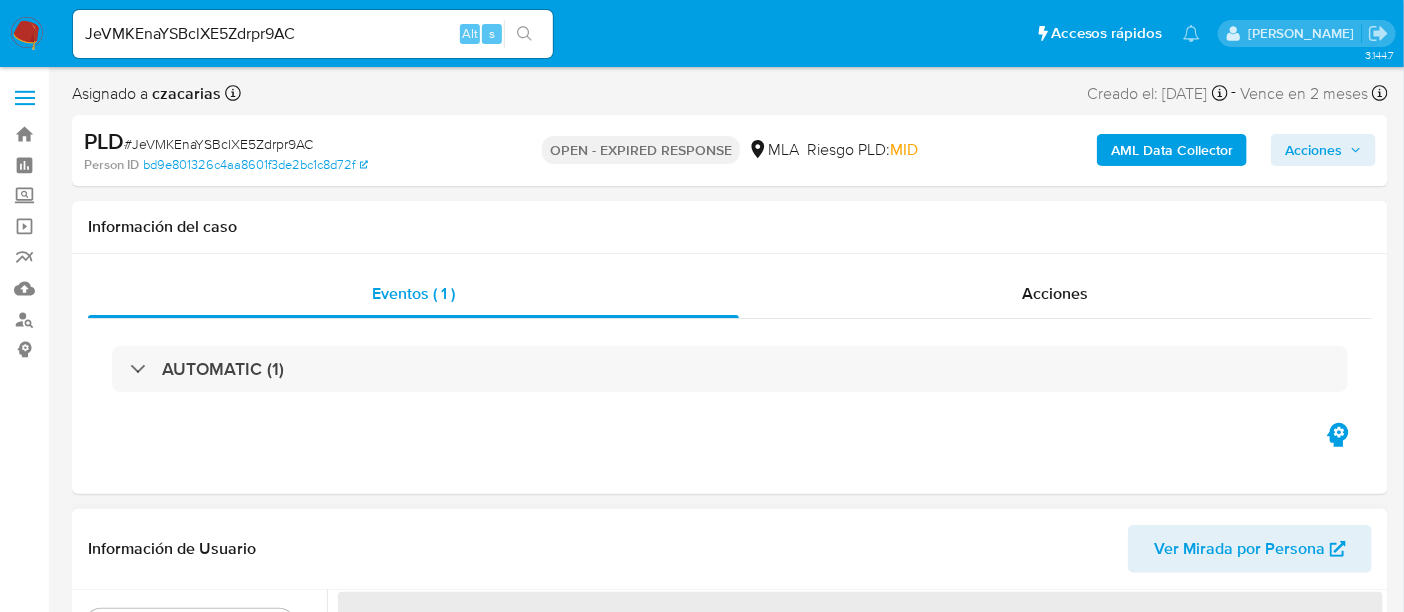 select on "10" 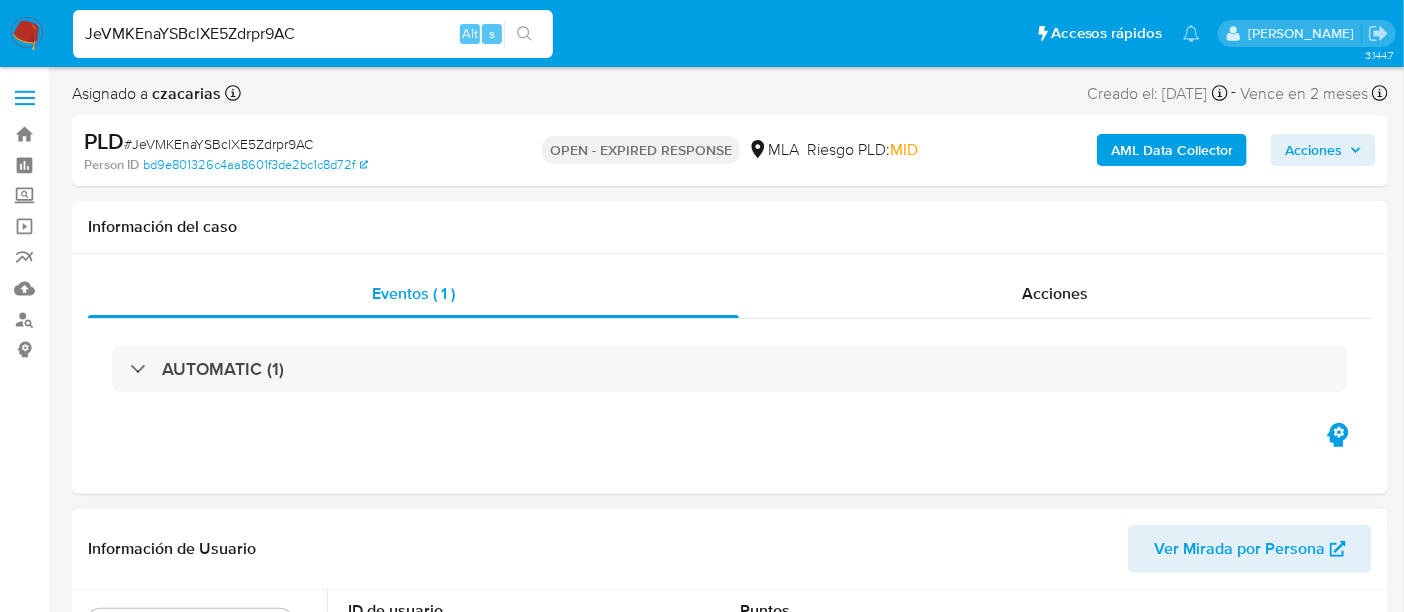 click on "JeVMKEnaYSBclXE5Zdrpr9AC" at bounding box center (313, 34) 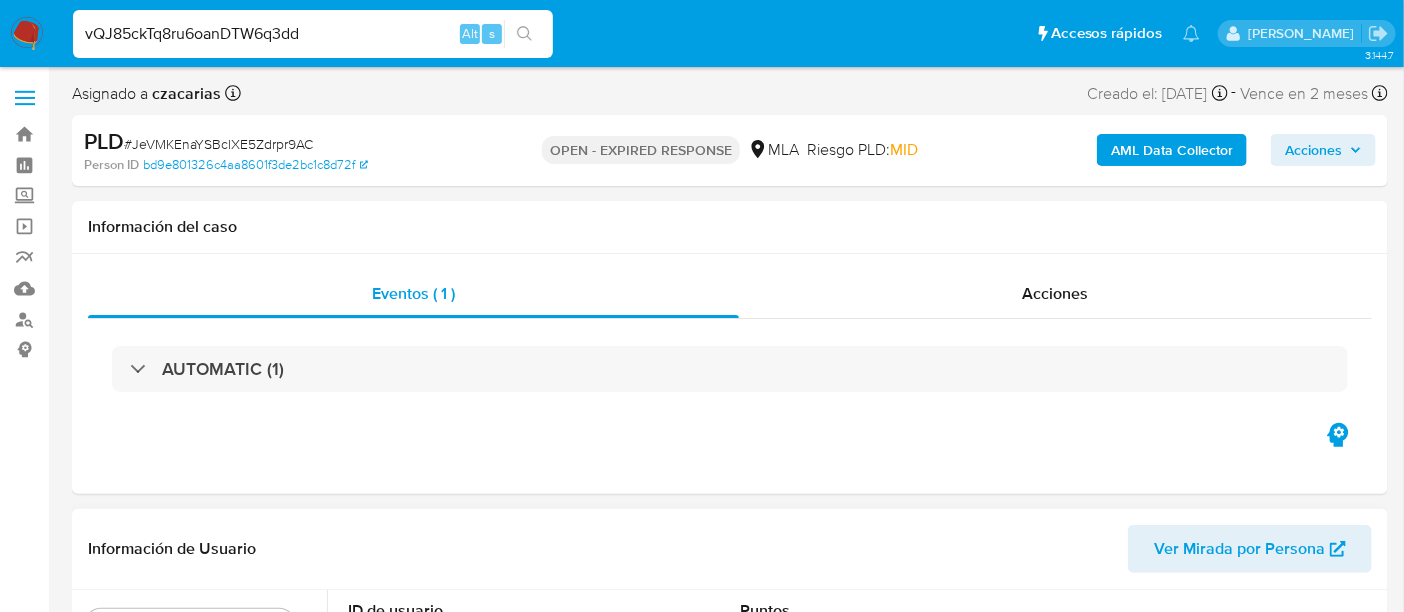 type on "vQJ85ckTq8ru6oanDTW6q3dd" 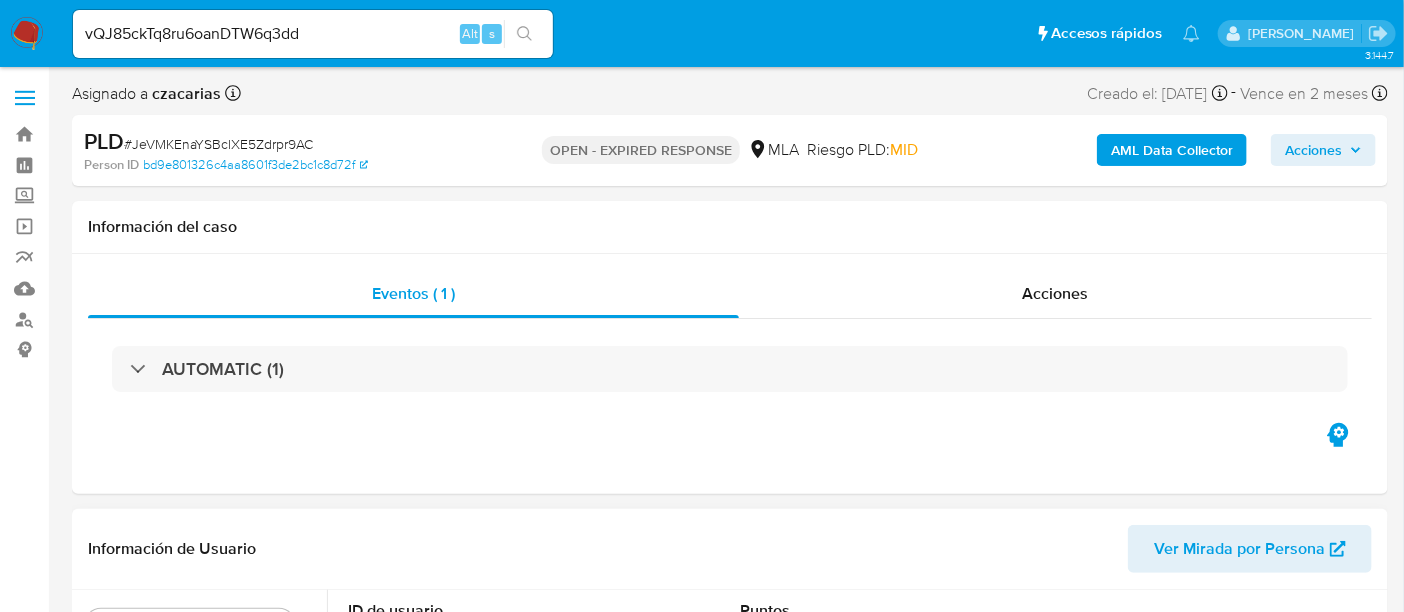 click at bounding box center (524, 34) 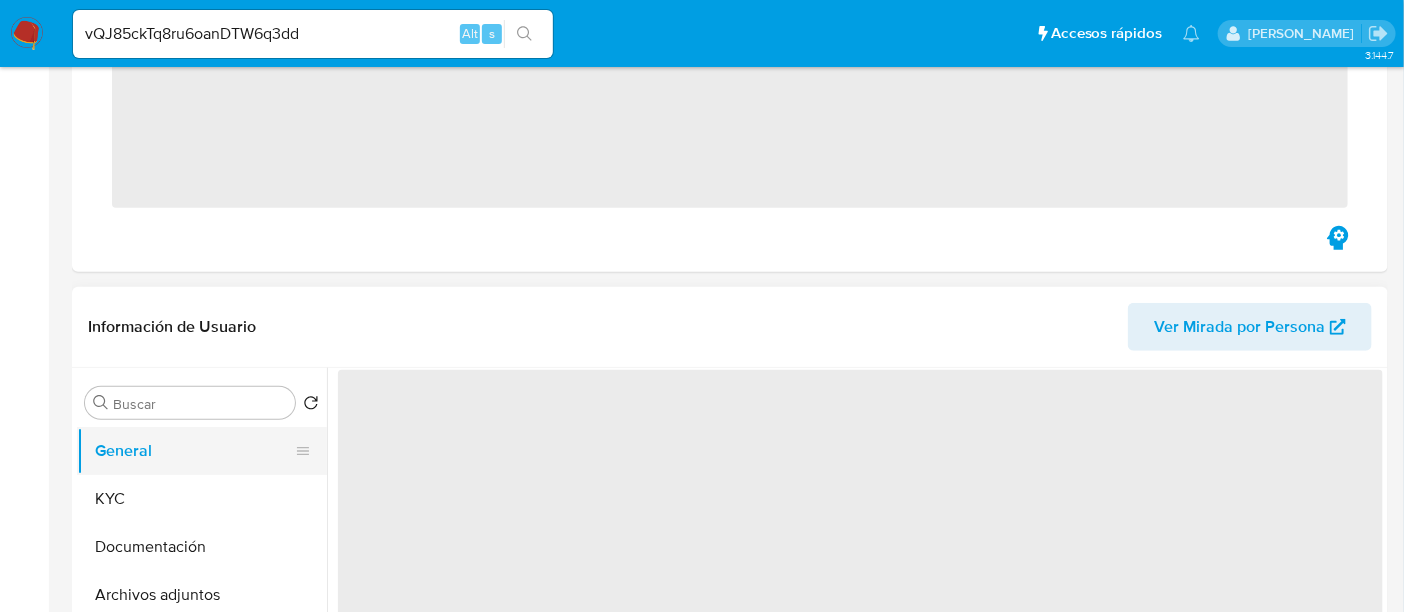 scroll, scrollTop: 500, scrollLeft: 0, axis: vertical 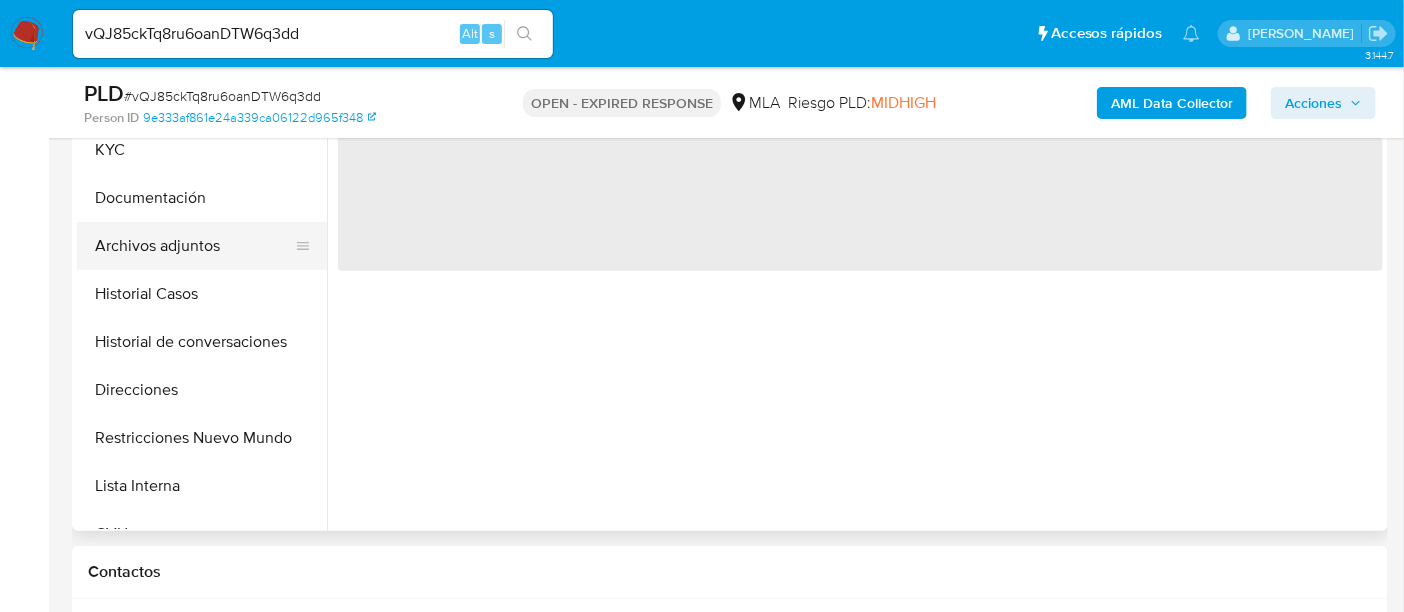 click on "Archivos adjuntos" at bounding box center (194, 246) 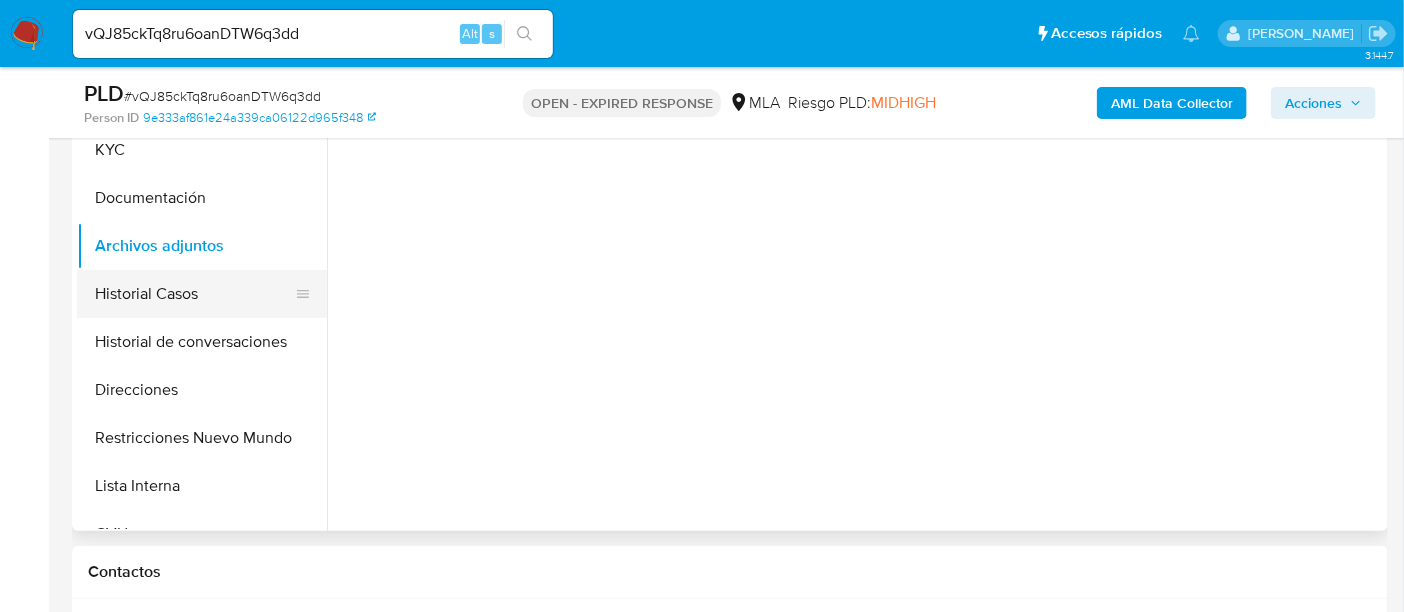 click on "Historial Casos" at bounding box center [194, 294] 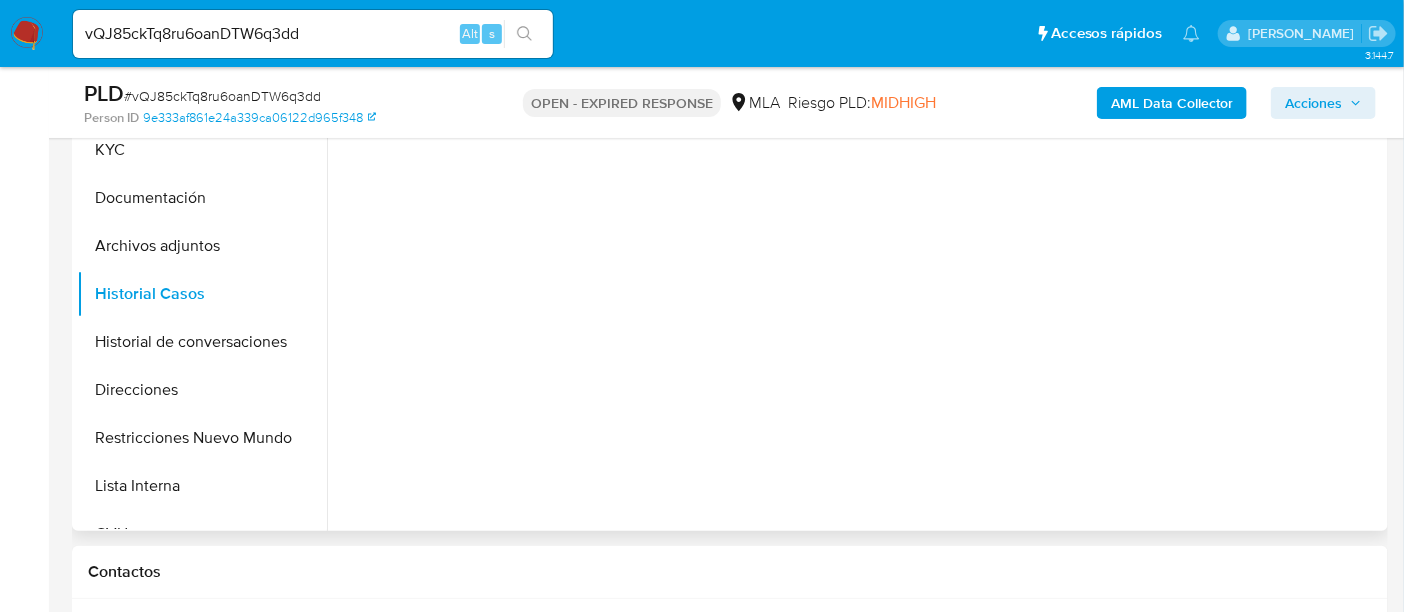 scroll, scrollTop: 374, scrollLeft: 0, axis: vertical 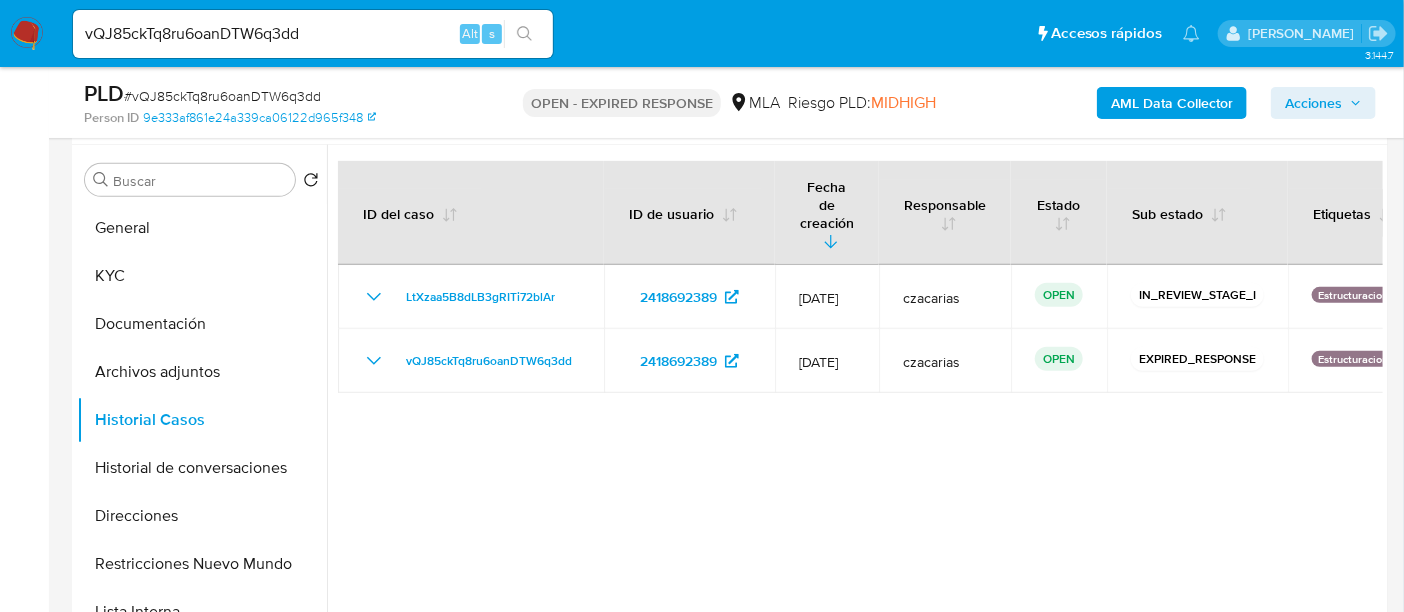 click on "vQJ85ckTq8ru6oanDTW6q3dd" at bounding box center [313, 34] 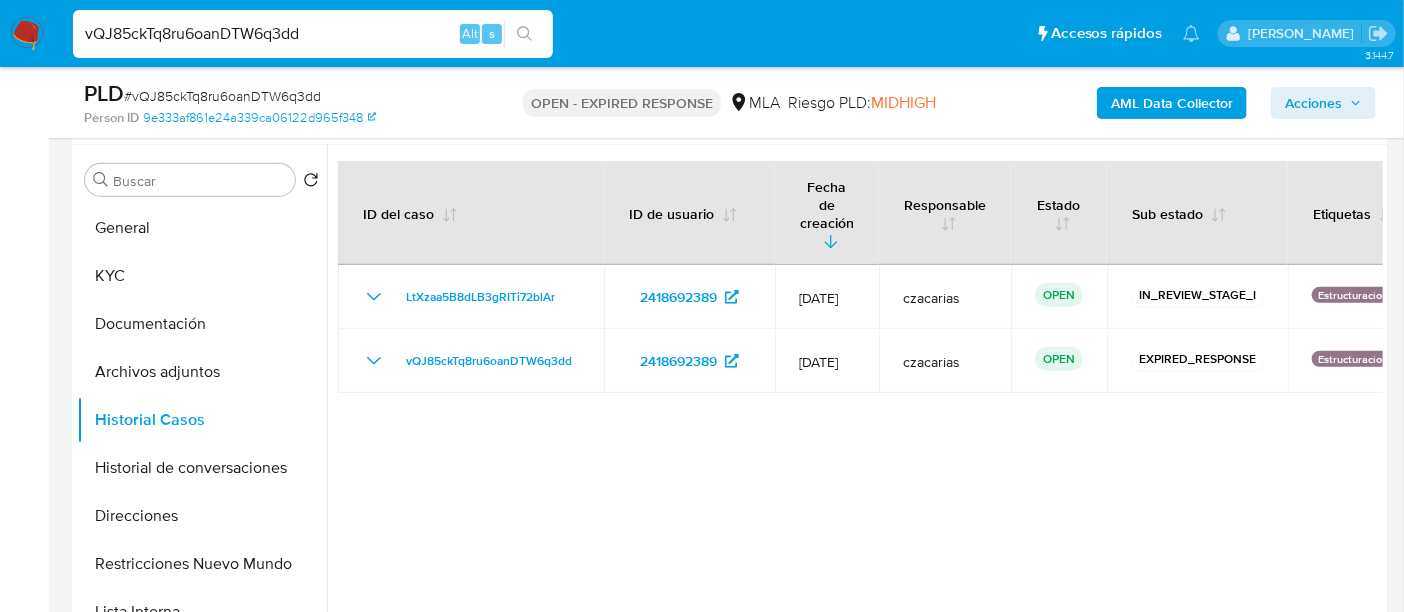 click on "vQJ85ckTq8ru6oanDTW6q3dd" at bounding box center [313, 34] 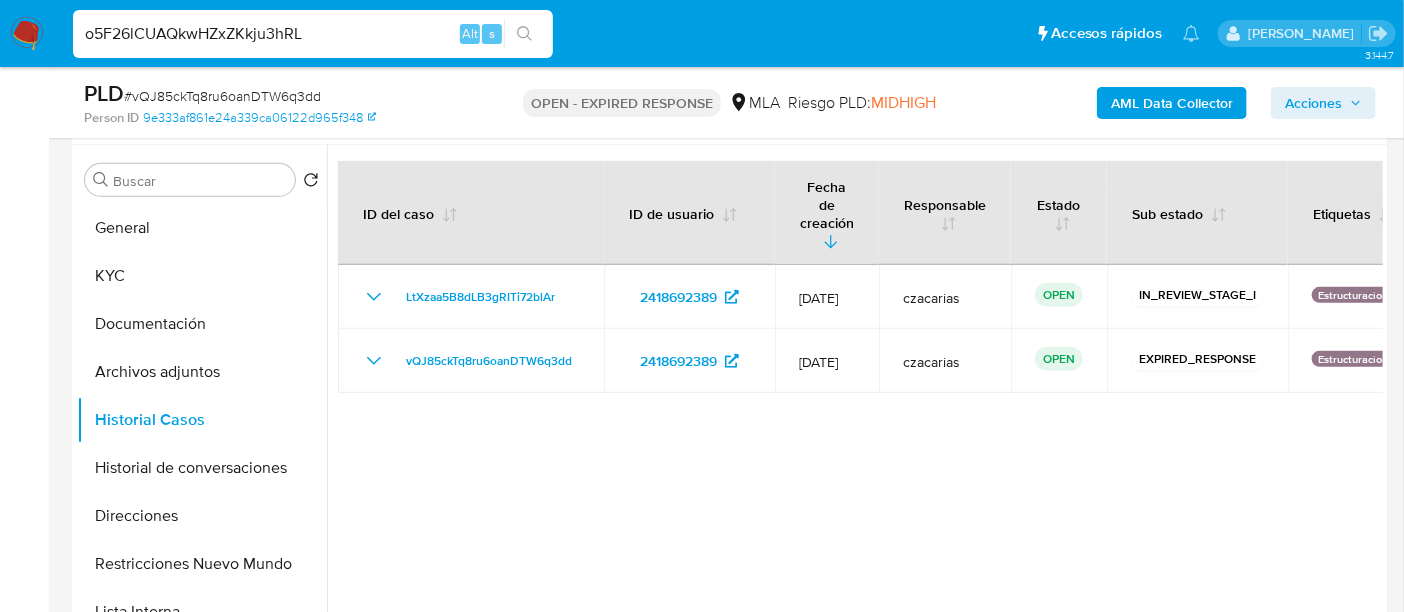 type on "o5F26lCUAQkwHZxZKkju3hRL" 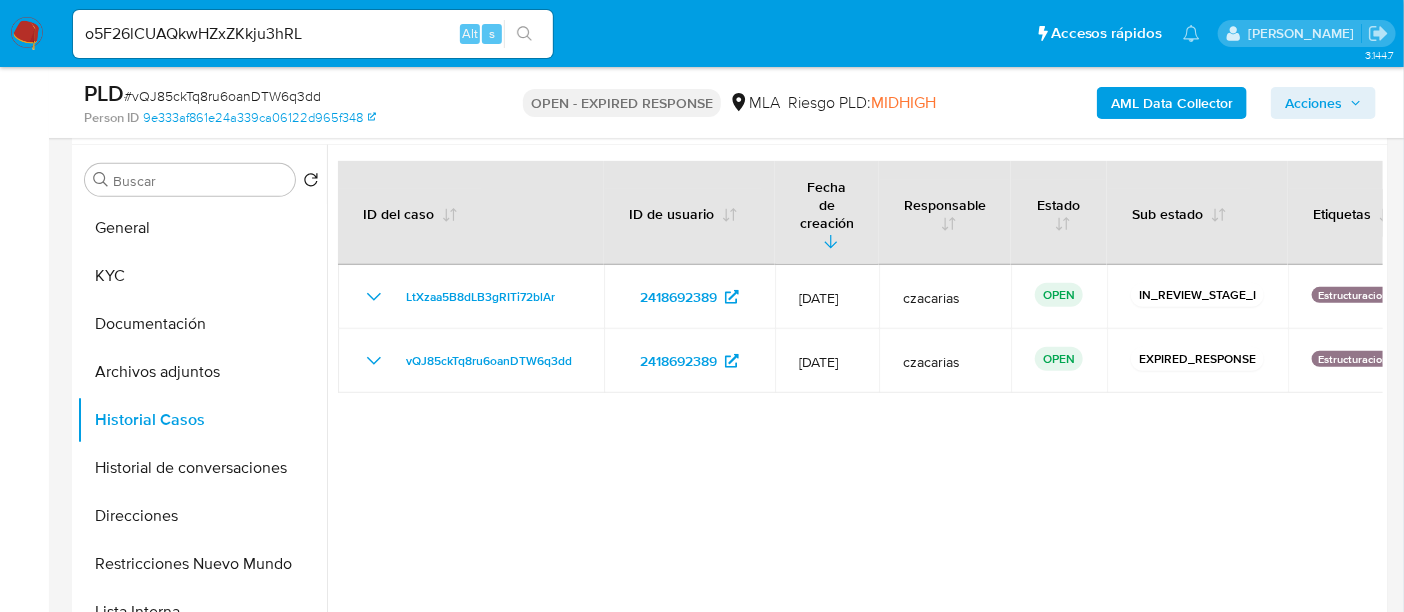 click at bounding box center (524, 34) 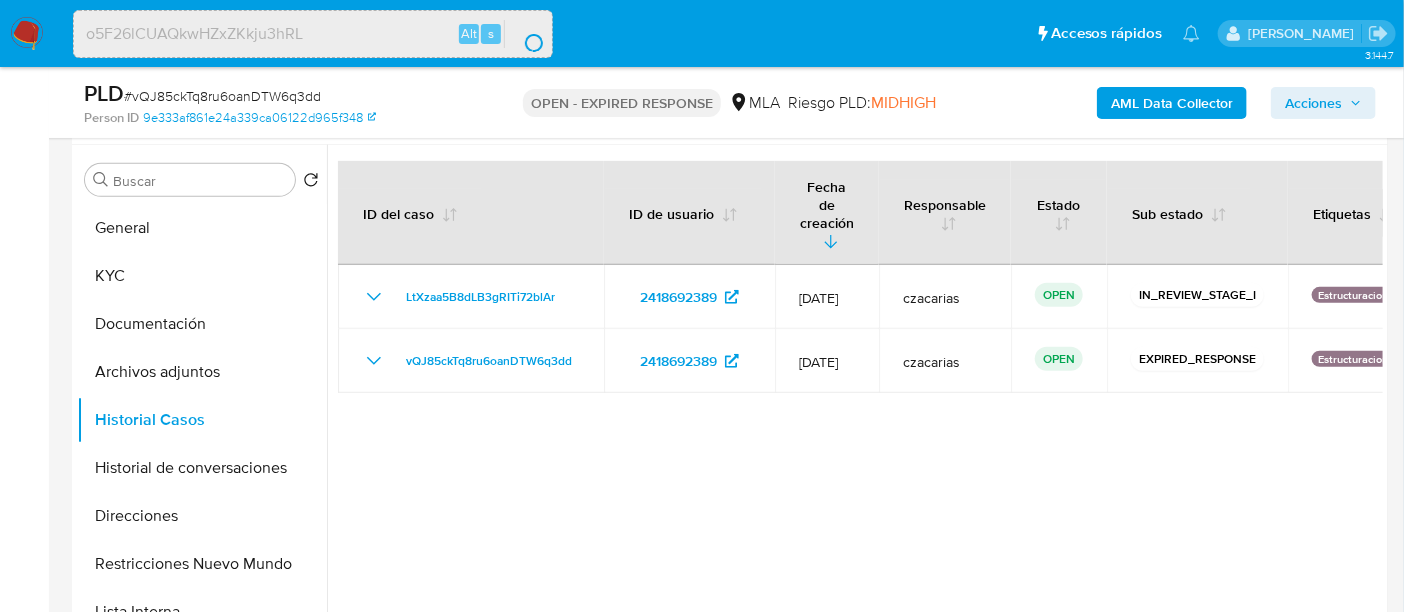 scroll, scrollTop: 0, scrollLeft: 0, axis: both 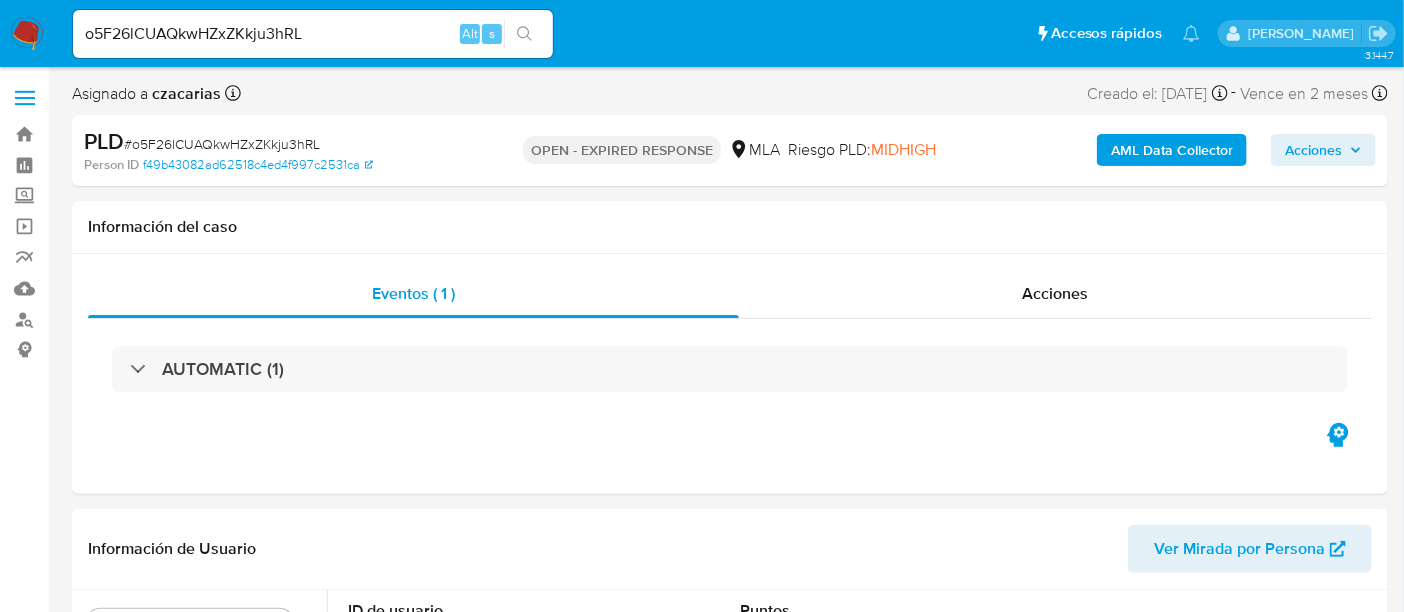 select on "10" 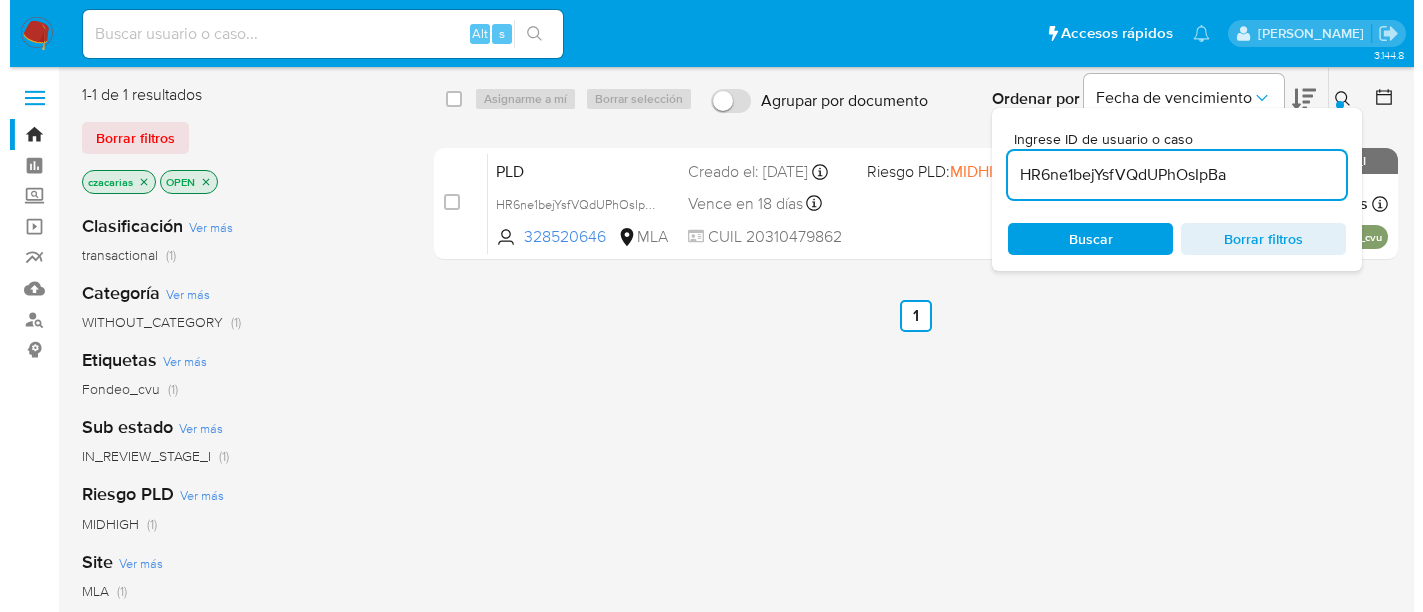 scroll, scrollTop: 0, scrollLeft: 0, axis: both 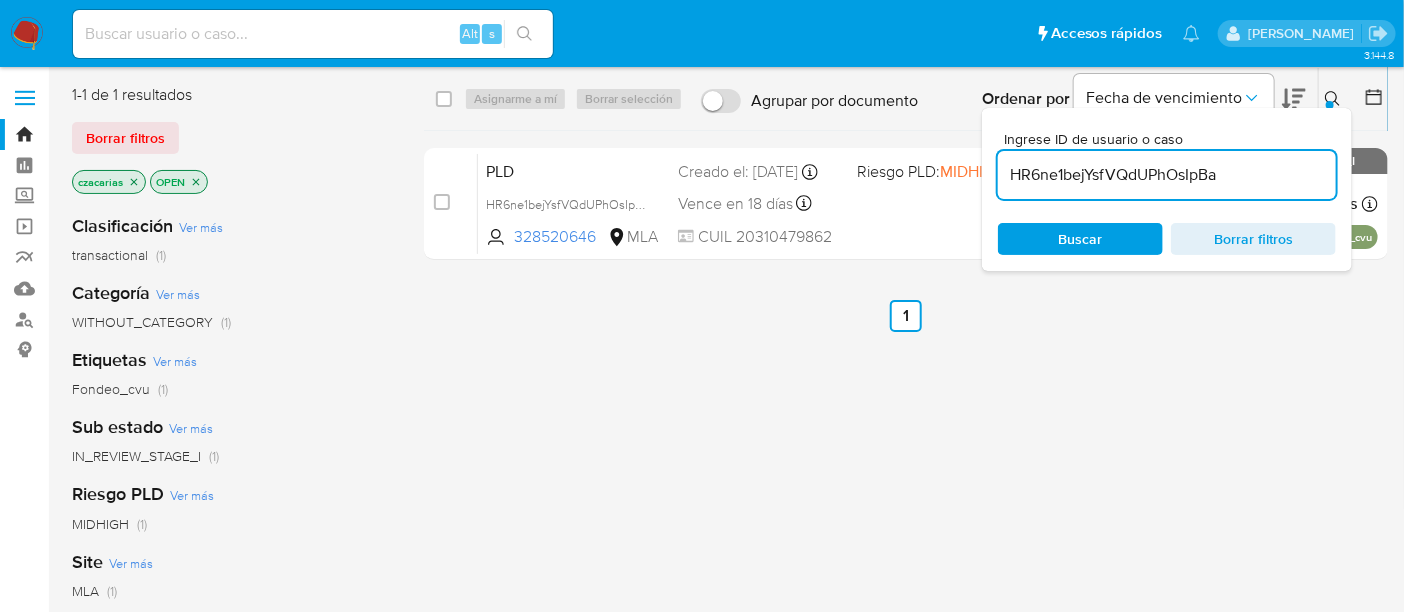 click on "HR6ne1bejYsfVQdUPhOsIpBa" at bounding box center [1167, 175] 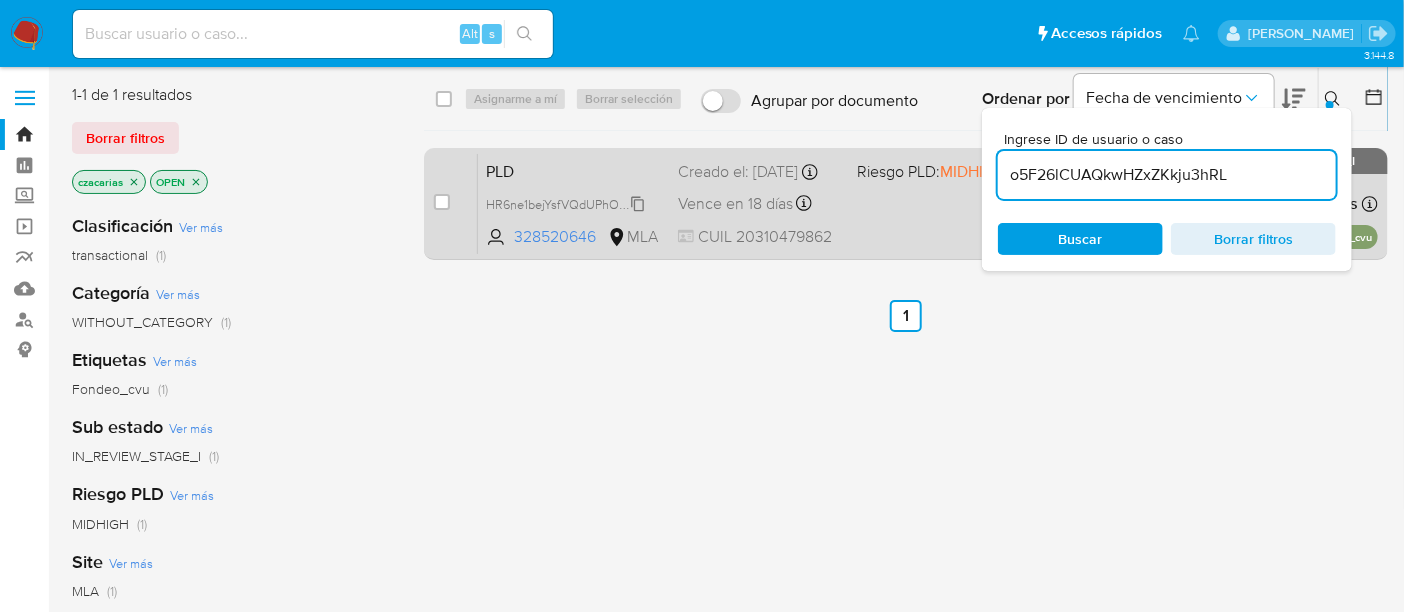 type on "o5F26lCUAQkwHZxZKkju3hRL" 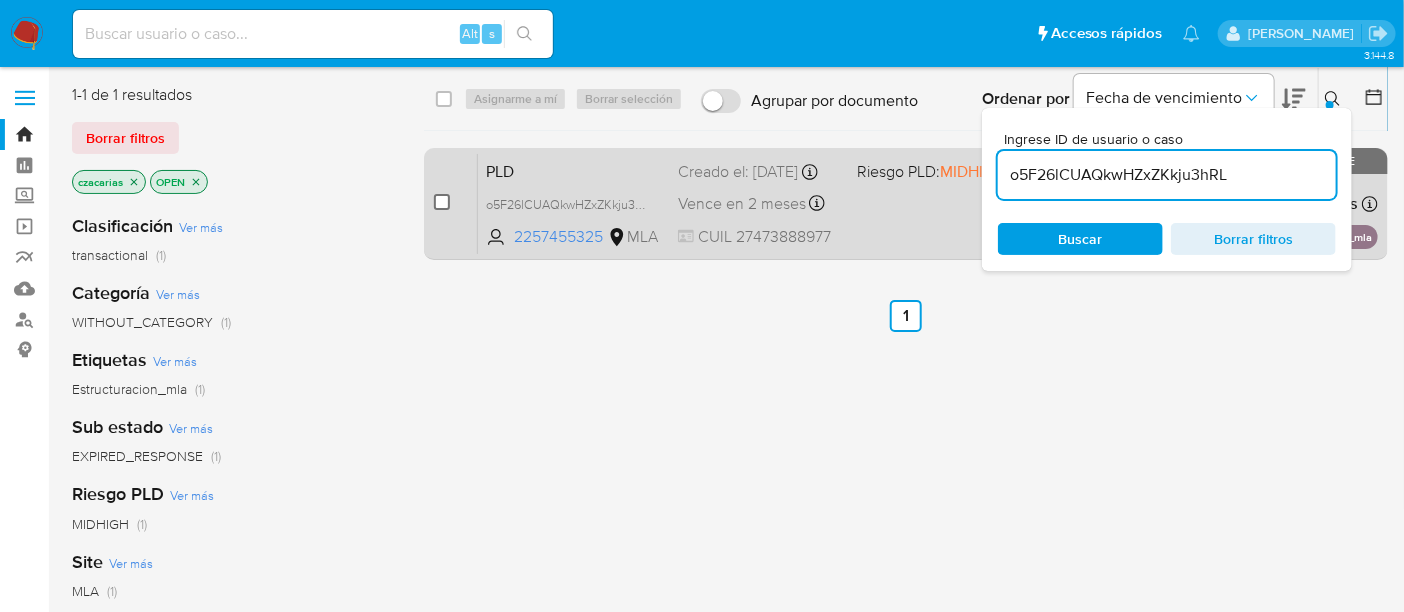 click at bounding box center [442, 202] 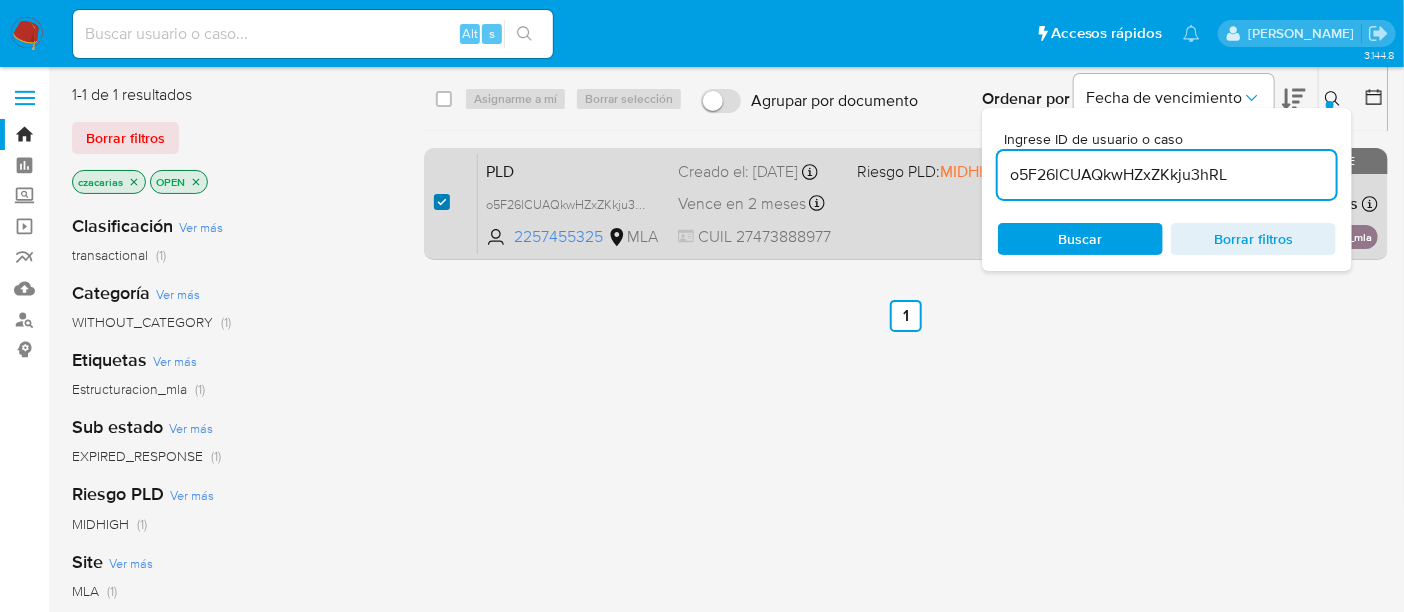 checkbox on "true" 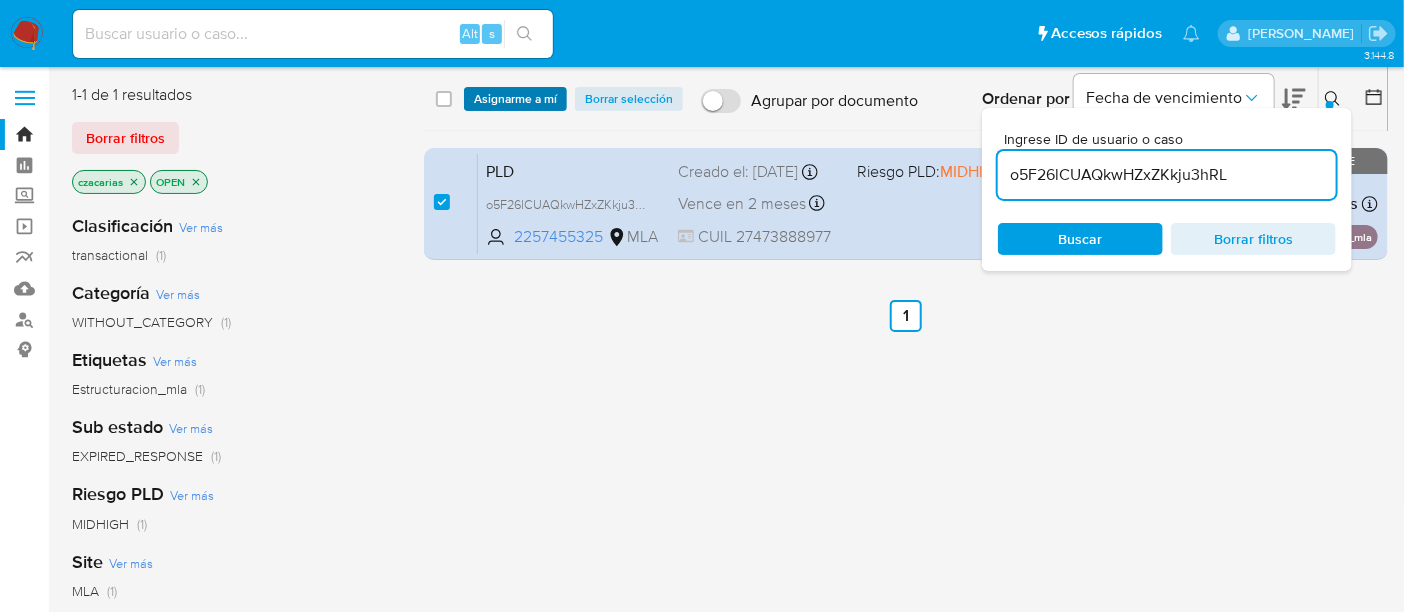 click on "Asignarme a mí" at bounding box center (515, 99) 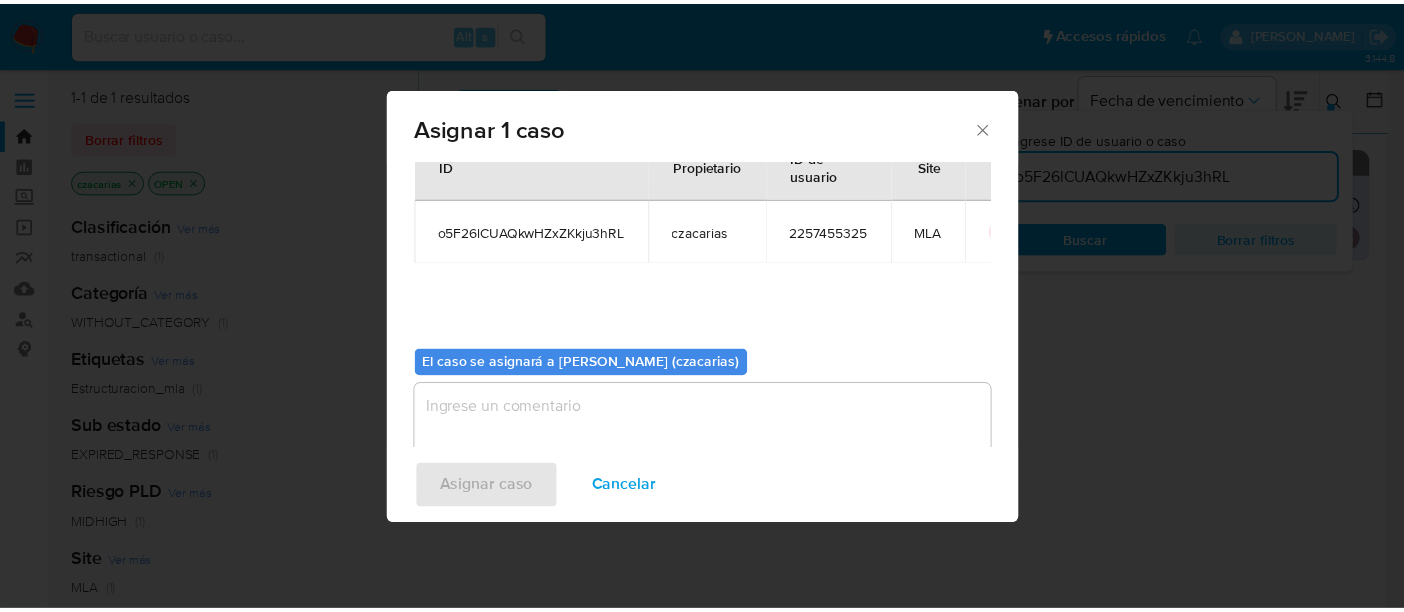scroll, scrollTop: 102, scrollLeft: 0, axis: vertical 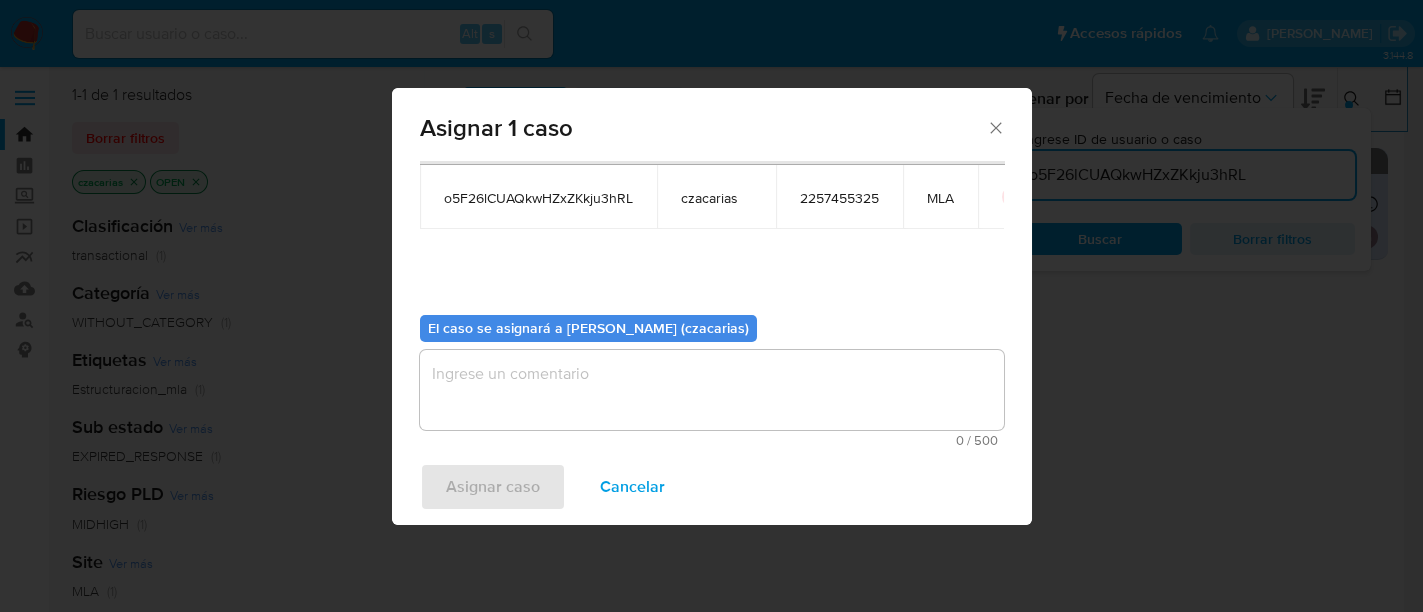 click at bounding box center [712, 390] 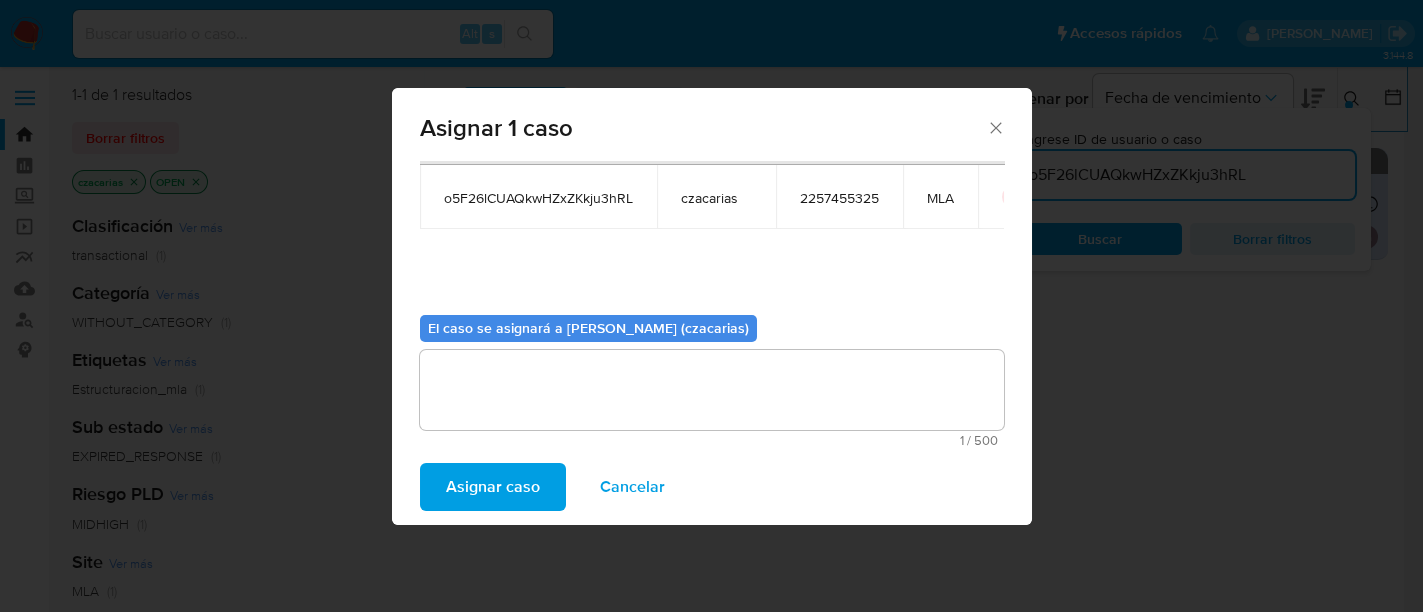 click on "Asignar caso" at bounding box center (493, 487) 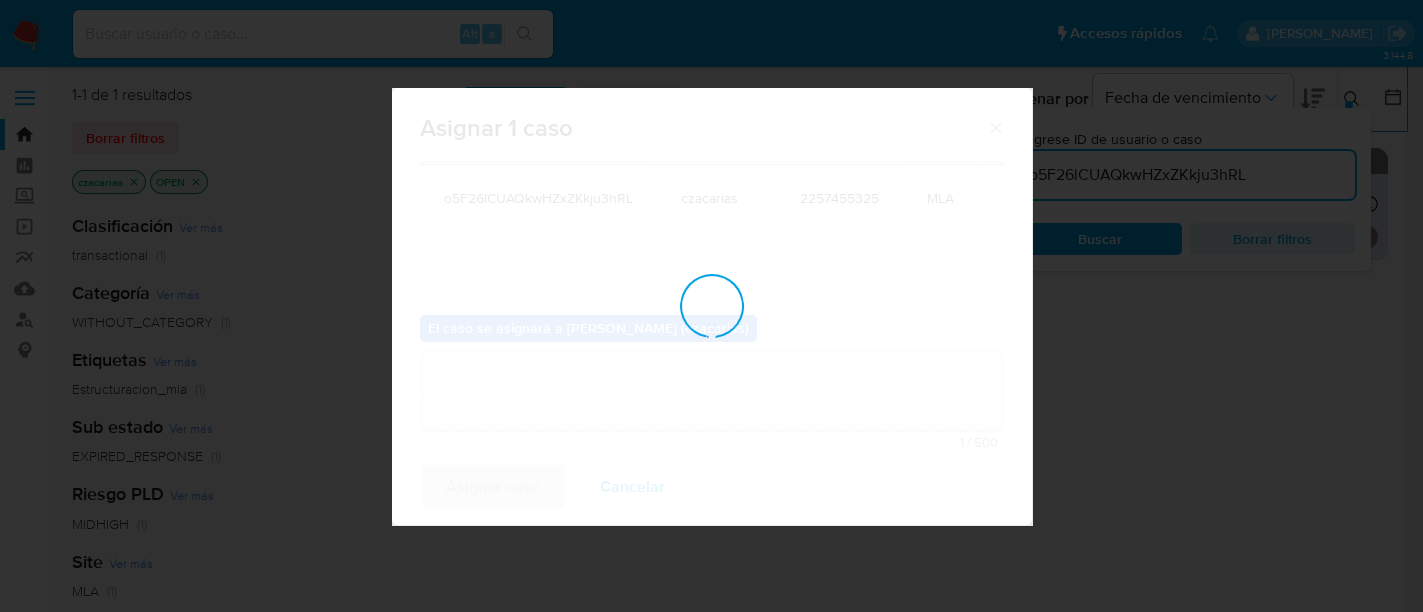 type 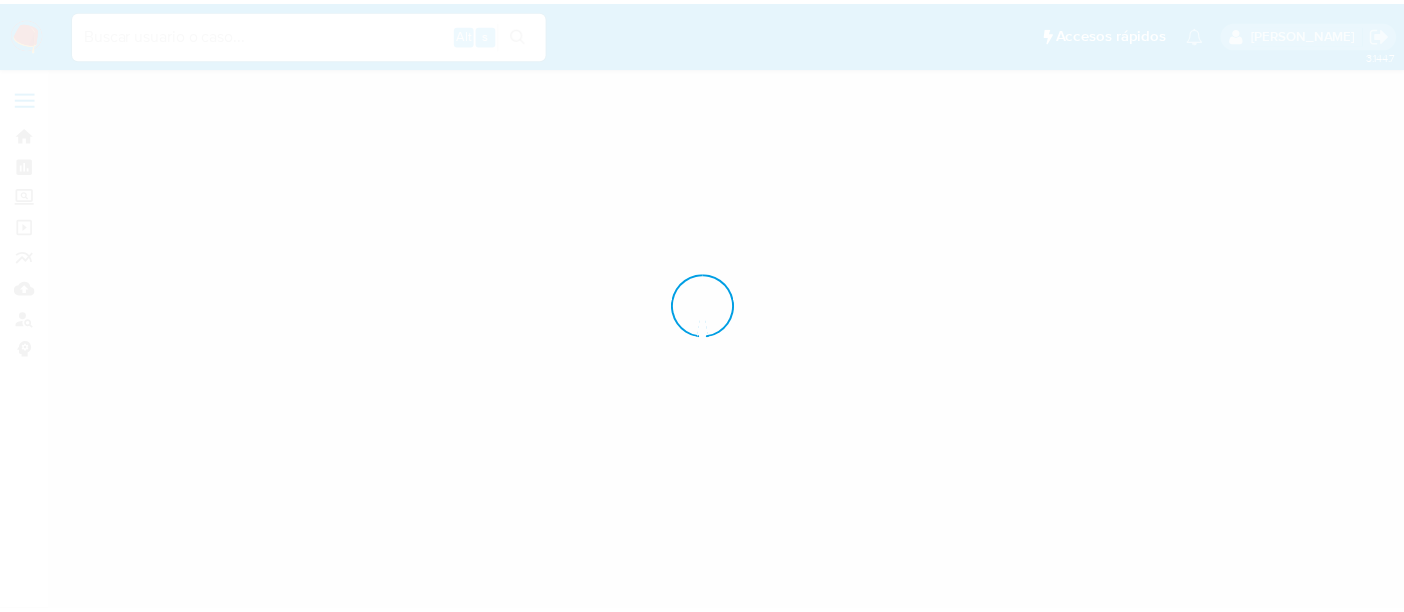 scroll, scrollTop: 0, scrollLeft: 0, axis: both 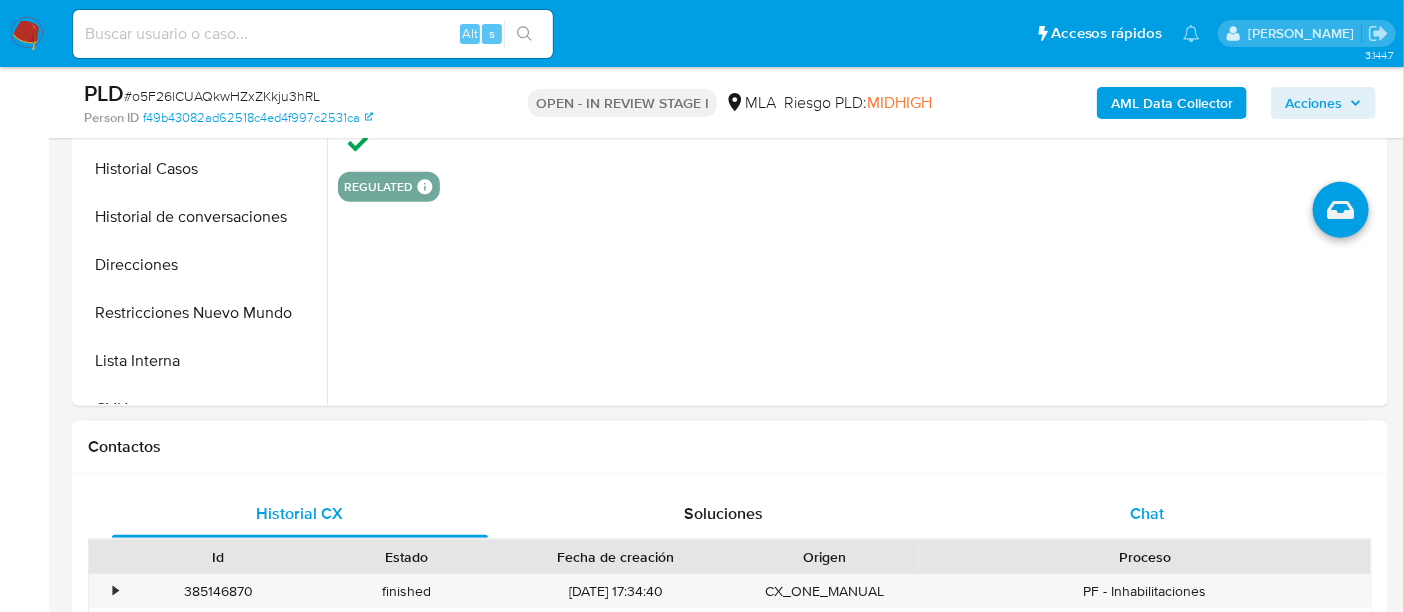click on "Chat" at bounding box center (1147, 514) 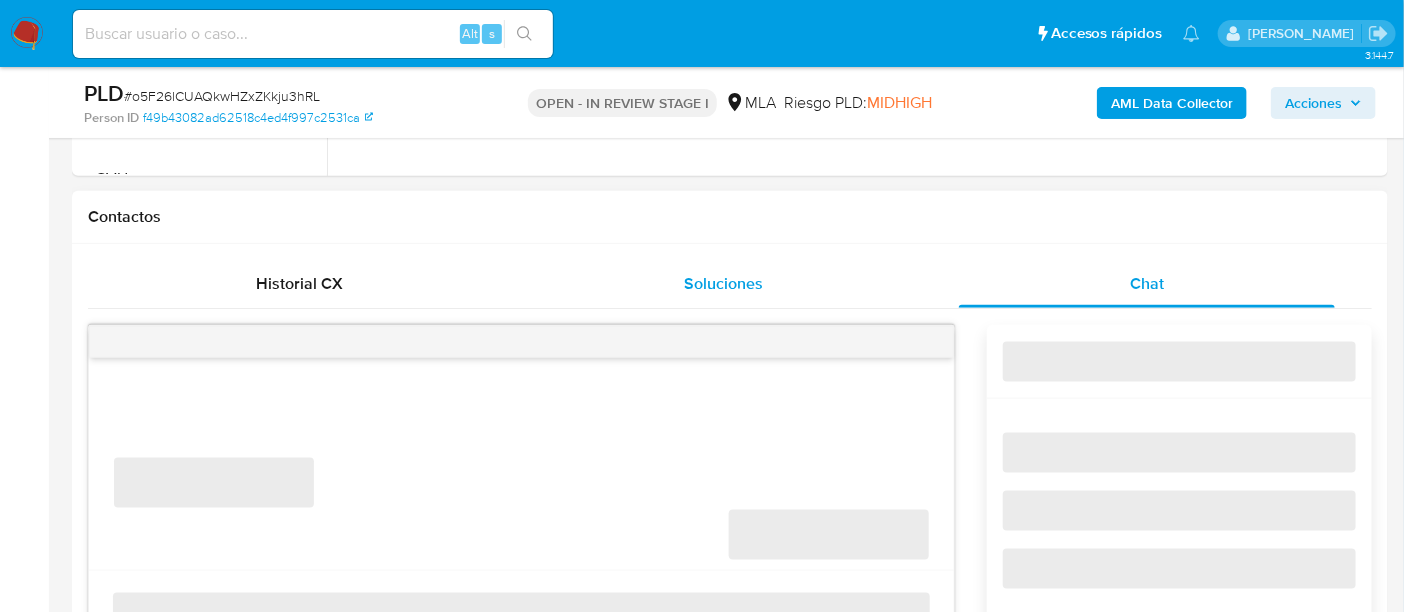 scroll, scrollTop: 874, scrollLeft: 0, axis: vertical 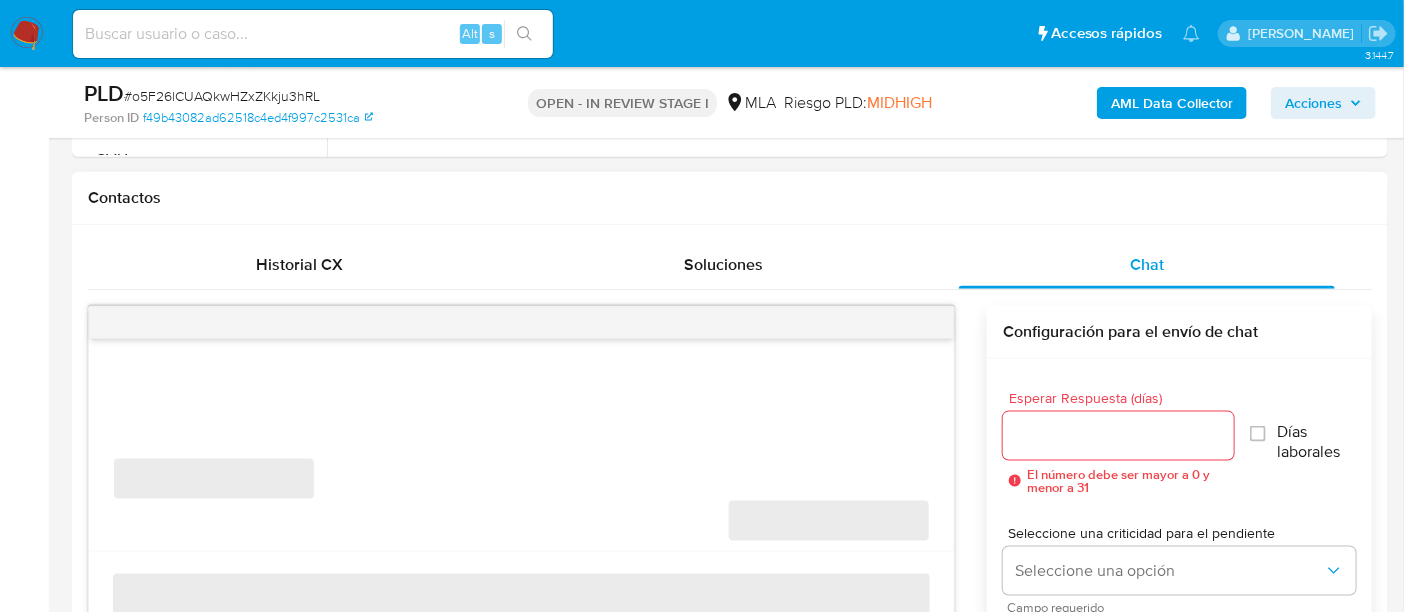select on "10" 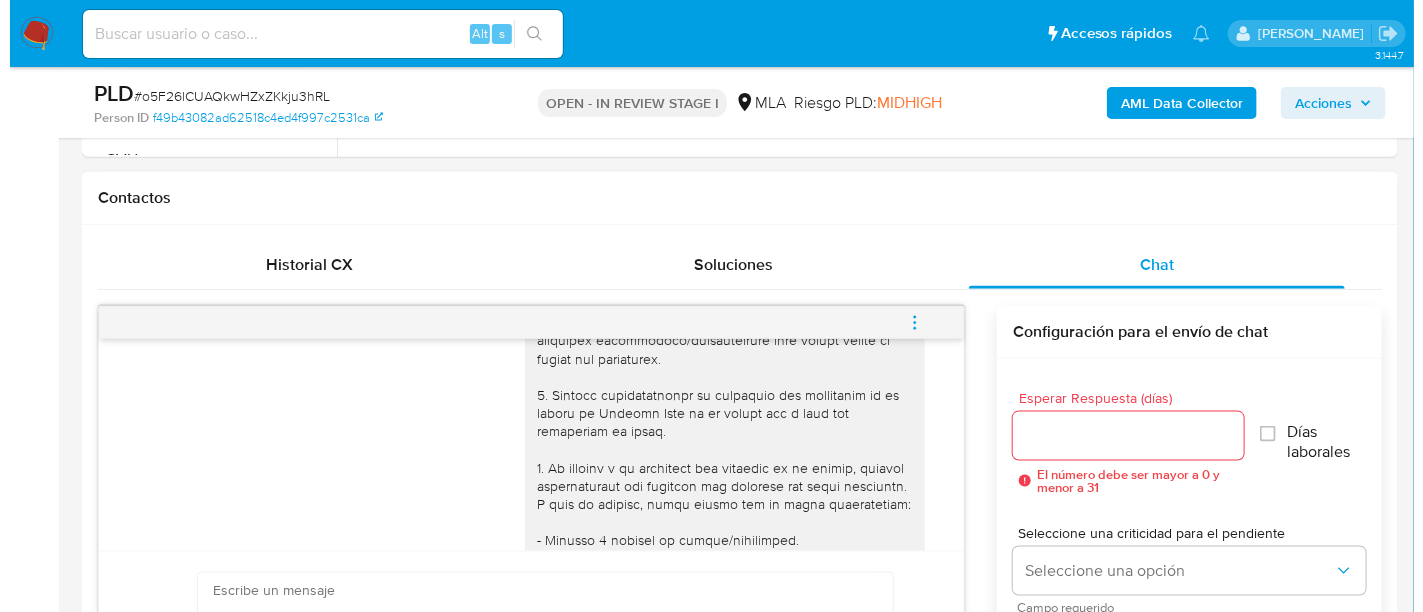 scroll, scrollTop: 0, scrollLeft: 0, axis: both 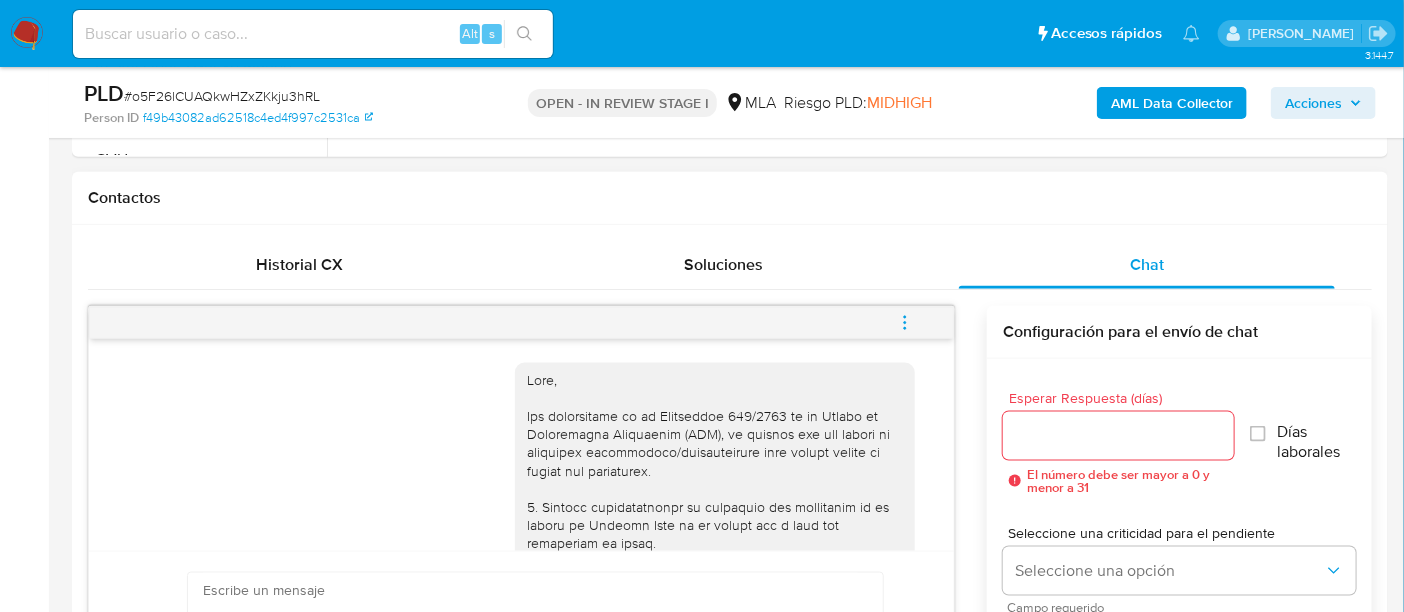 click 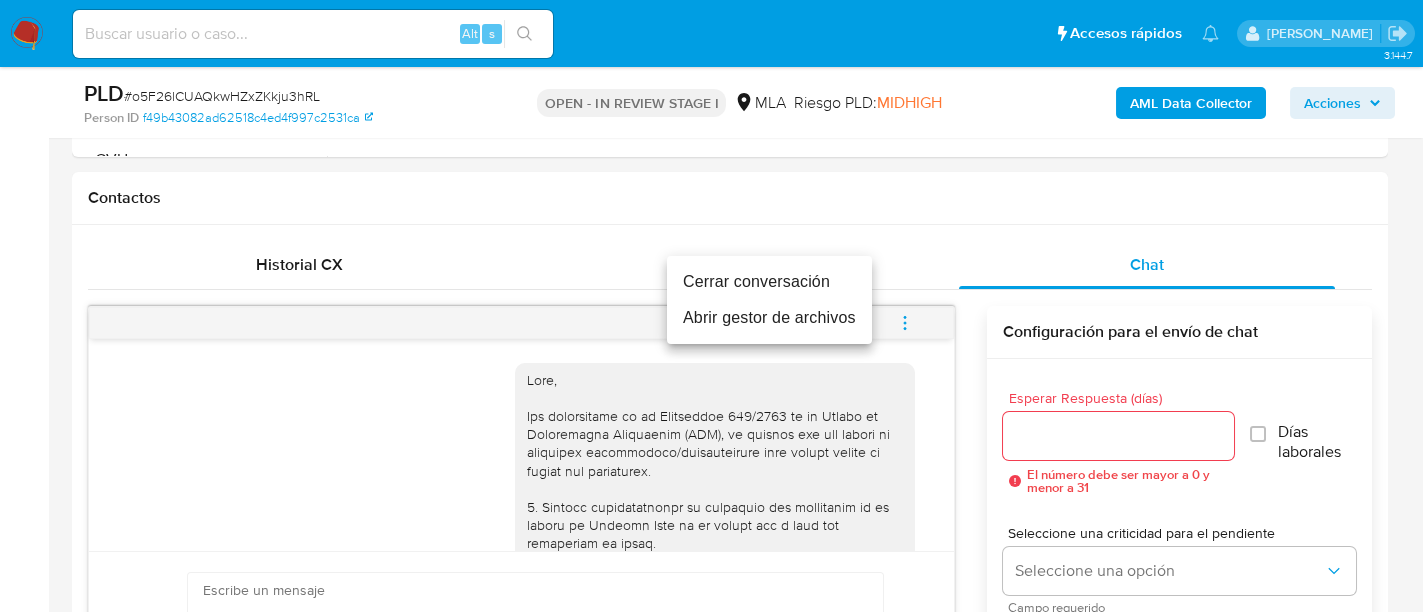 click on "Cerrar conversación" at bounding box center [769, 282] 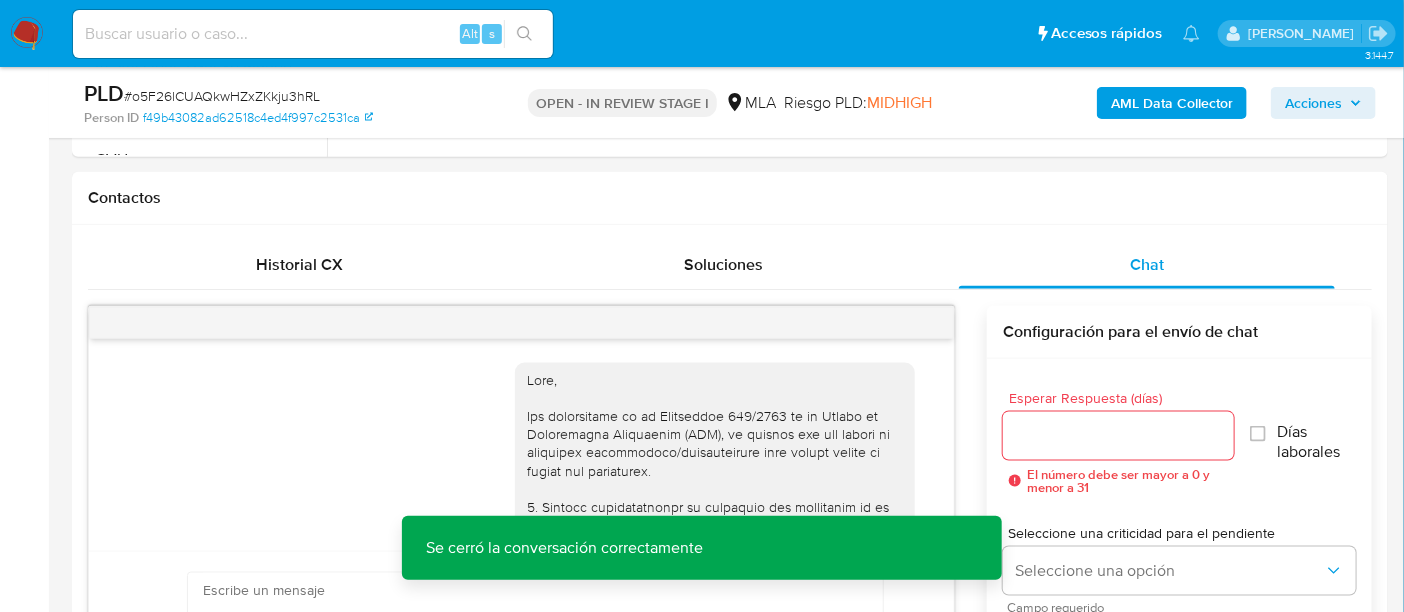 click on "AML Data Collector" at bounding box center (1172, 103) 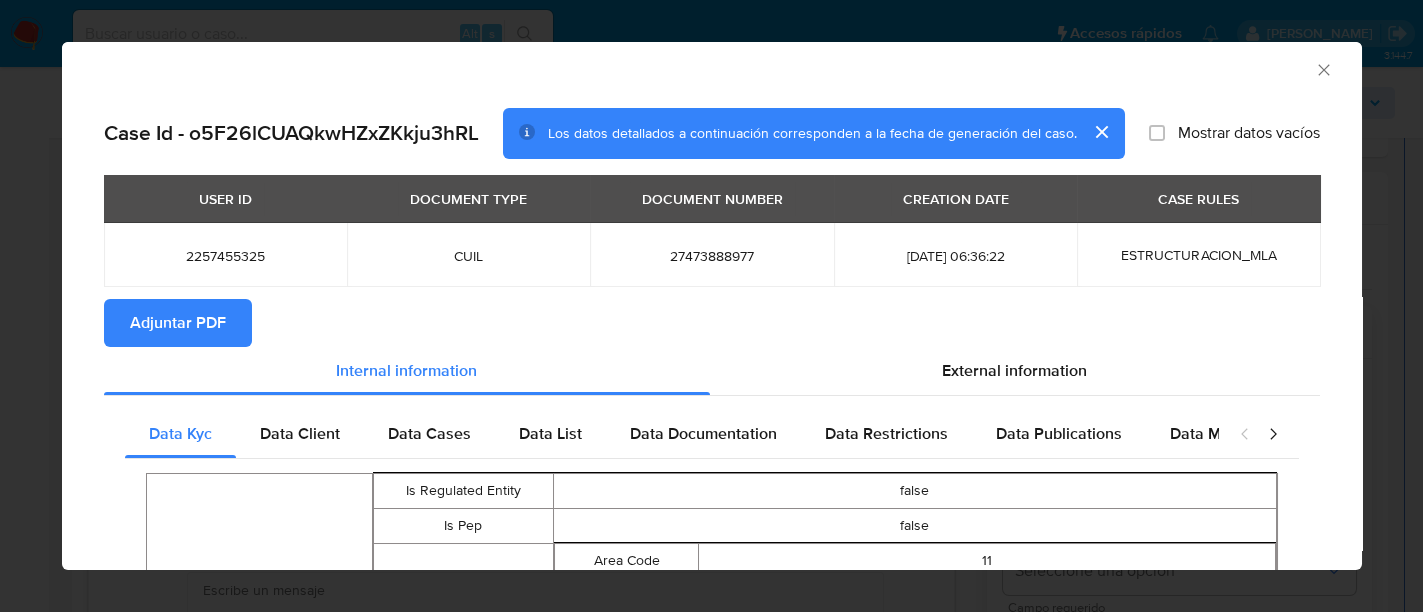 click on "Case Id - o5F26lCUAQkwHZxZKkju3hRL Los datos detallados a continuación corresponden a la fecha de generación del caso. Mostrar datos vacíos" at bounding box center (712, 134) 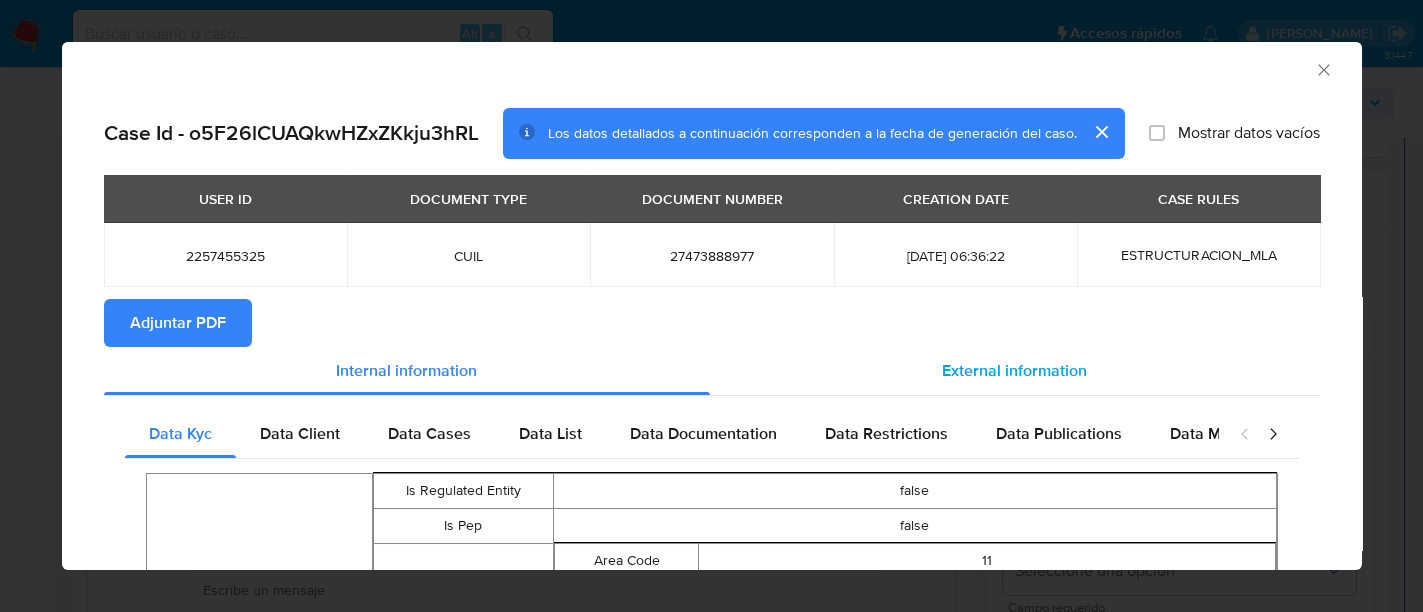 click on "External information" at bounding box center (1014, 370) 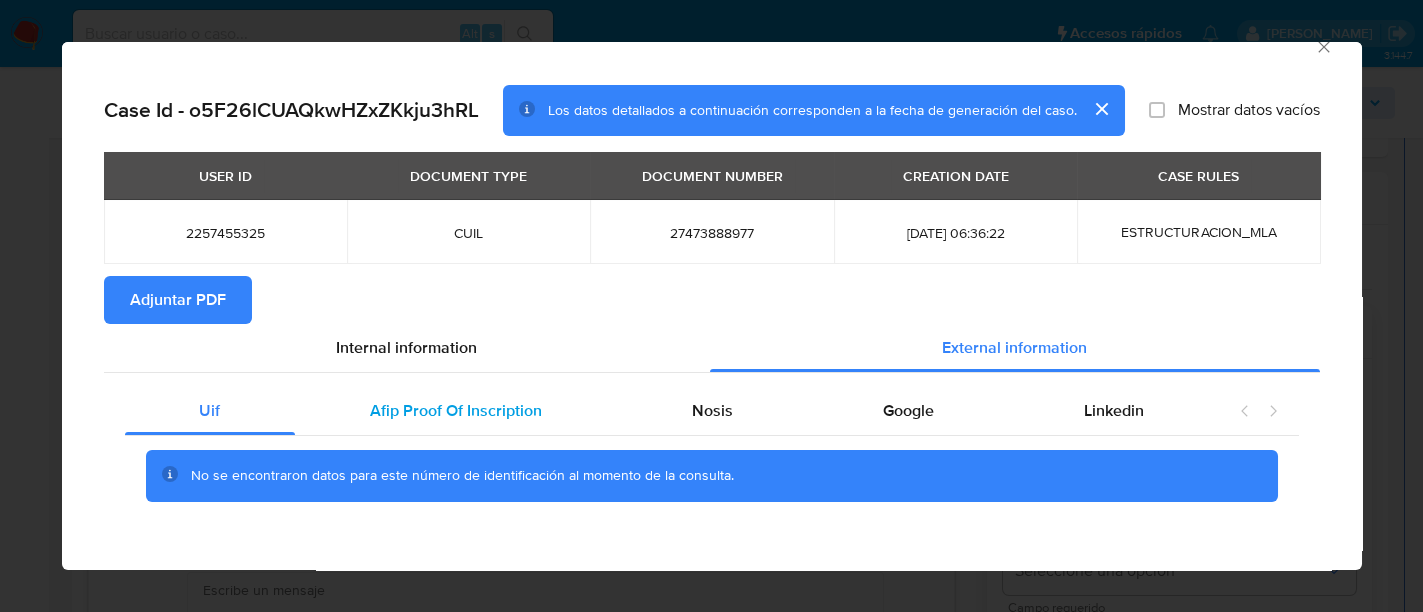 click on "Afip Proof Of Inscription" at bounding box center [456, 410] 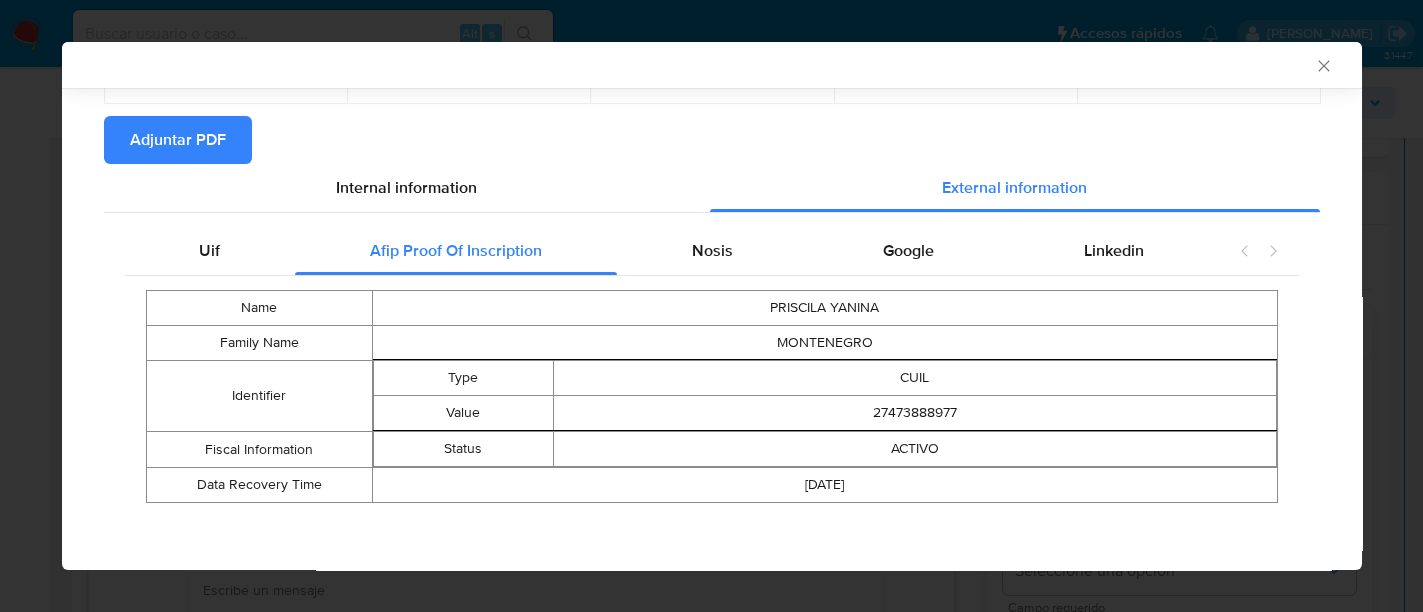 scroll, scrollTop: 181, scrollLeft: 0, axis: vertical 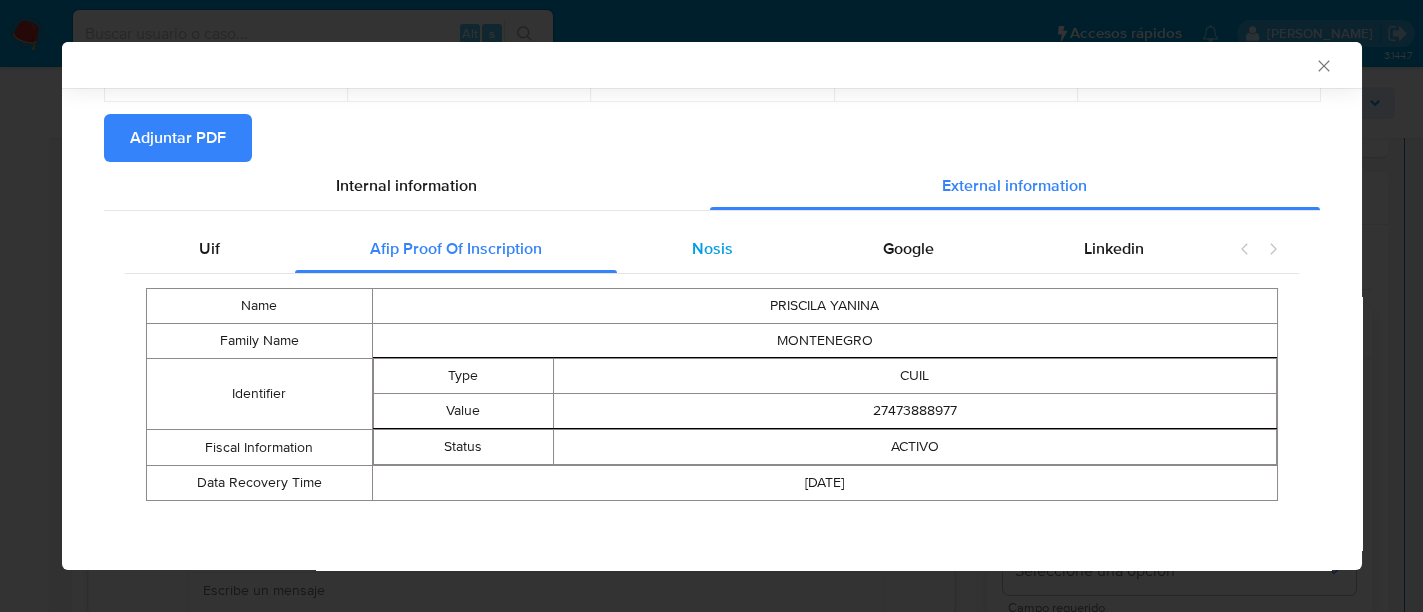click on "Nosis" at bounding box center (712, 249) 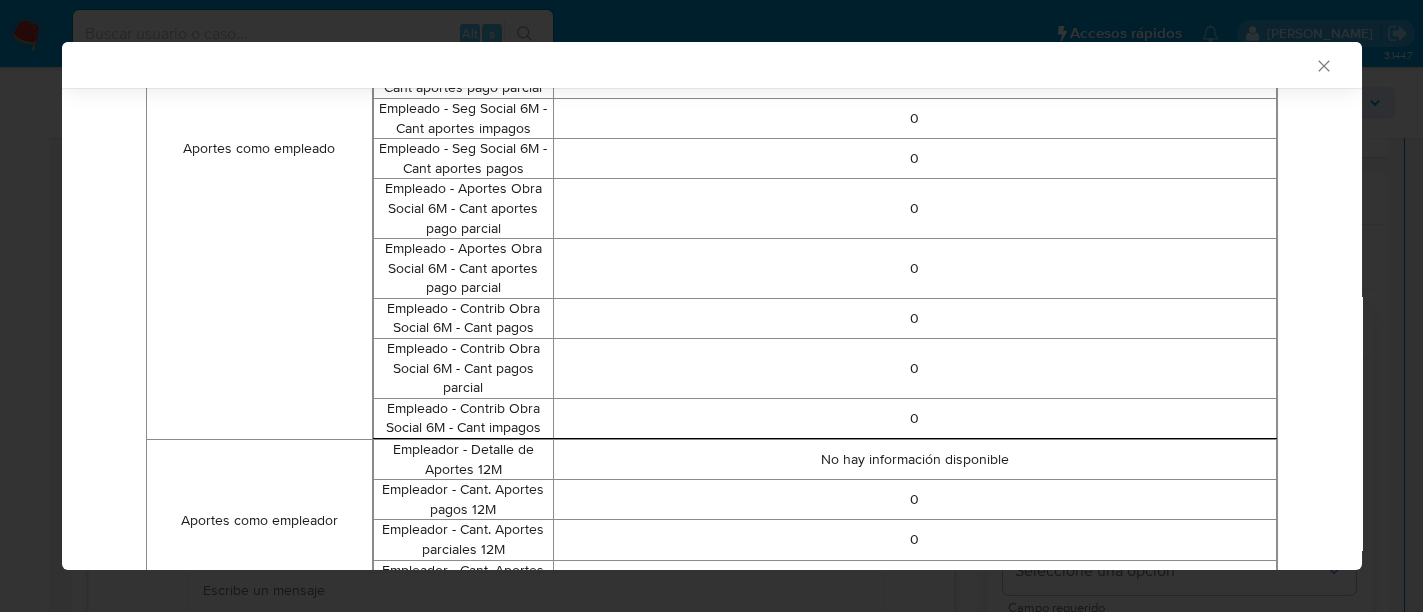 scroll, scrollTop: 1056, scrollLeft: 0, axis: vertical 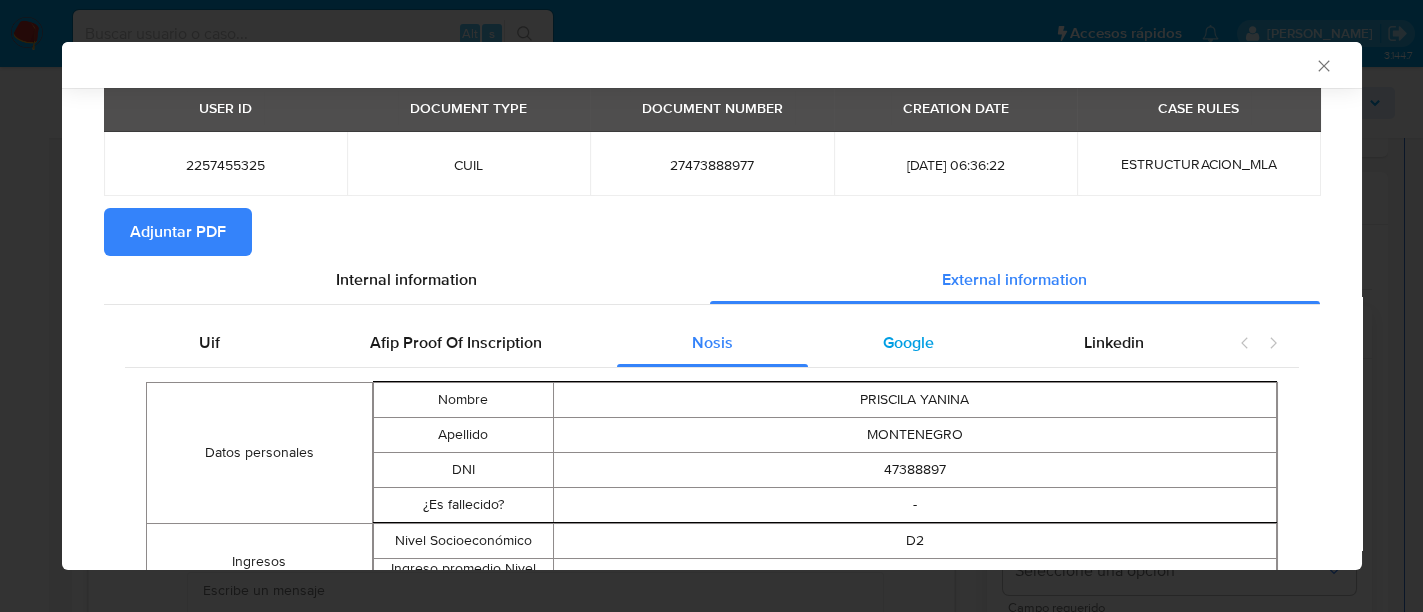 click on "Google" at bounding box center (908, 343) 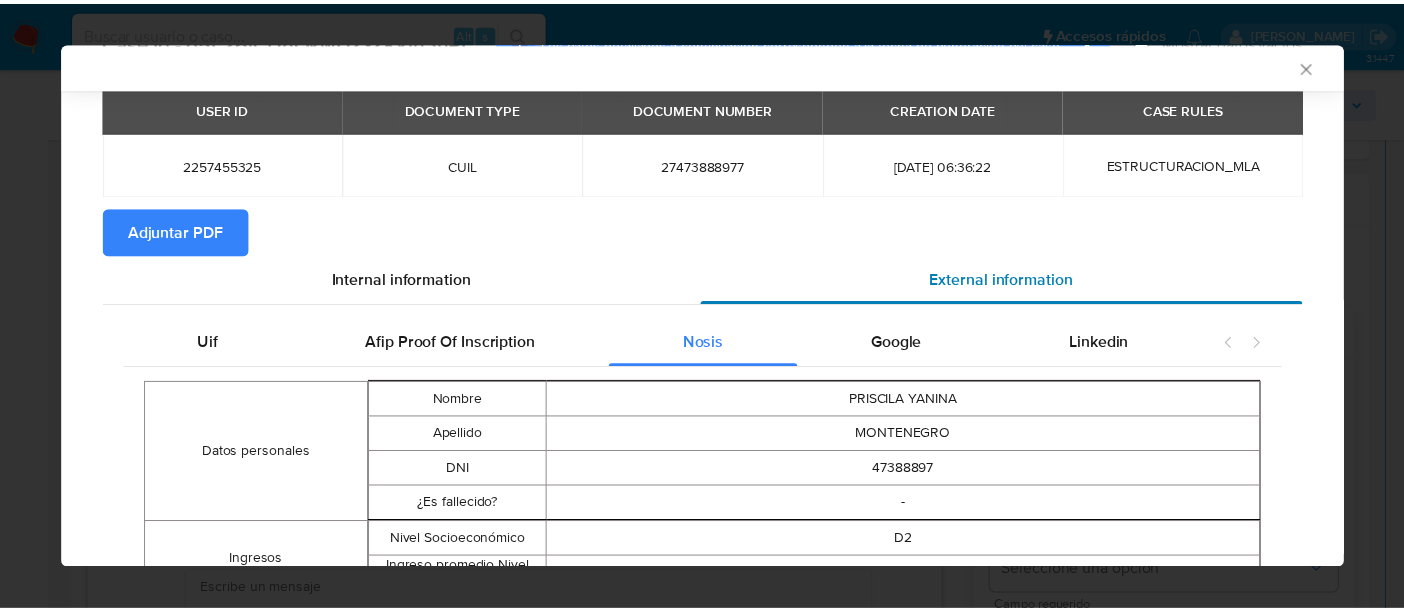 scroll, scrollTop: 23, scrollLeft: 0, axis: vertical 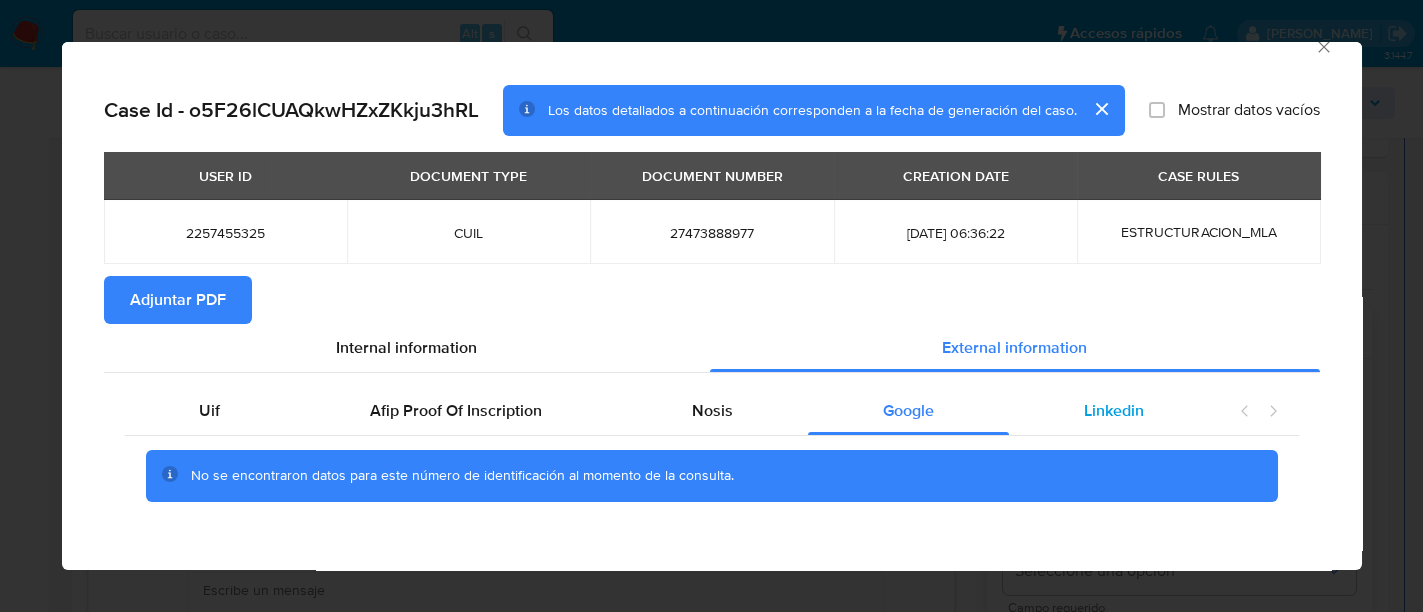 click on "Linkedin" at bounding box center (1114, 411) 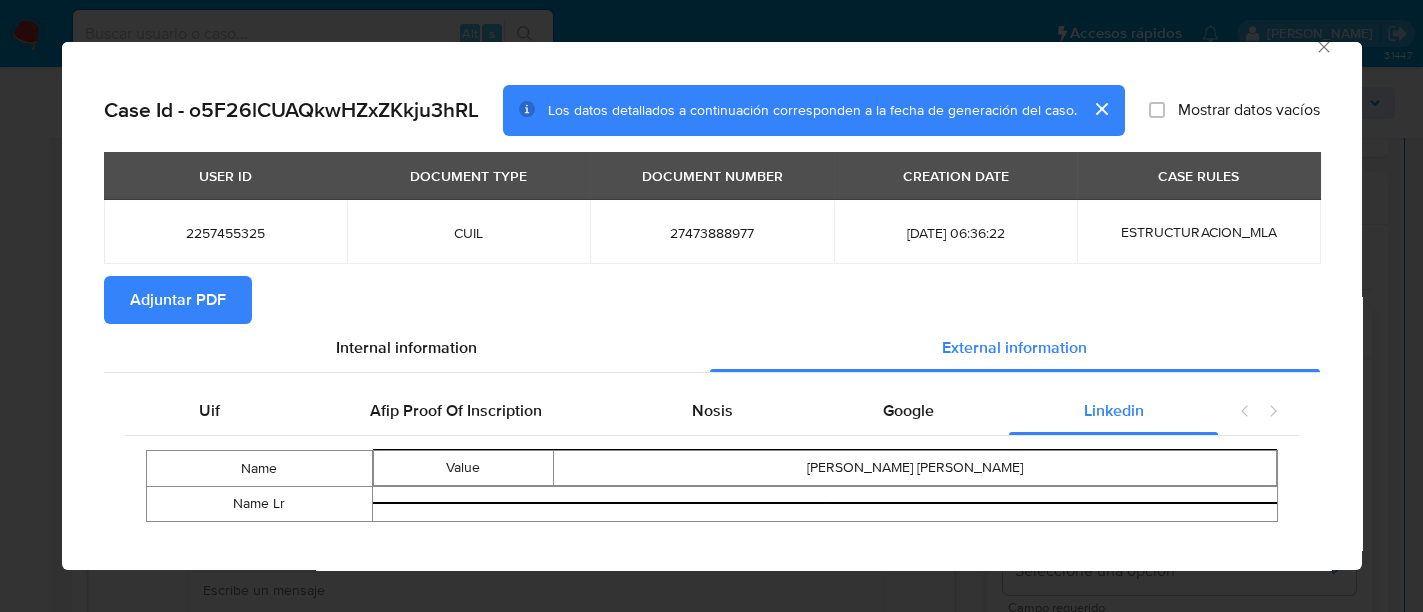 click 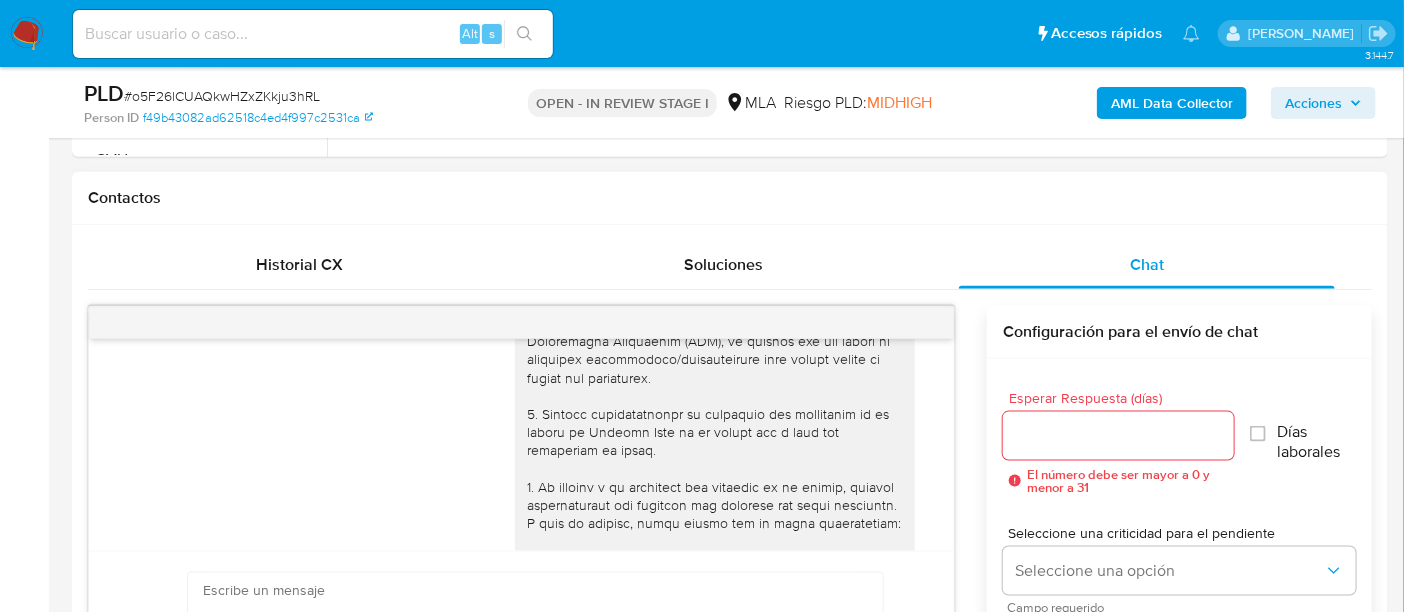 scroll, scrollTop: 125, scrollLeft: 0, axis: vertical 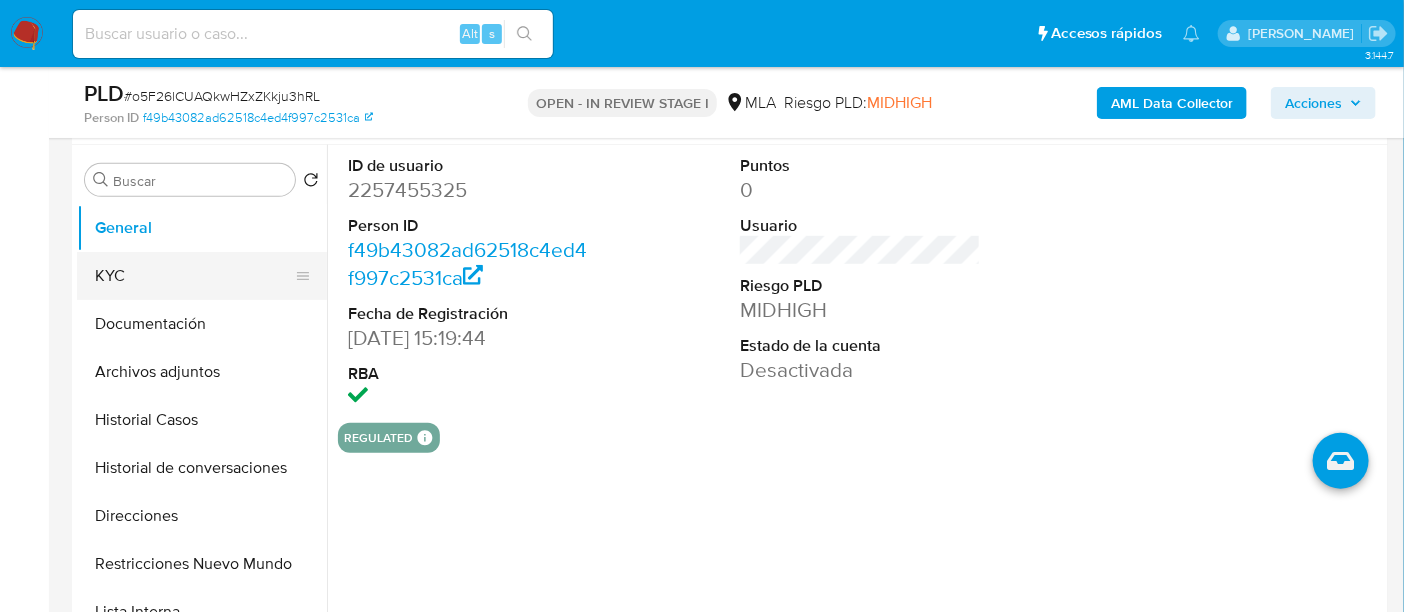 click on "KYC" at bounding box center (194, 276) 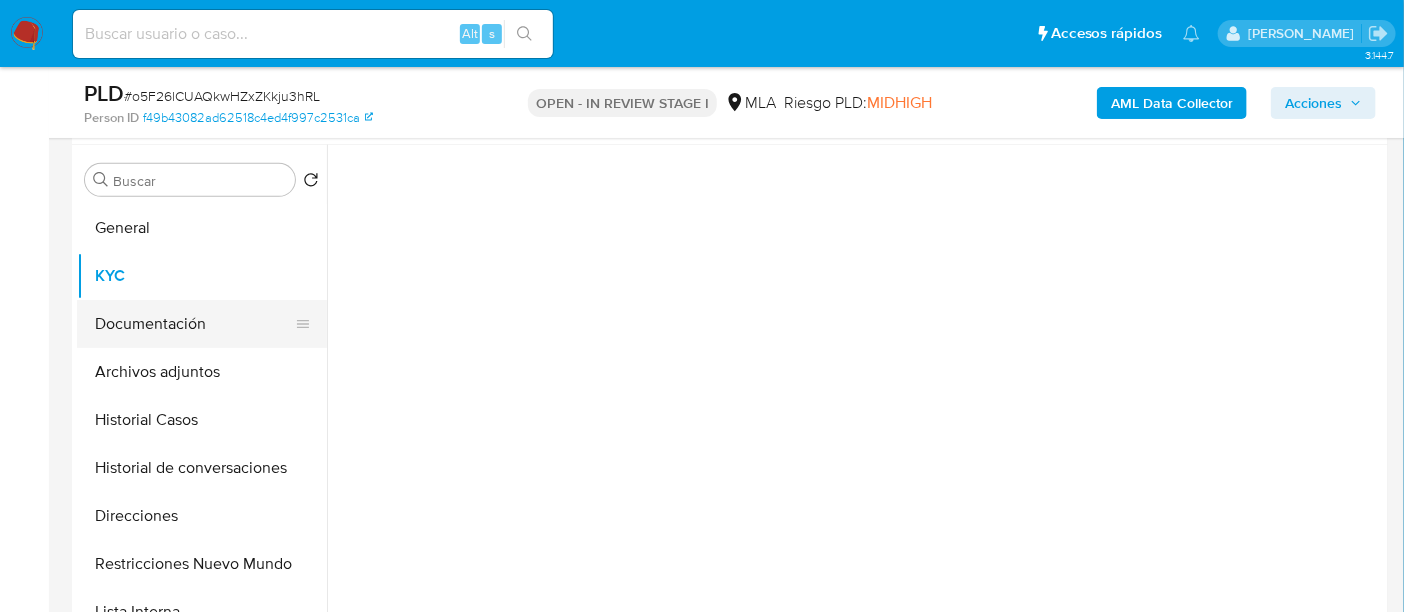 click on "Documentación" at bounding box center (194, 324) 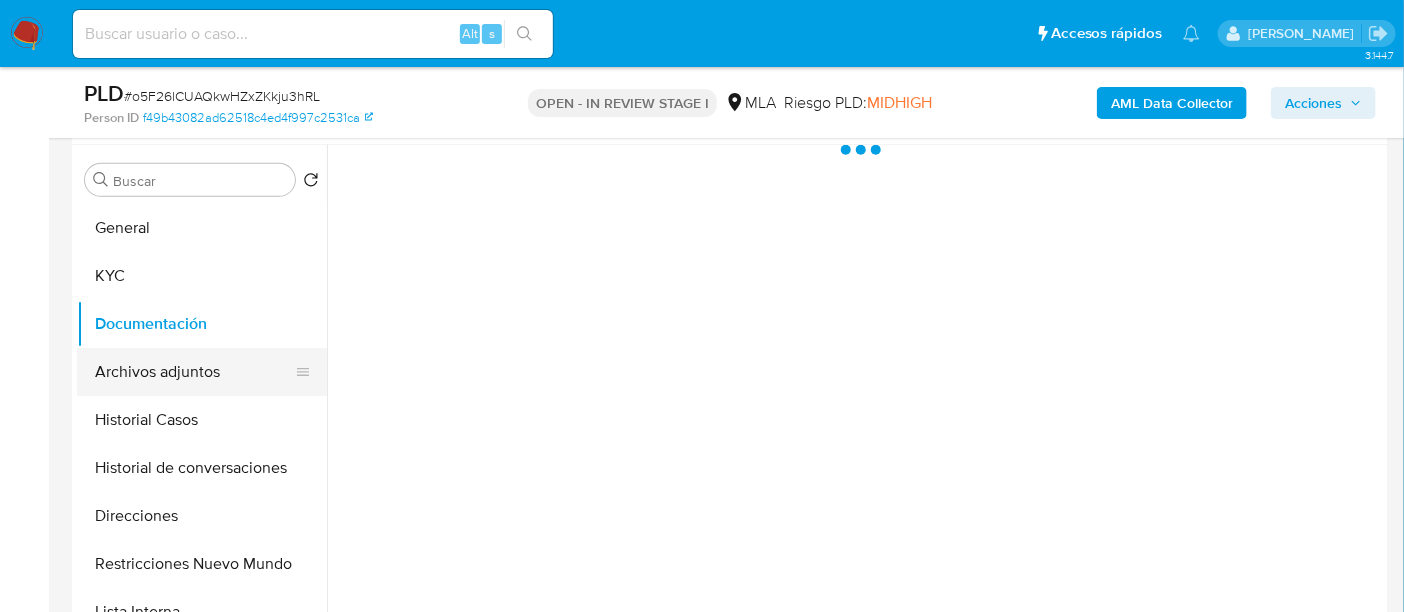click on "Archivos adjuntos" at bounding box center [194, 372] 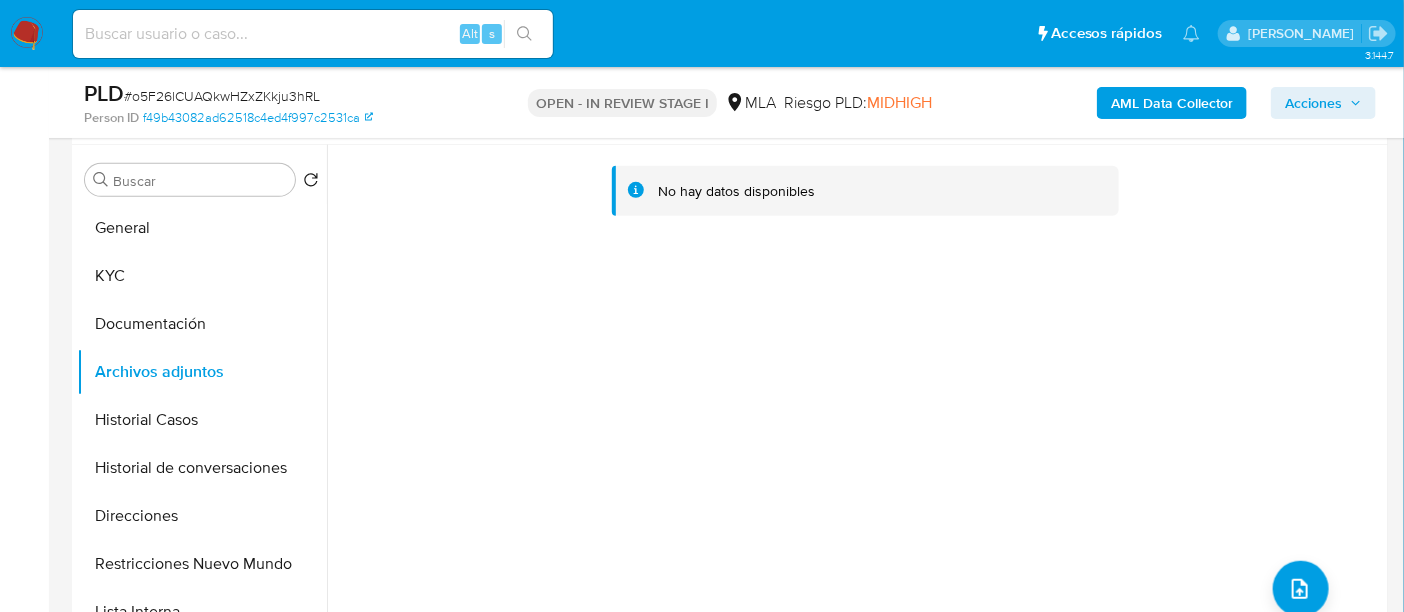 click on "AML Data Collector" at bounding box center [1172, 103] 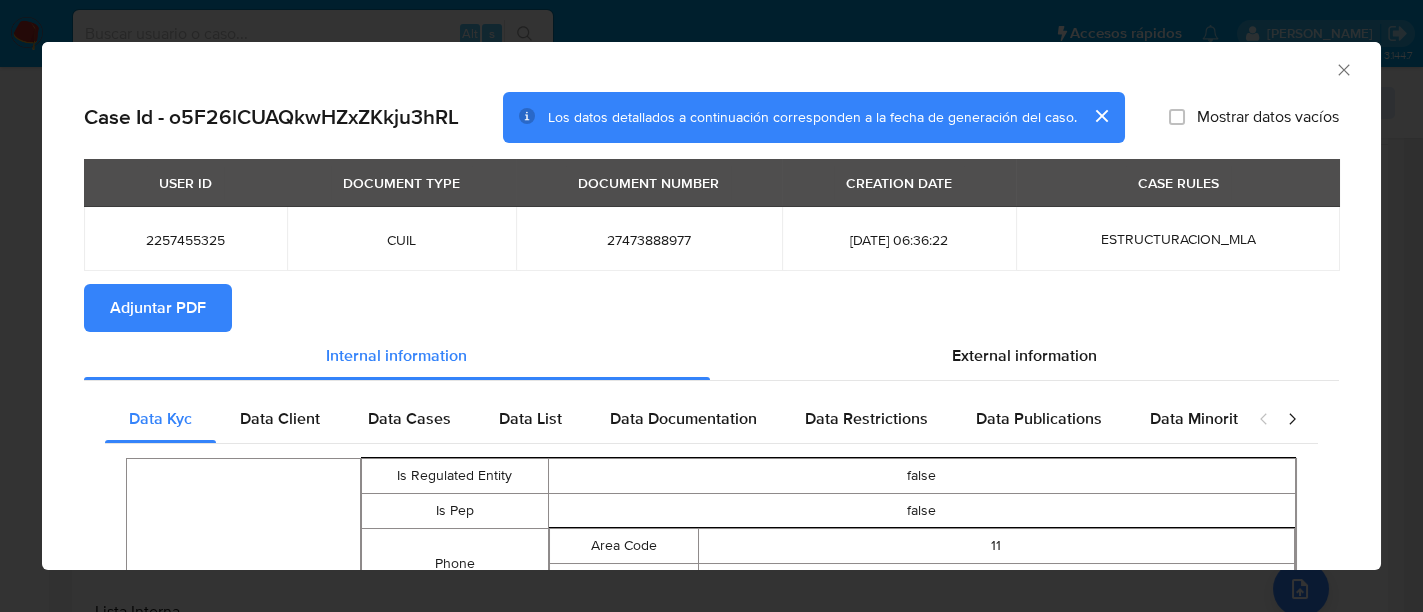 click on "Adjuntar PDF" at bounding box center (158, 308) 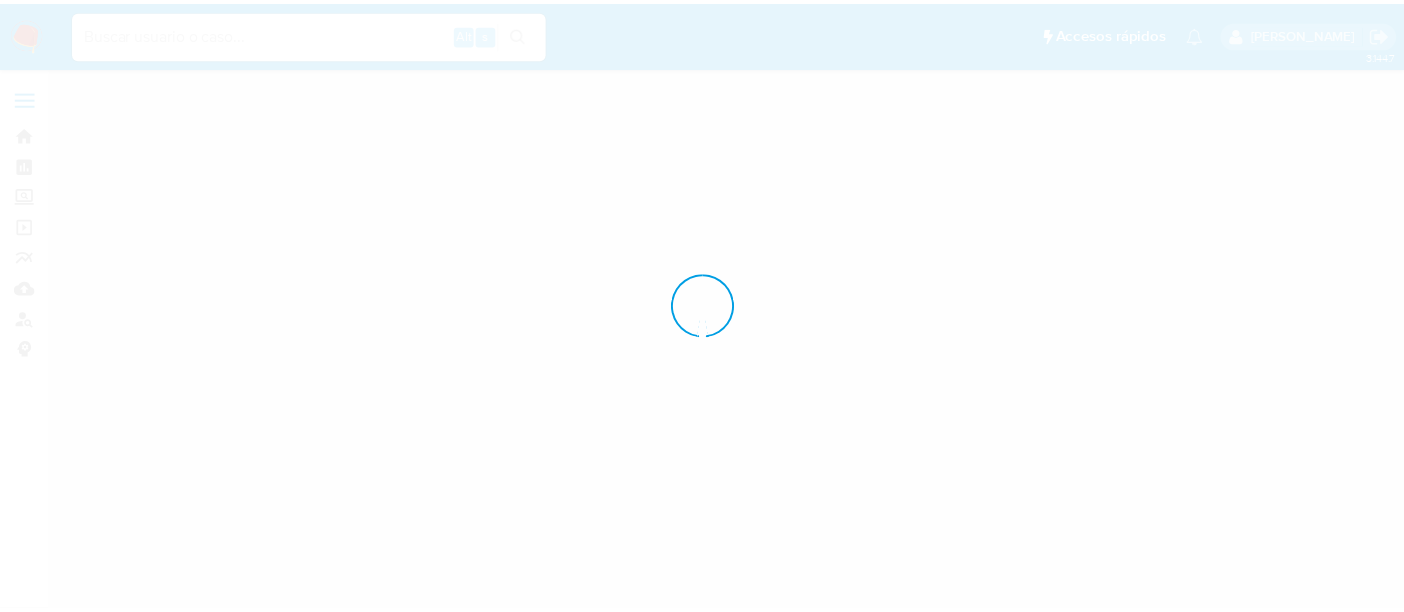 scroll, scrollTop: 0, scrollLeft: 0, axis: both 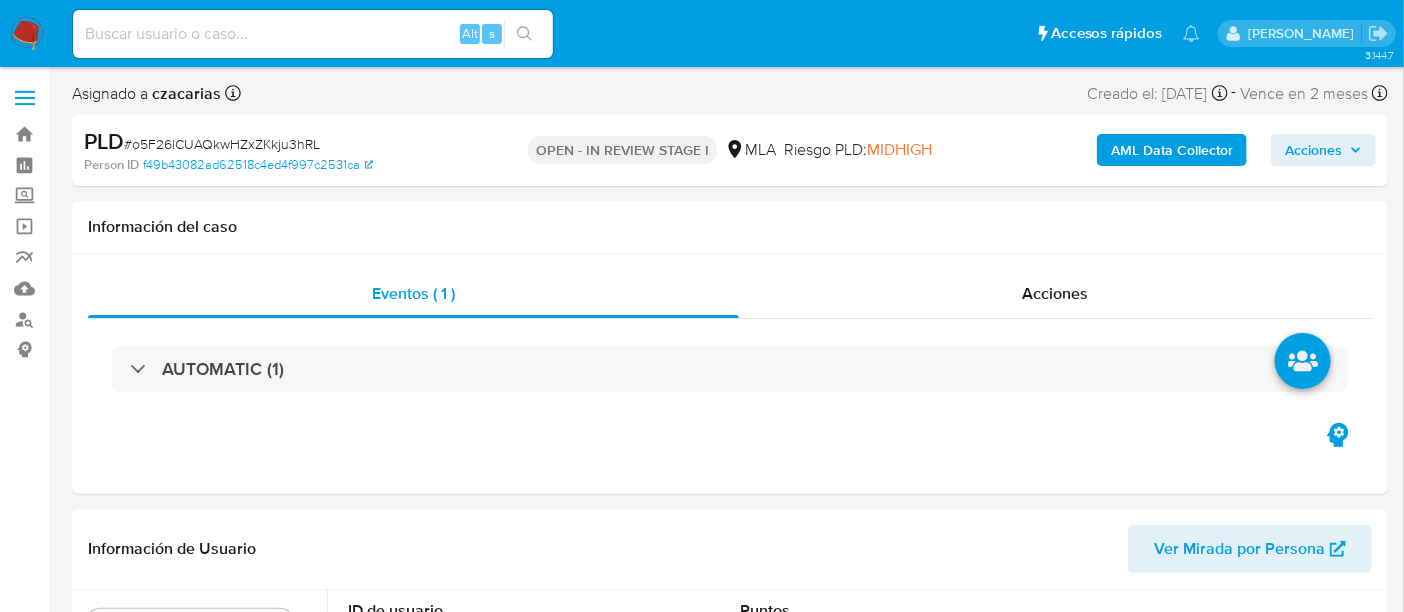 select on "10" 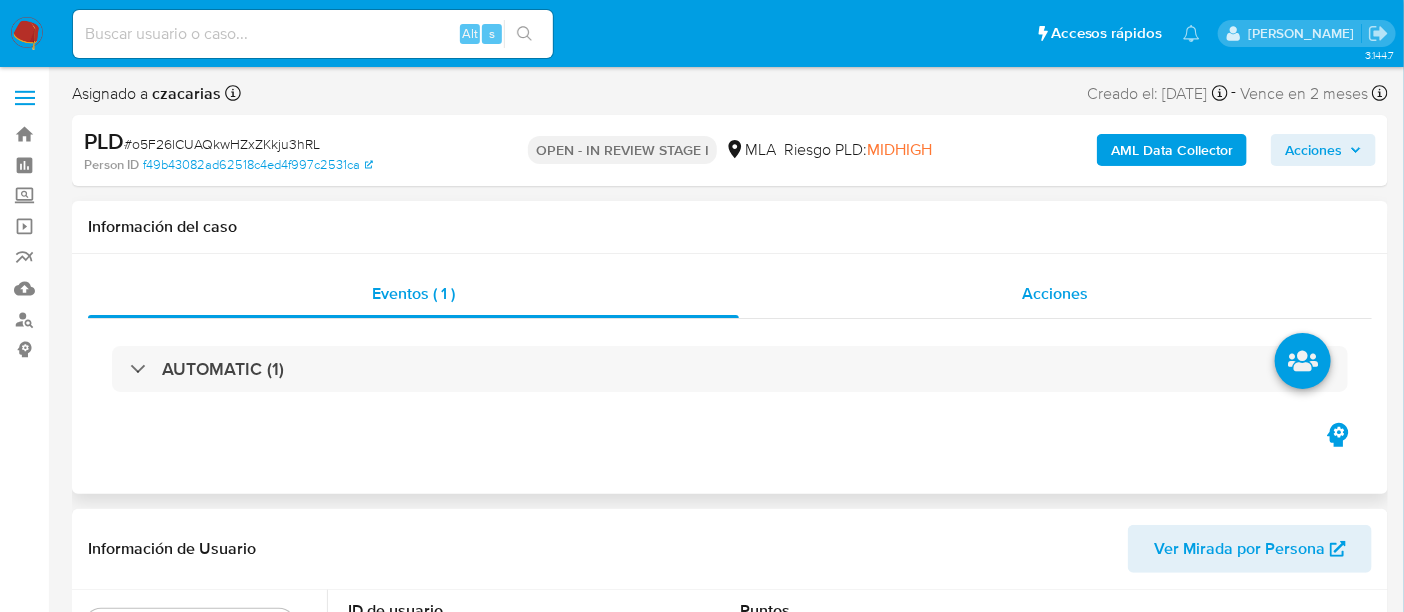 click on "Acciones" at bounding box center [1056, 294] 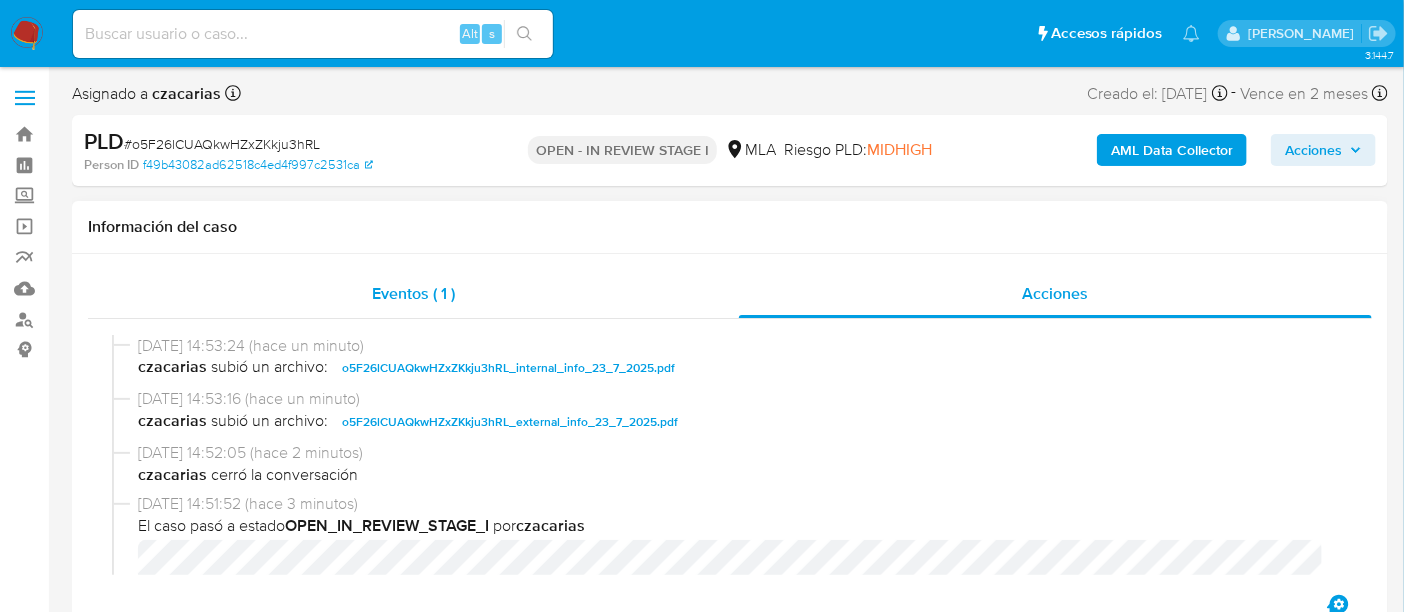 click on "Eventos ( 1 )" at bounding box center [413, 293] 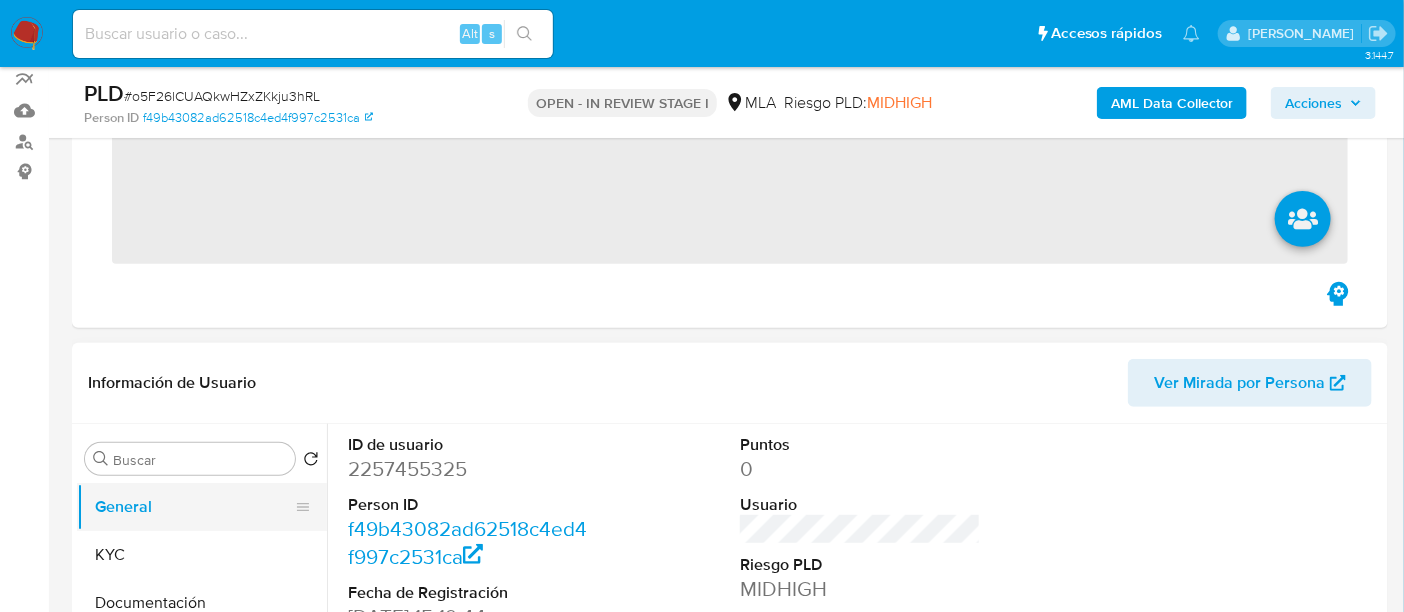 scroll, scrollTop: 374, scrollLeft: 0, axis: vertical 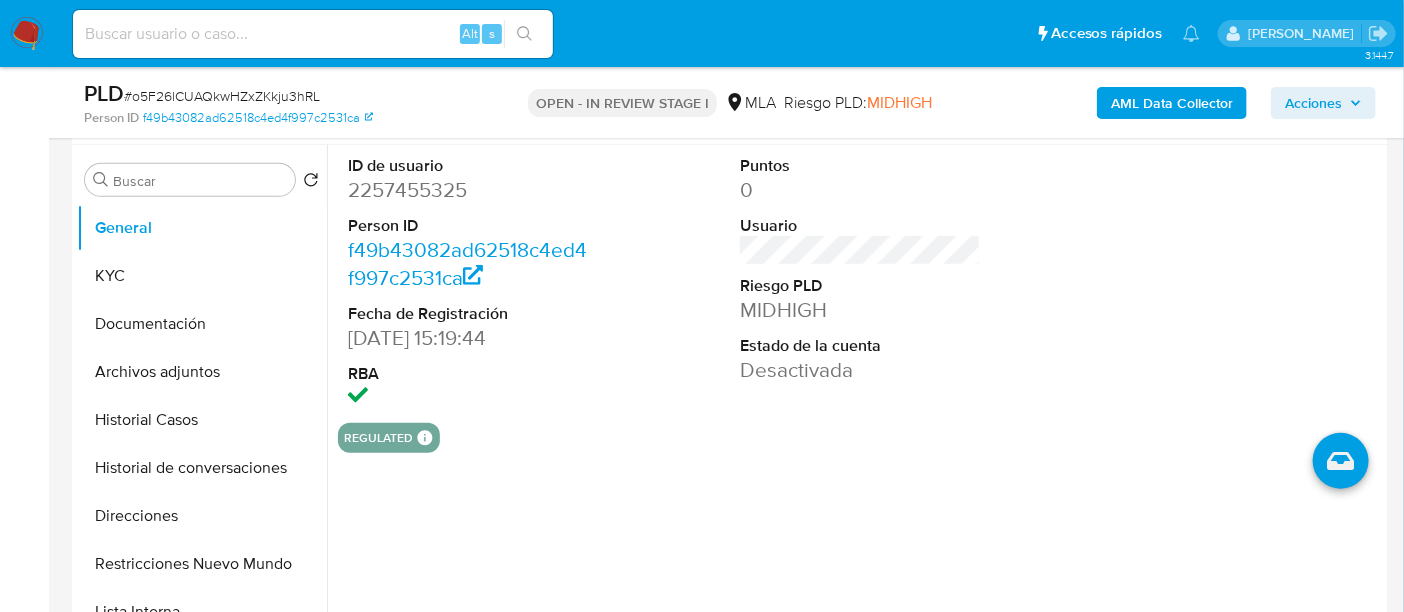 click on "2257455325" at bounding box center (468, 190) 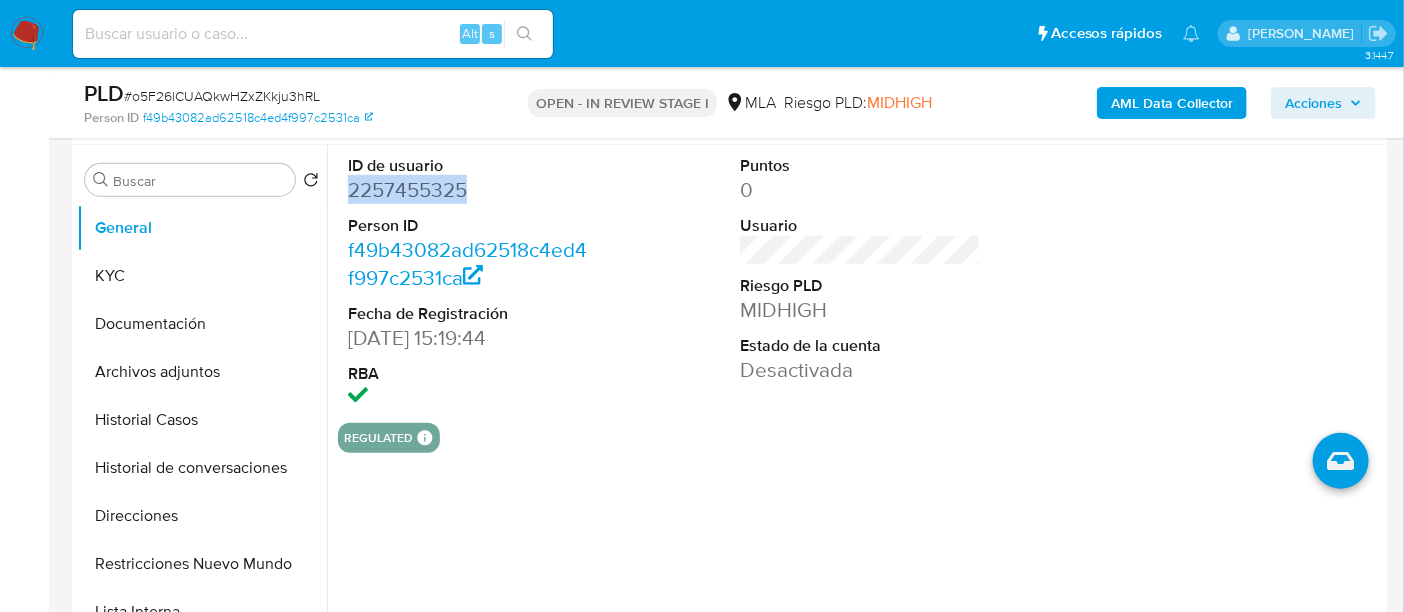 click on "2257455325" at bounding box center (468, 190) 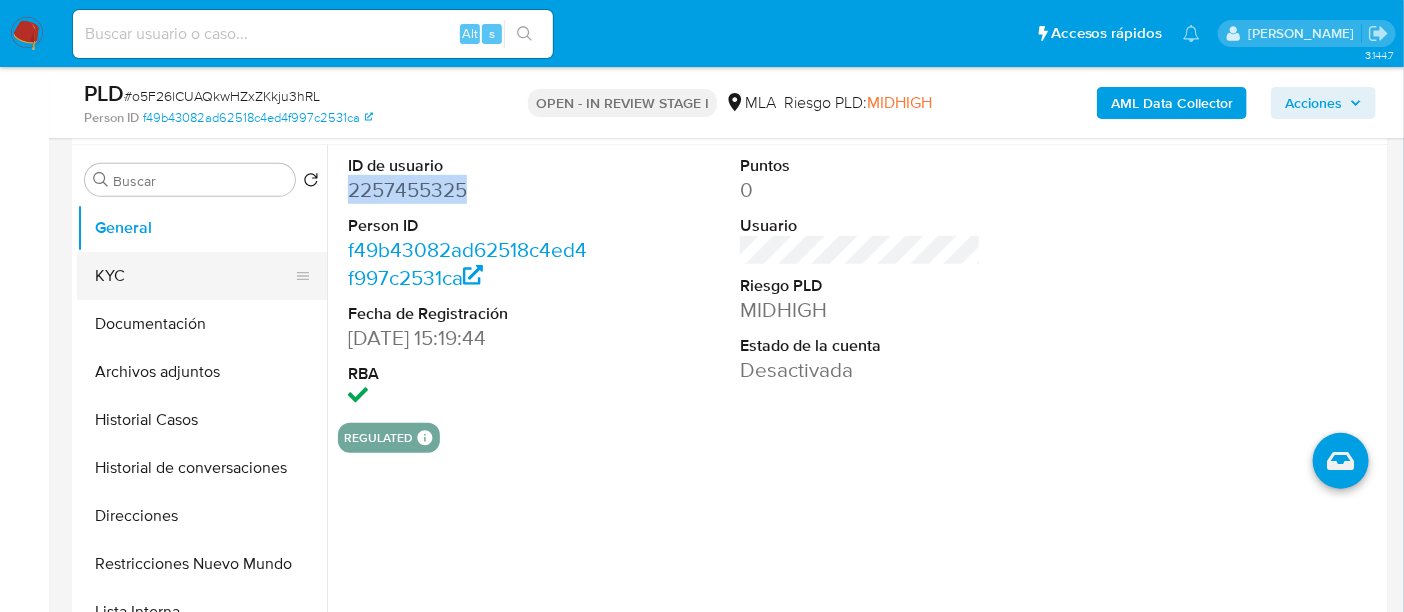 click on "KYC" at bounding box center [194, 276] 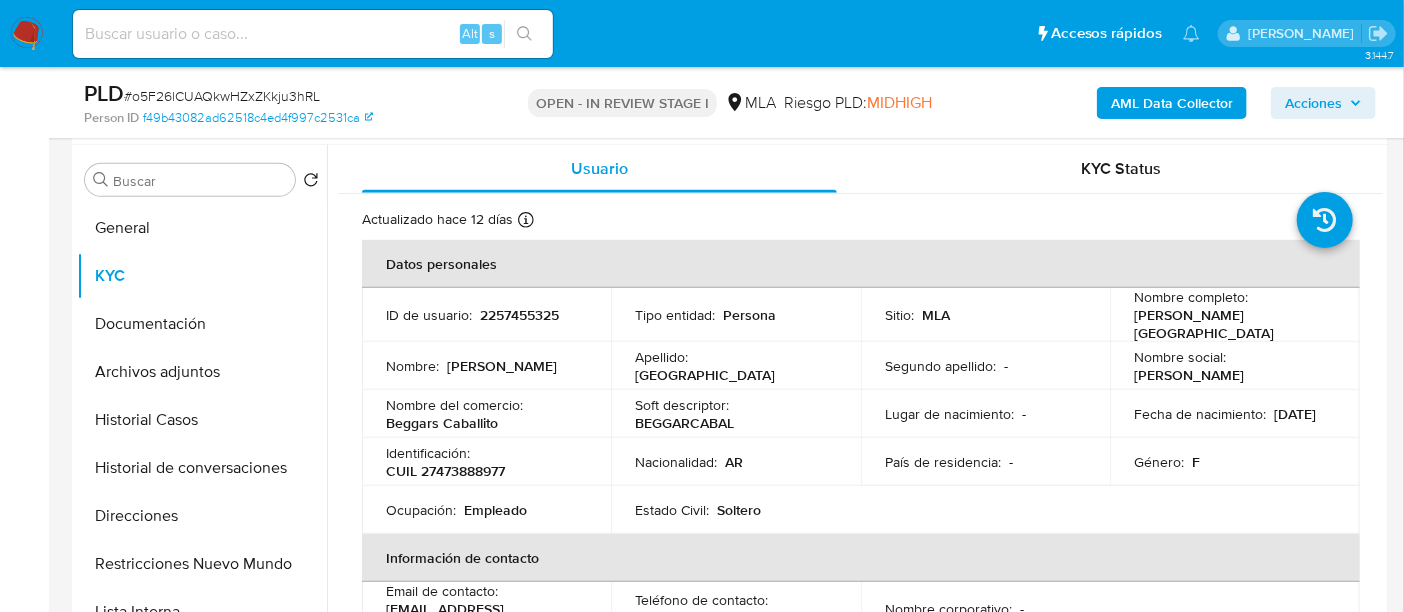click on "CUIL 27473888977" at bounding box center [445, 471] 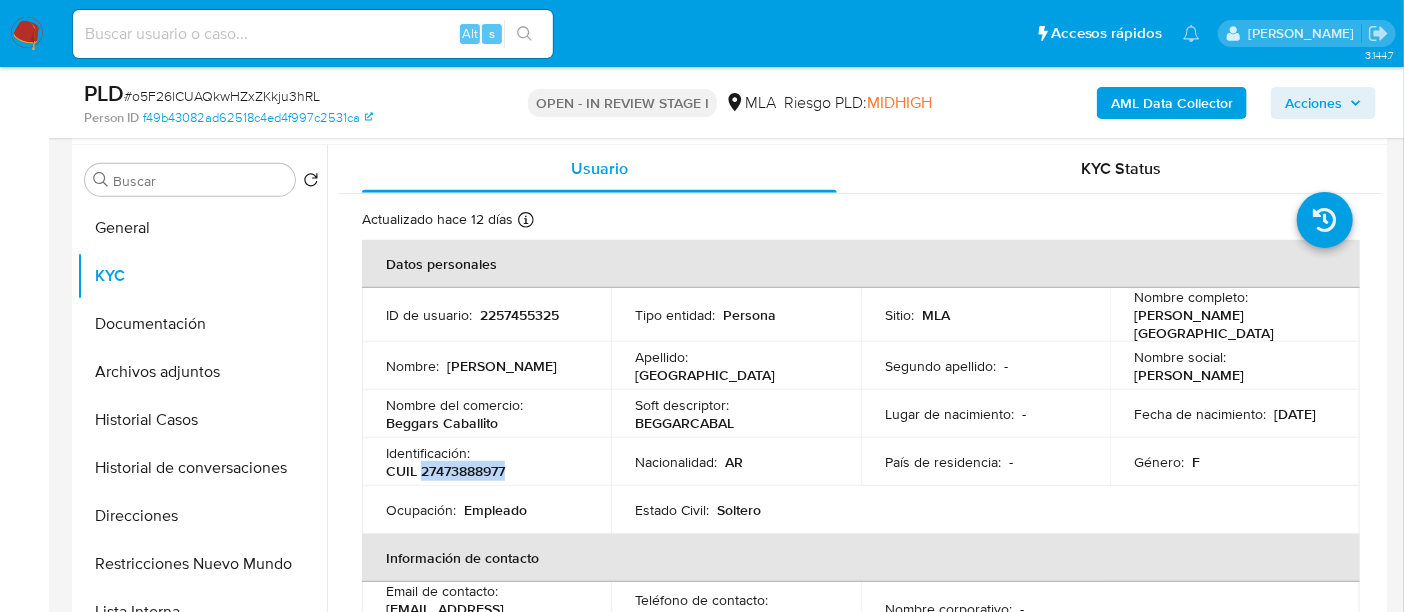 click on "CUIL 27473888977" at bounding box center [445, 471] 